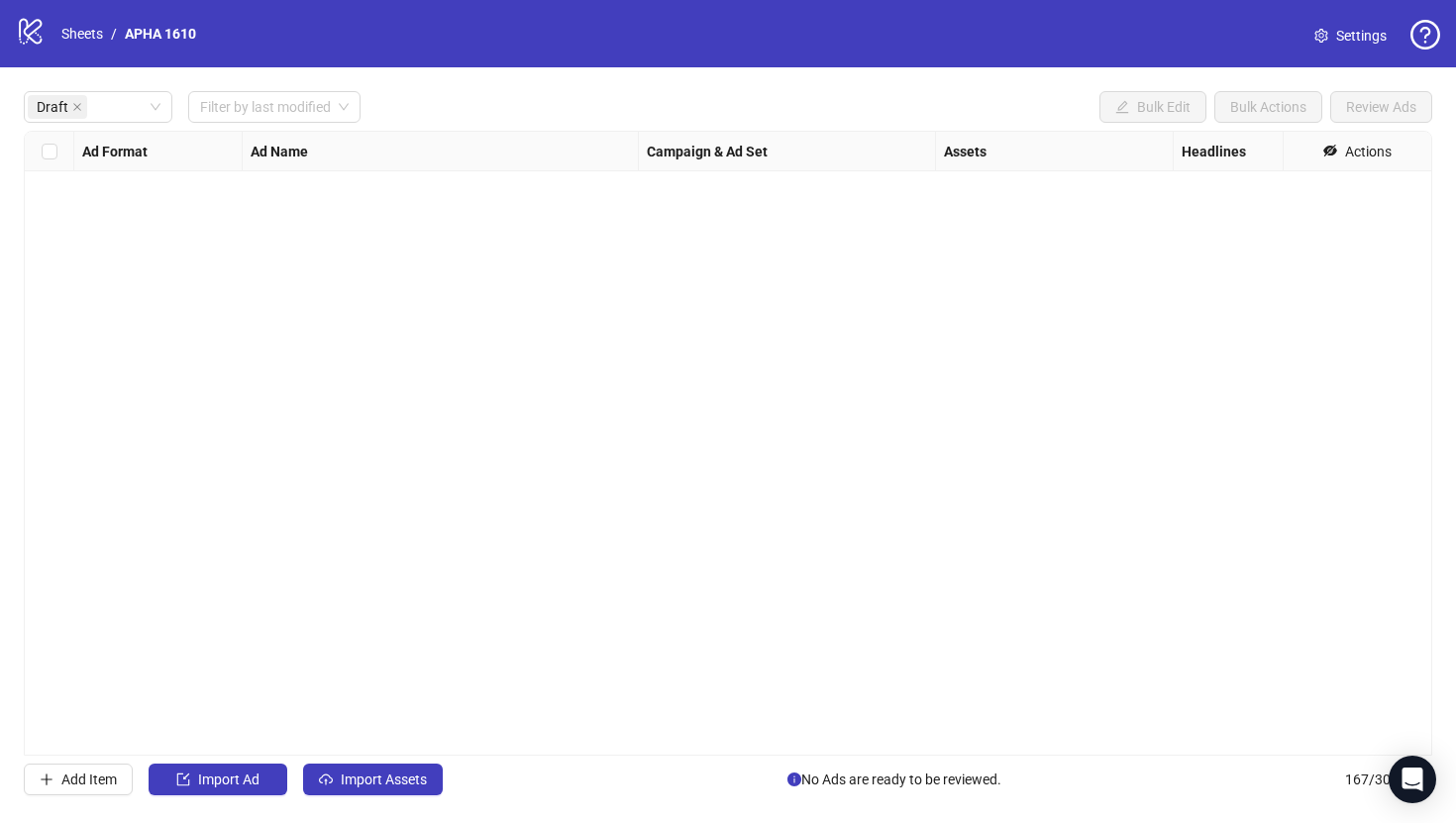 scroll, scrollTop: 0, scrollLeft: 0, axis: both 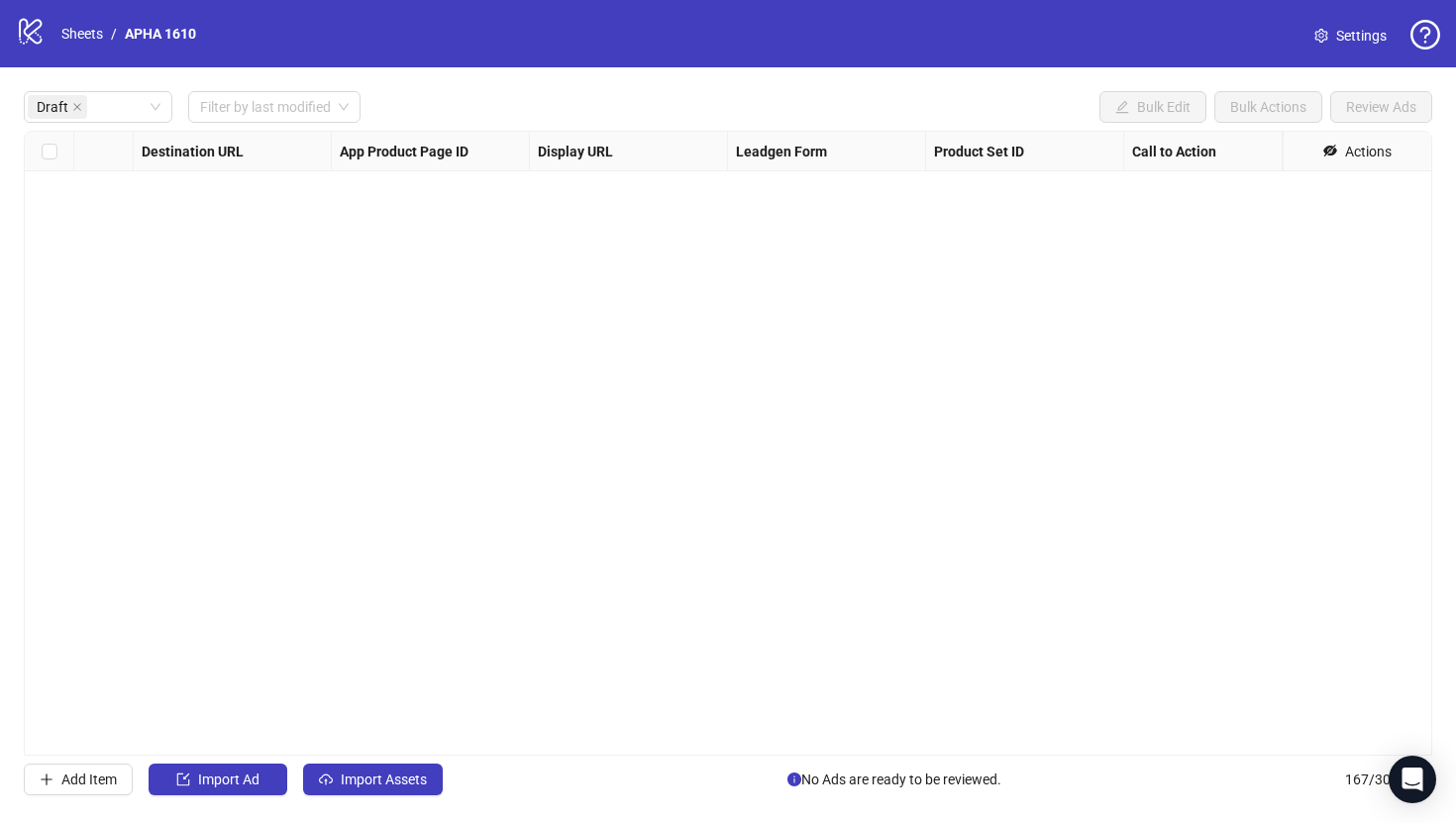 click on "Ad Format Ad Name Campaign & Ad Set Assets Headlines Primary Texts Descriptions Destination URL App Product Page ID Display URL Leadgen Form Product Set ID Call to Action Actions" at bounding box center (728, 443) 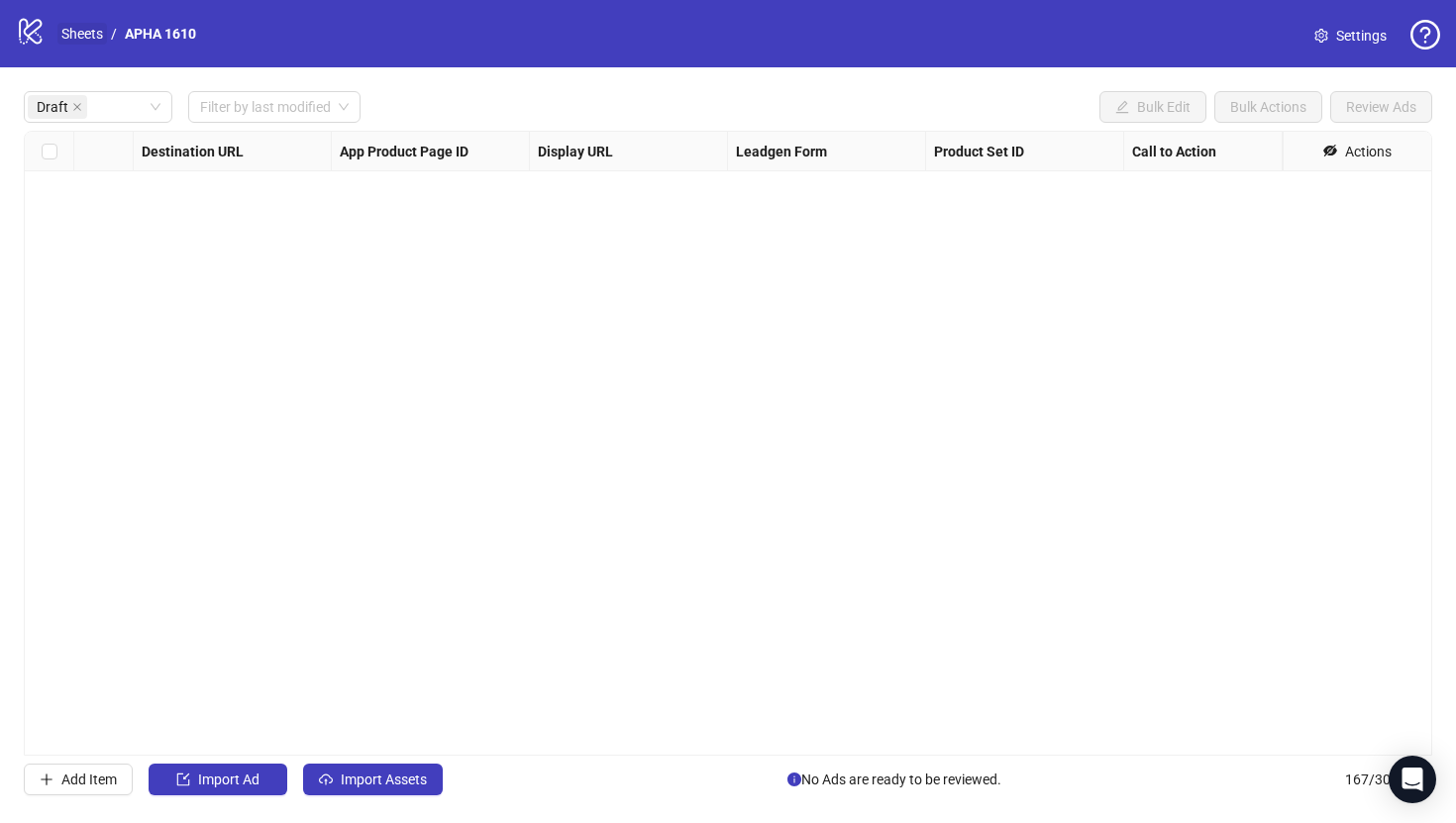 click on "Sheets" at bounding box center [82, 34] 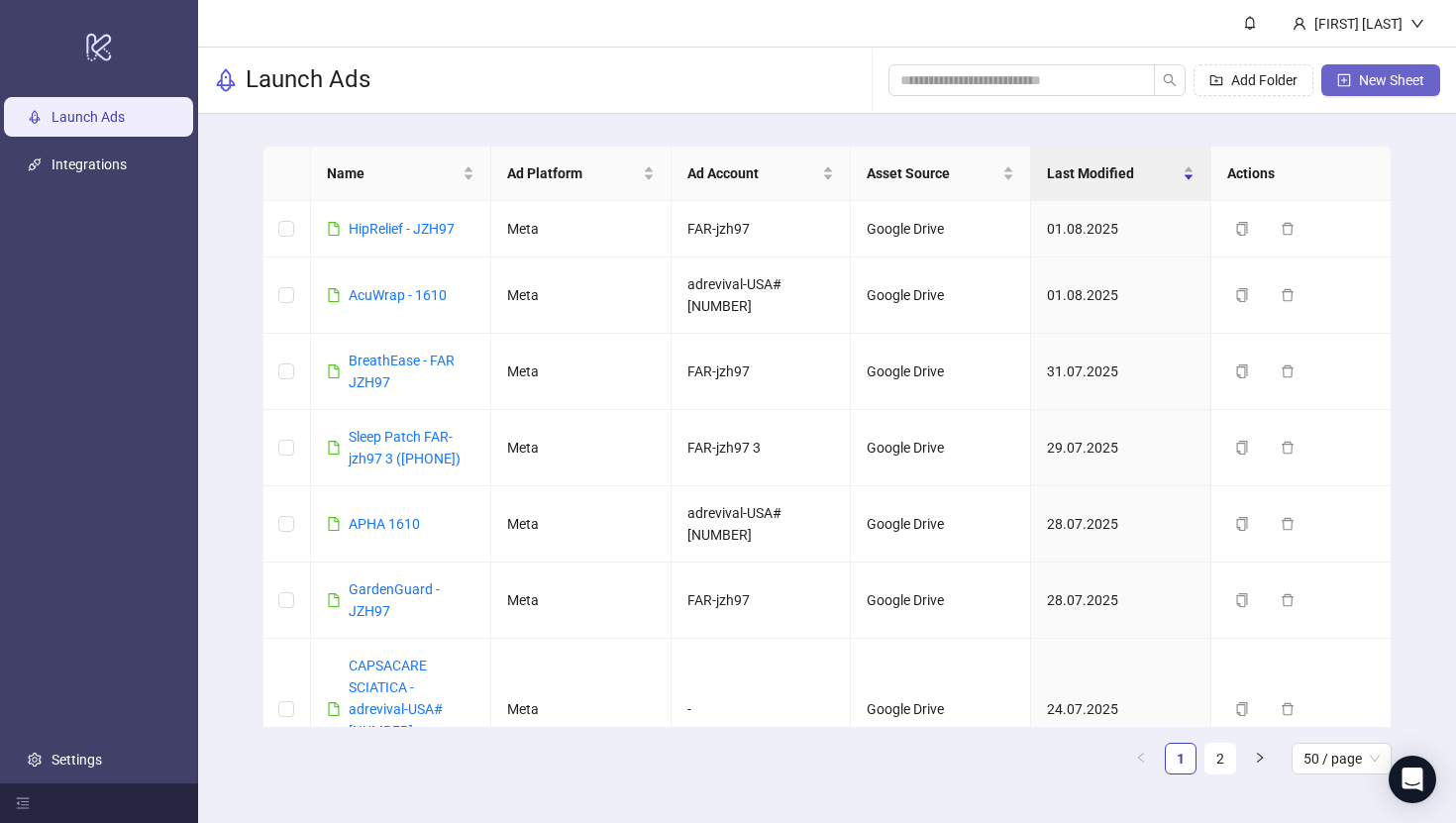 click on "New Sheet" at bounding box center (1381, 80) 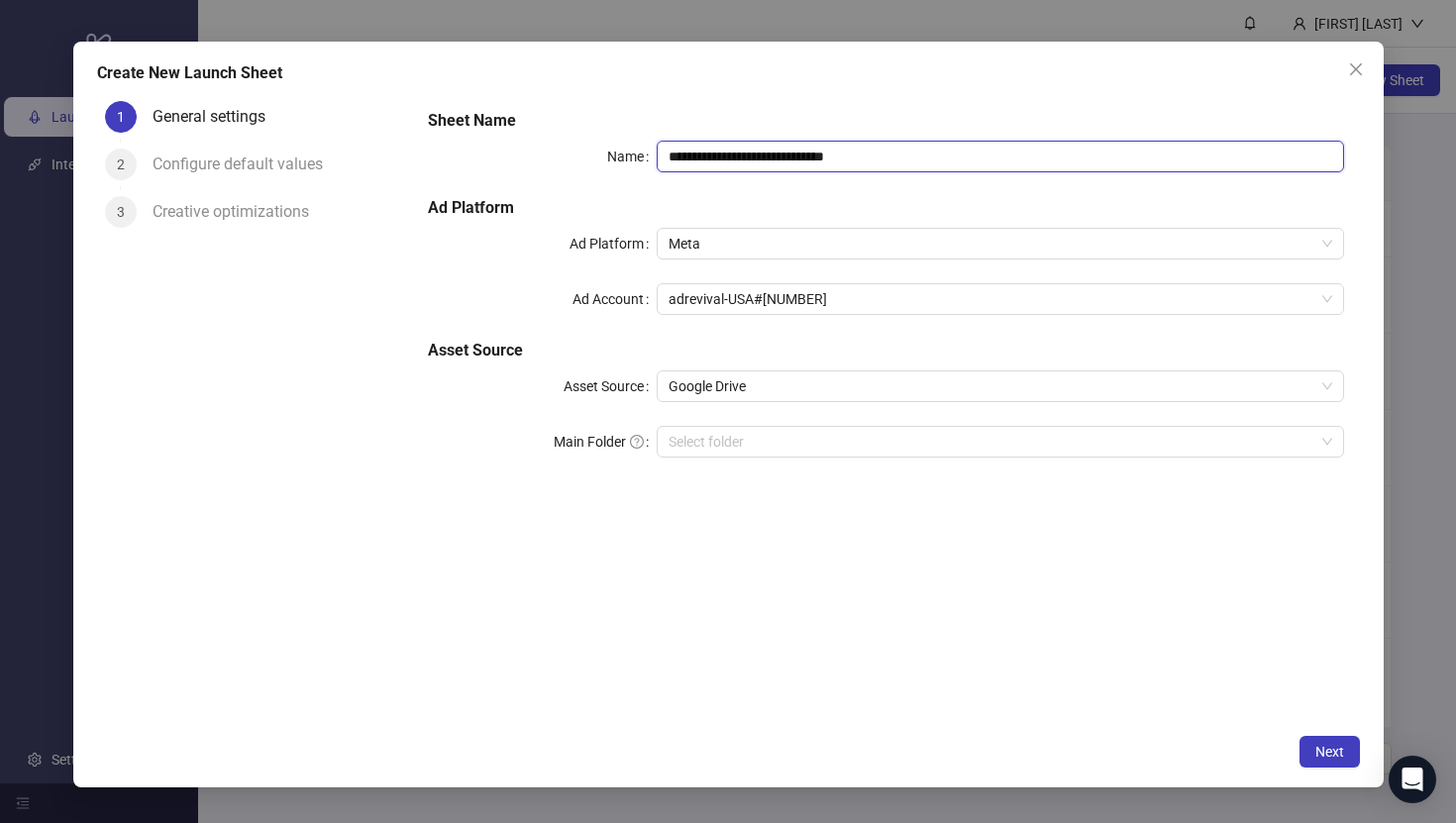 click on "**********" at bounding box center (999, 156) 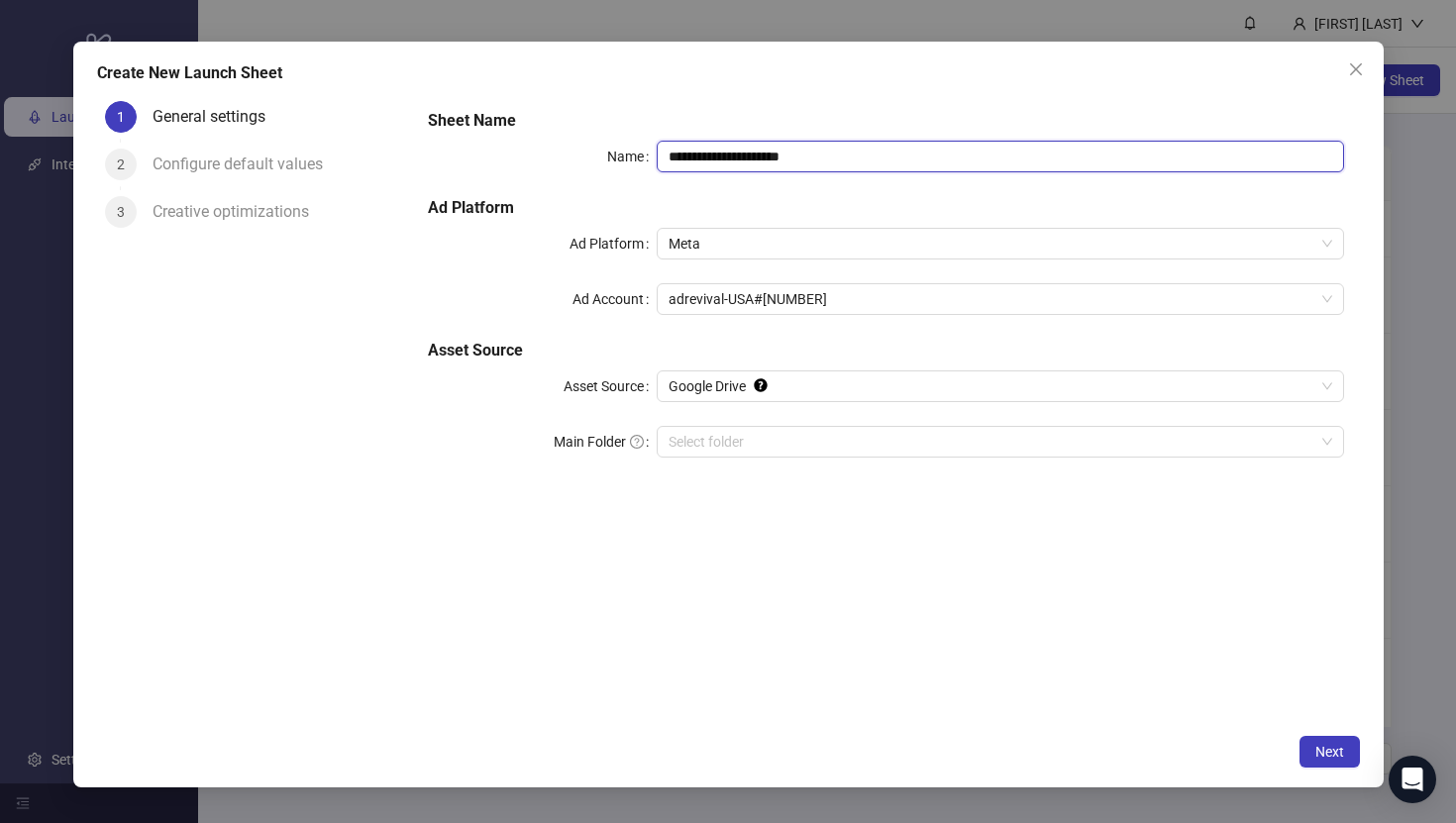 type on "**********" 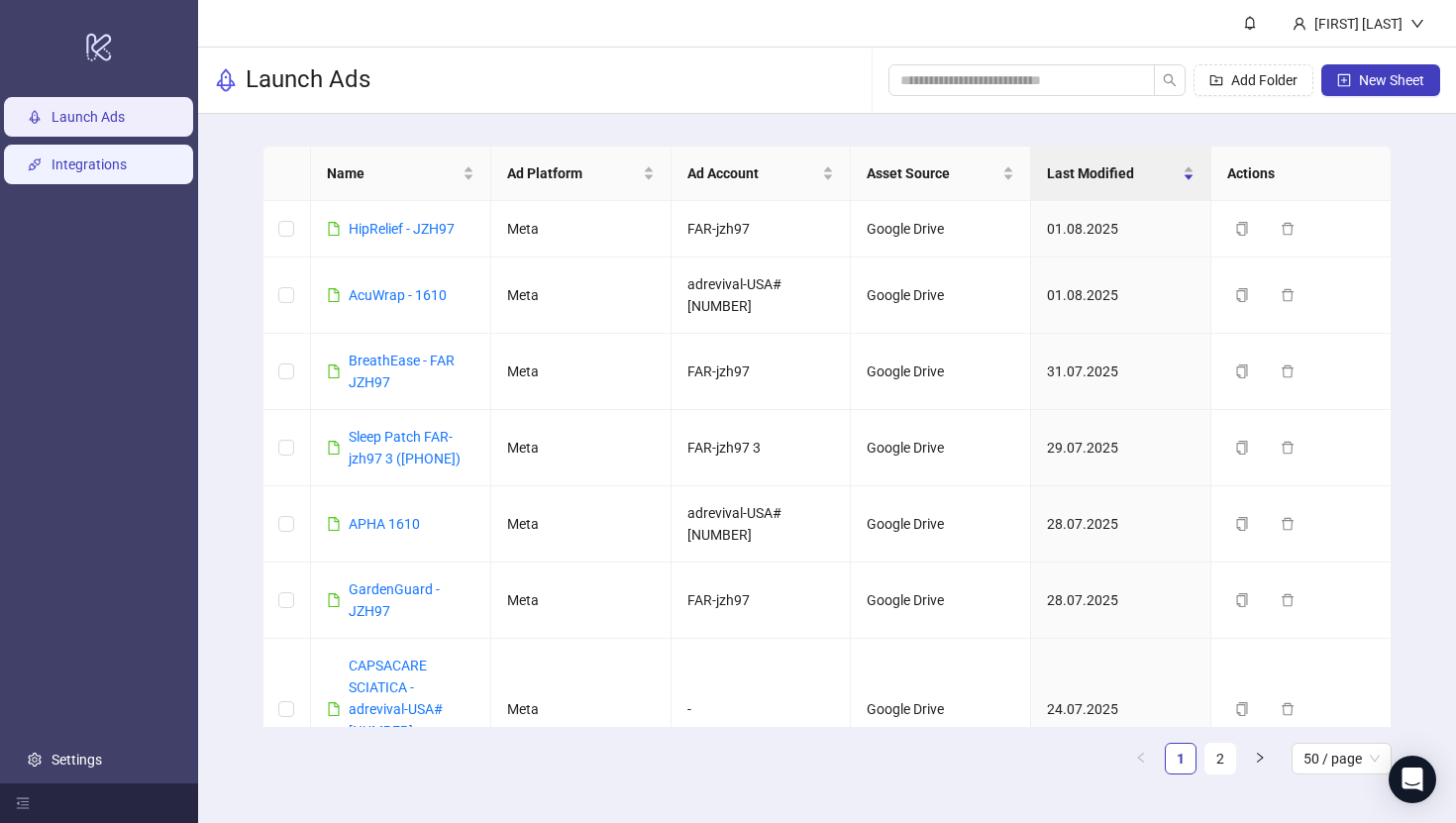 click on "Integrations" at bounding box center (89, 164) 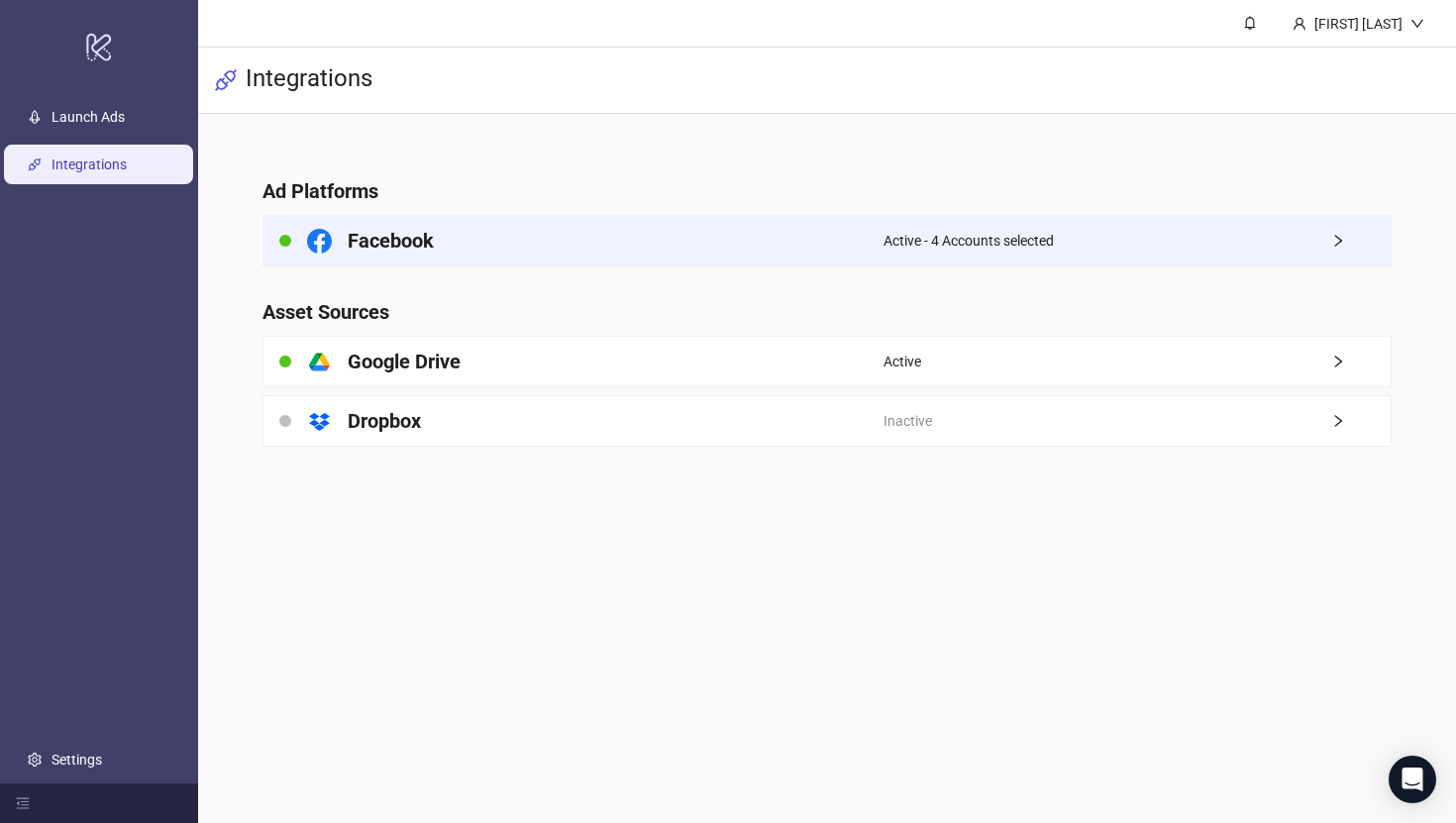 click on "Facebook" at bounding box center (573, 241) 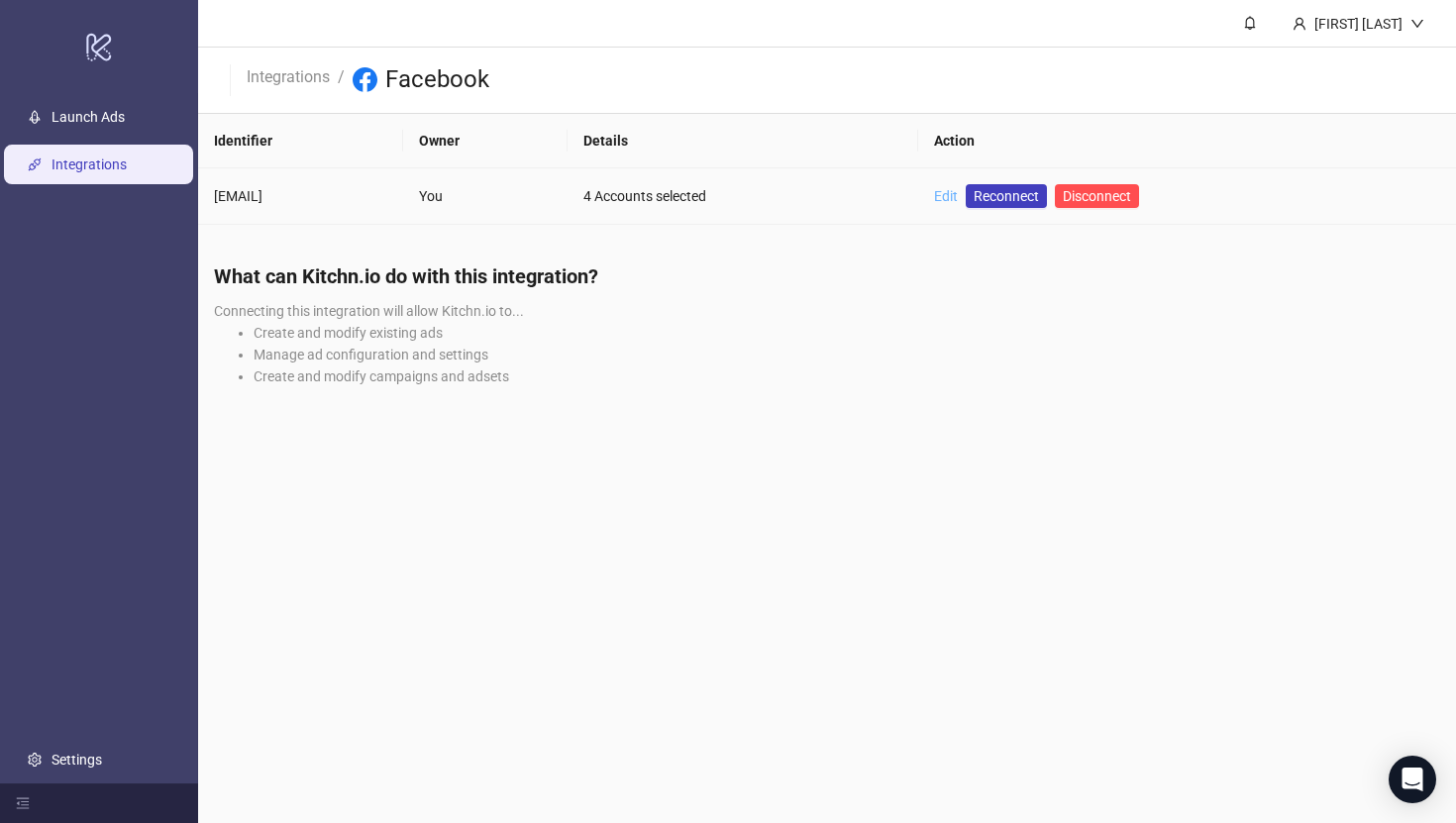 click on "Edit" at bounding box center (946, 196) 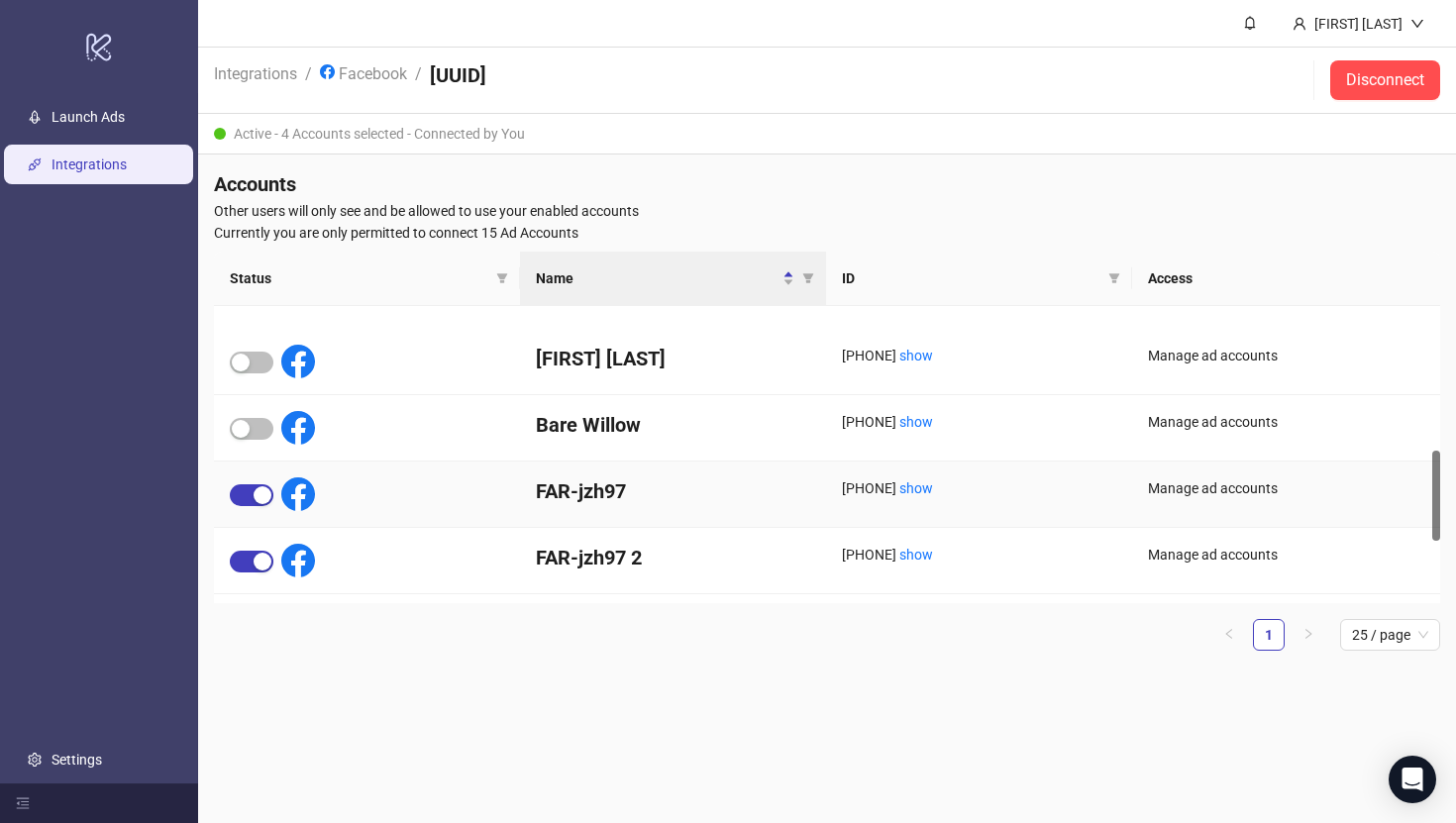 scroll, scrollTop: 472, scrollLeft: 0, axis: vertical 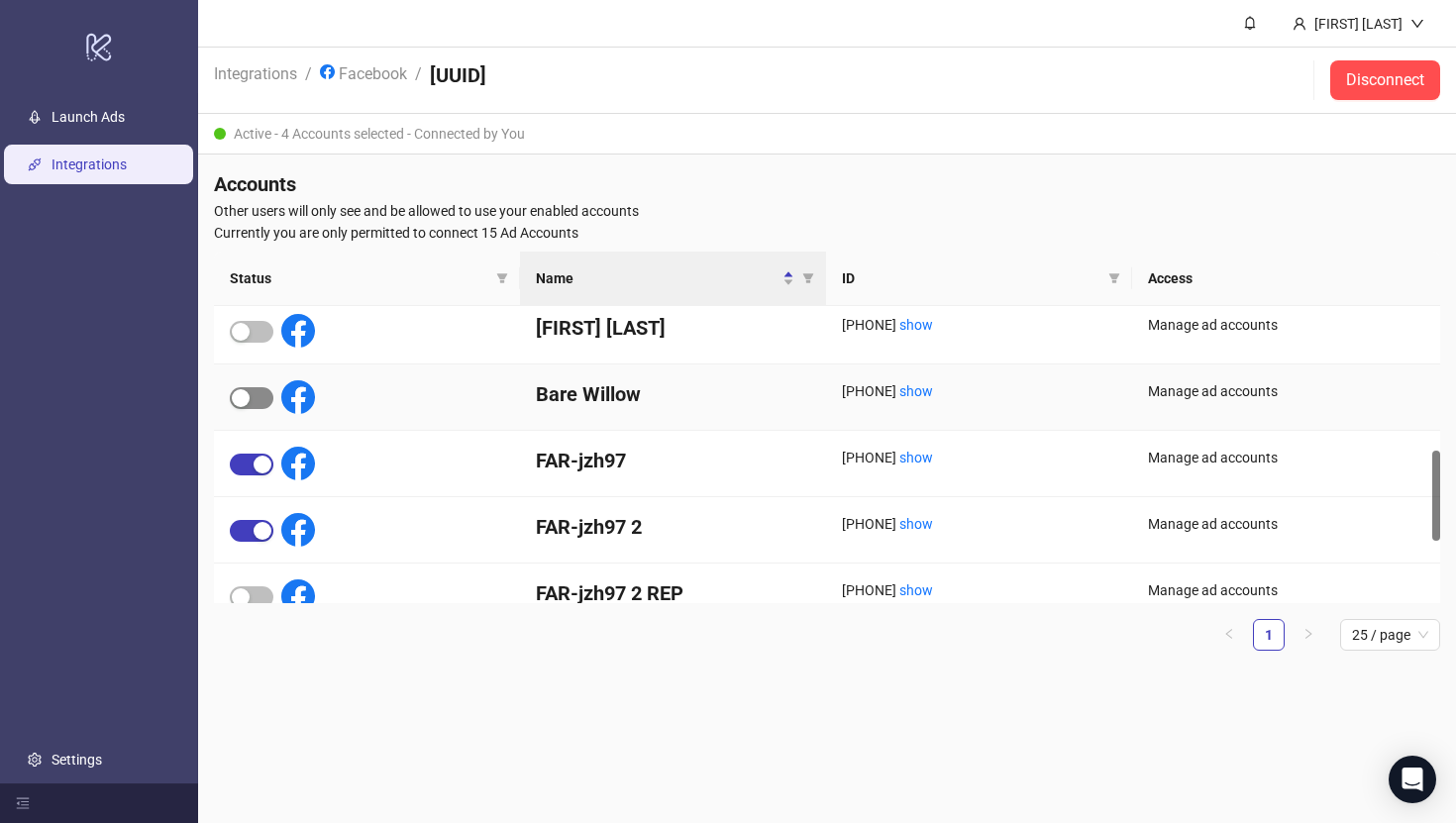 click at bounding box center (252, 398) 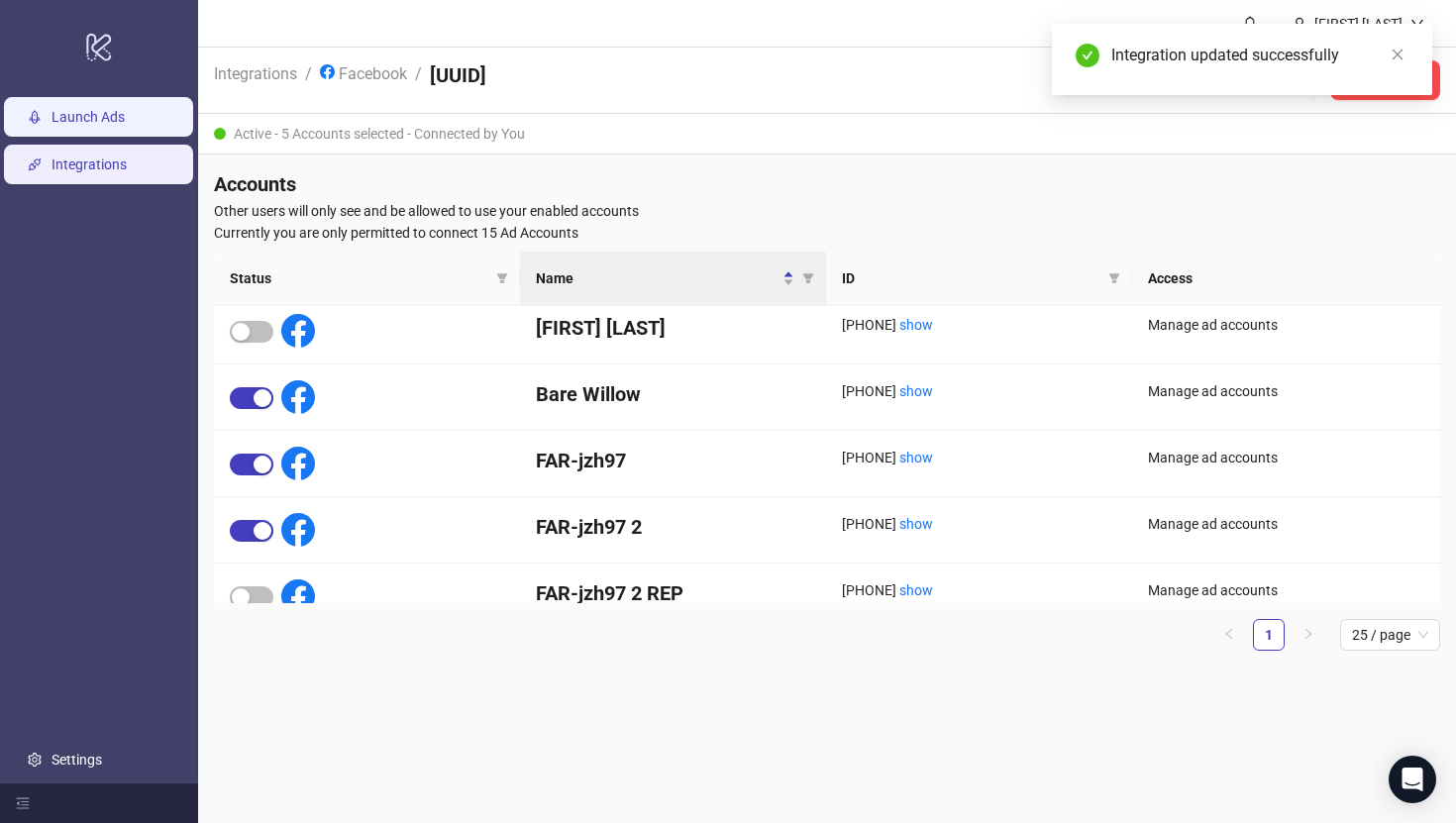 click on "Launch Ads" at bounding box center [88, 117] 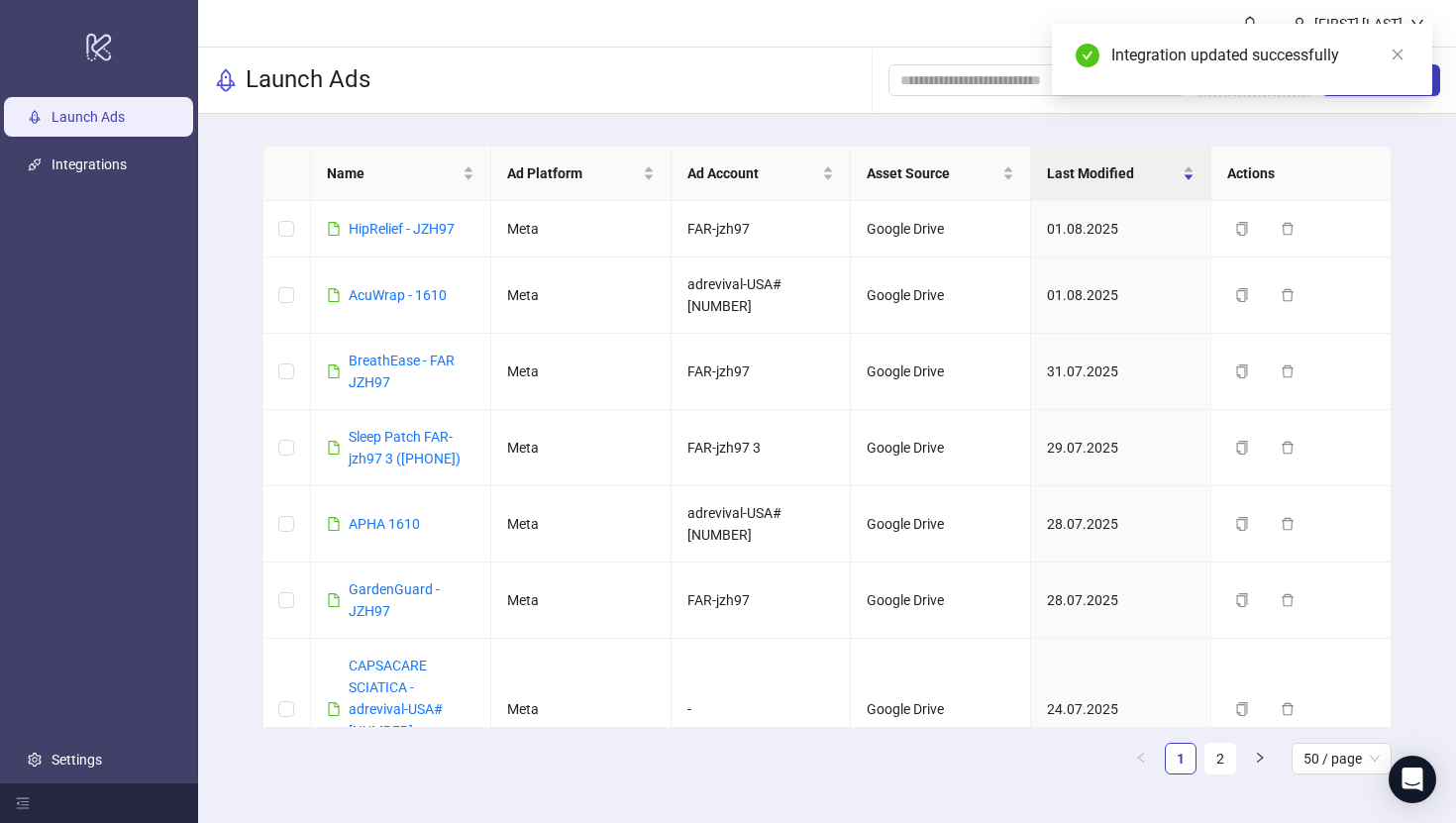 click on "Integration updated successfully" at bounding box center (1242, 59) 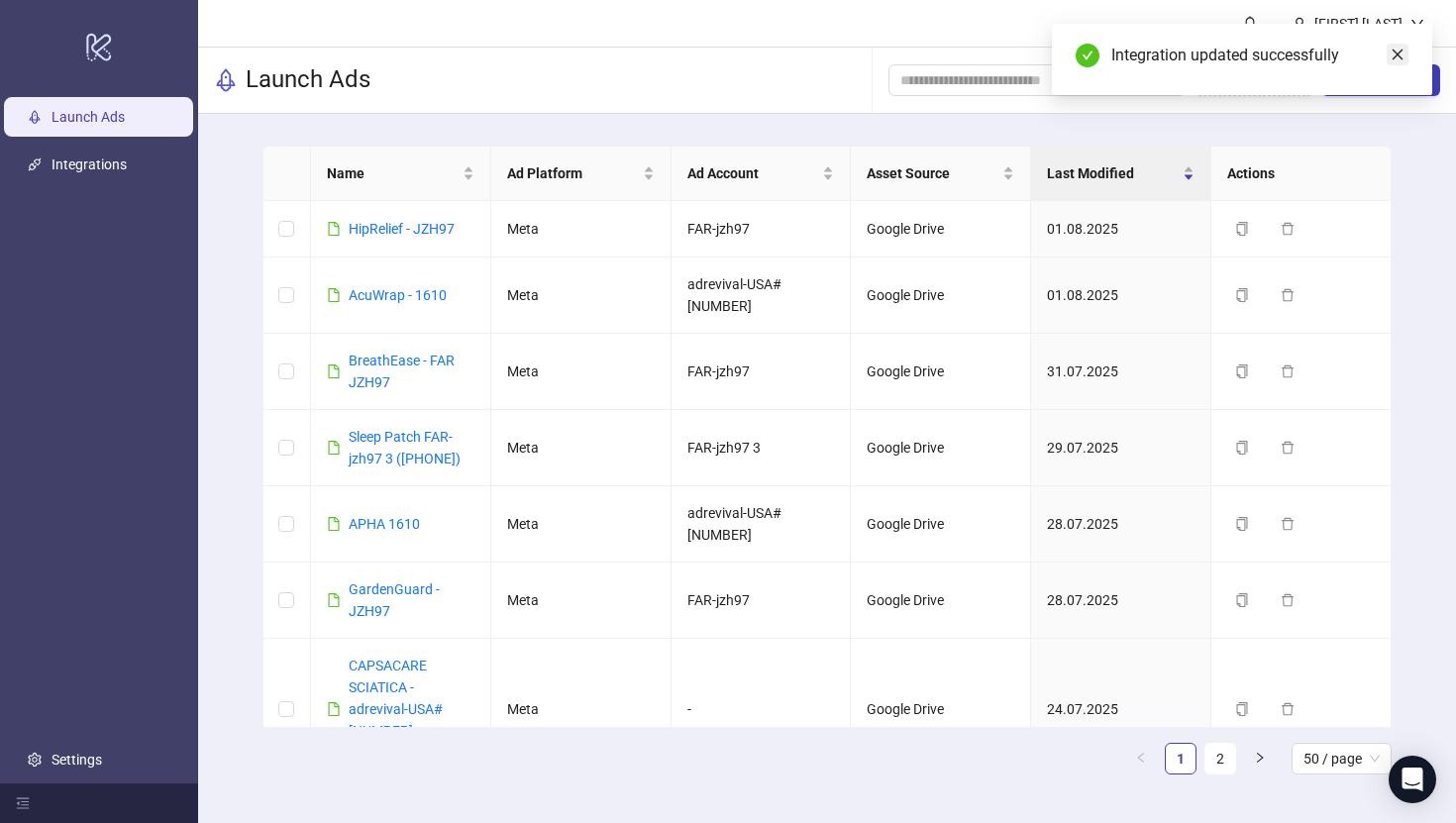 click 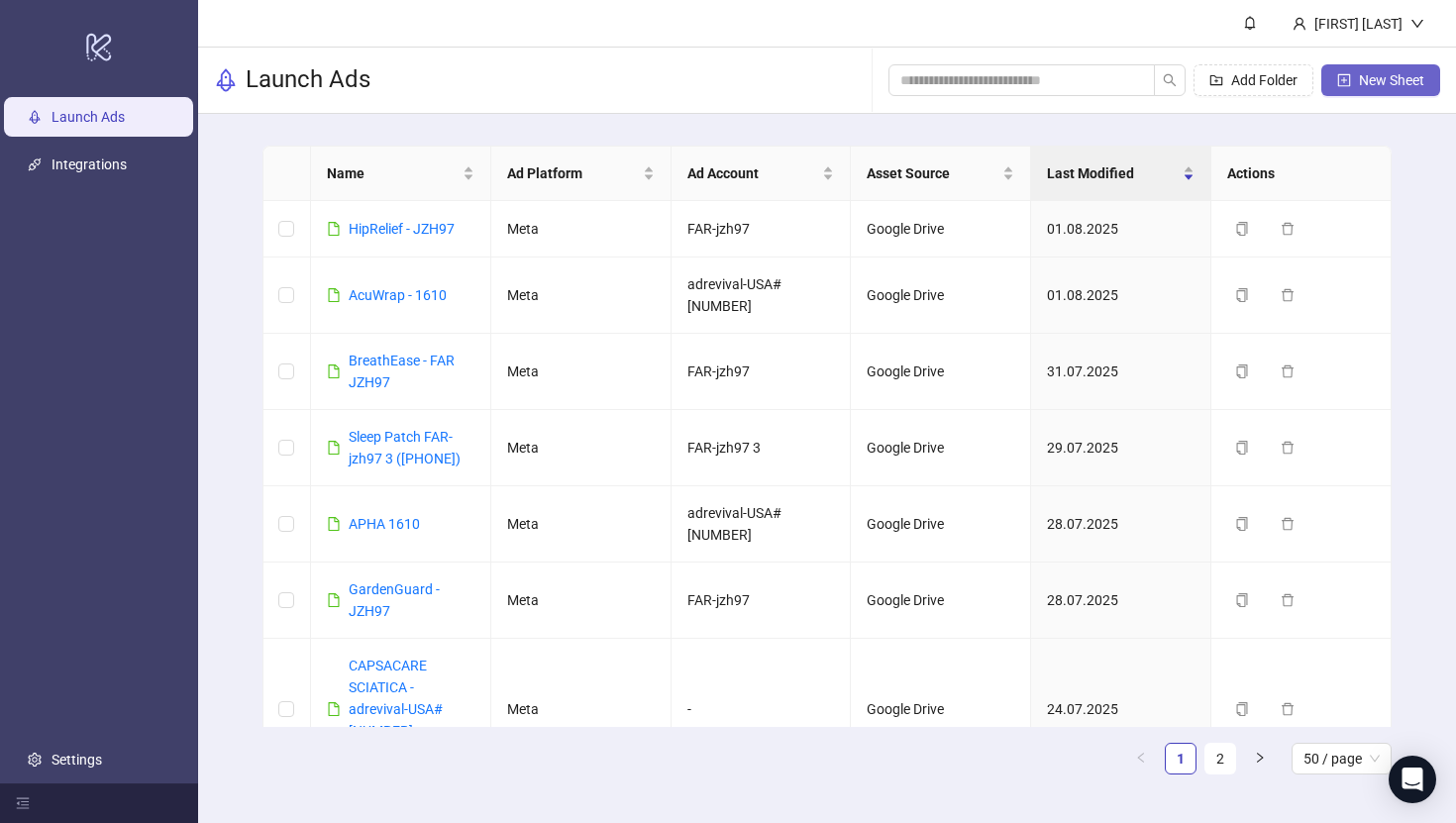 click on "New Sheet" at bounding box center (1392, 80) 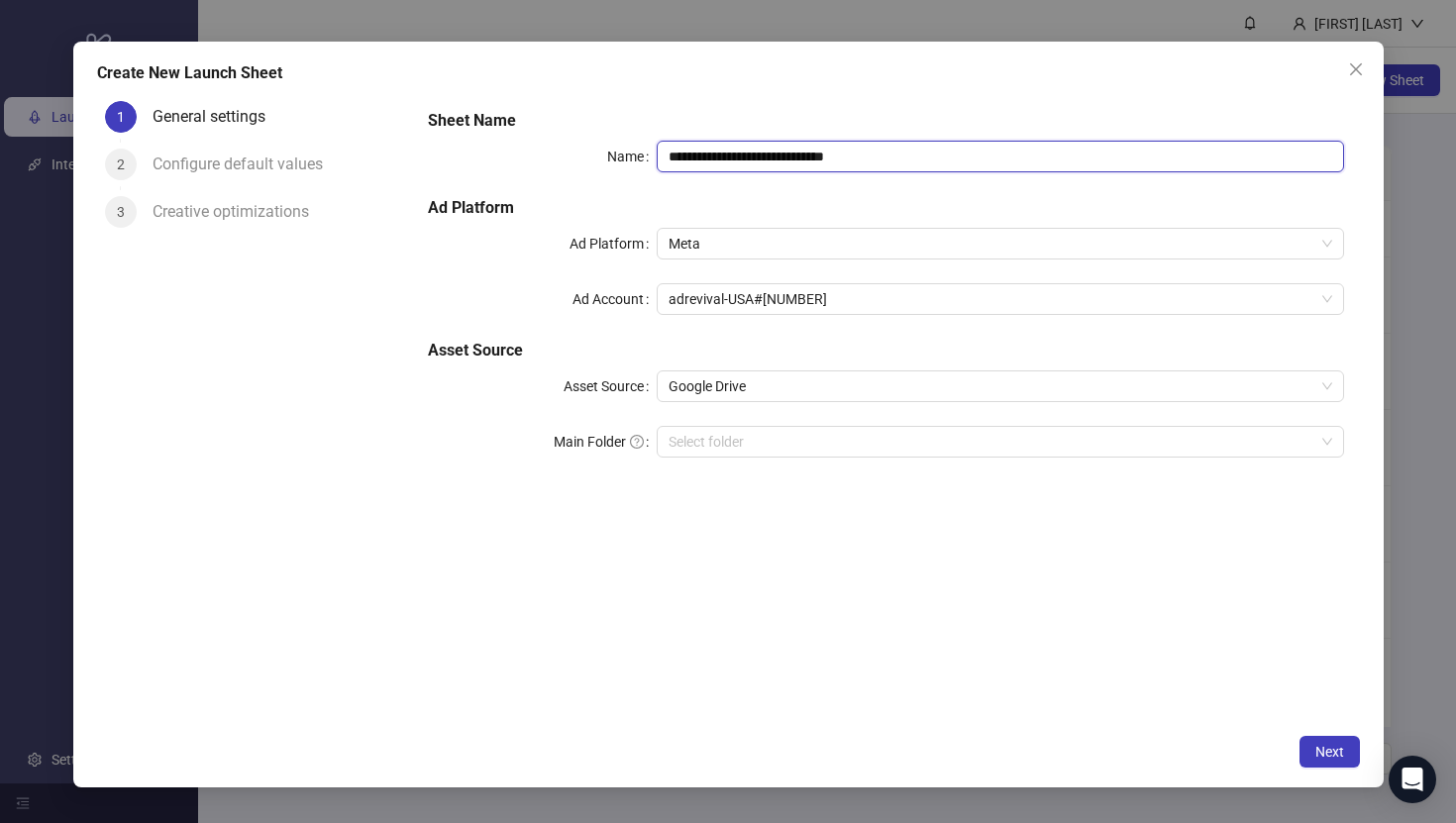 click on "**********" at bounding box center [999, 156] 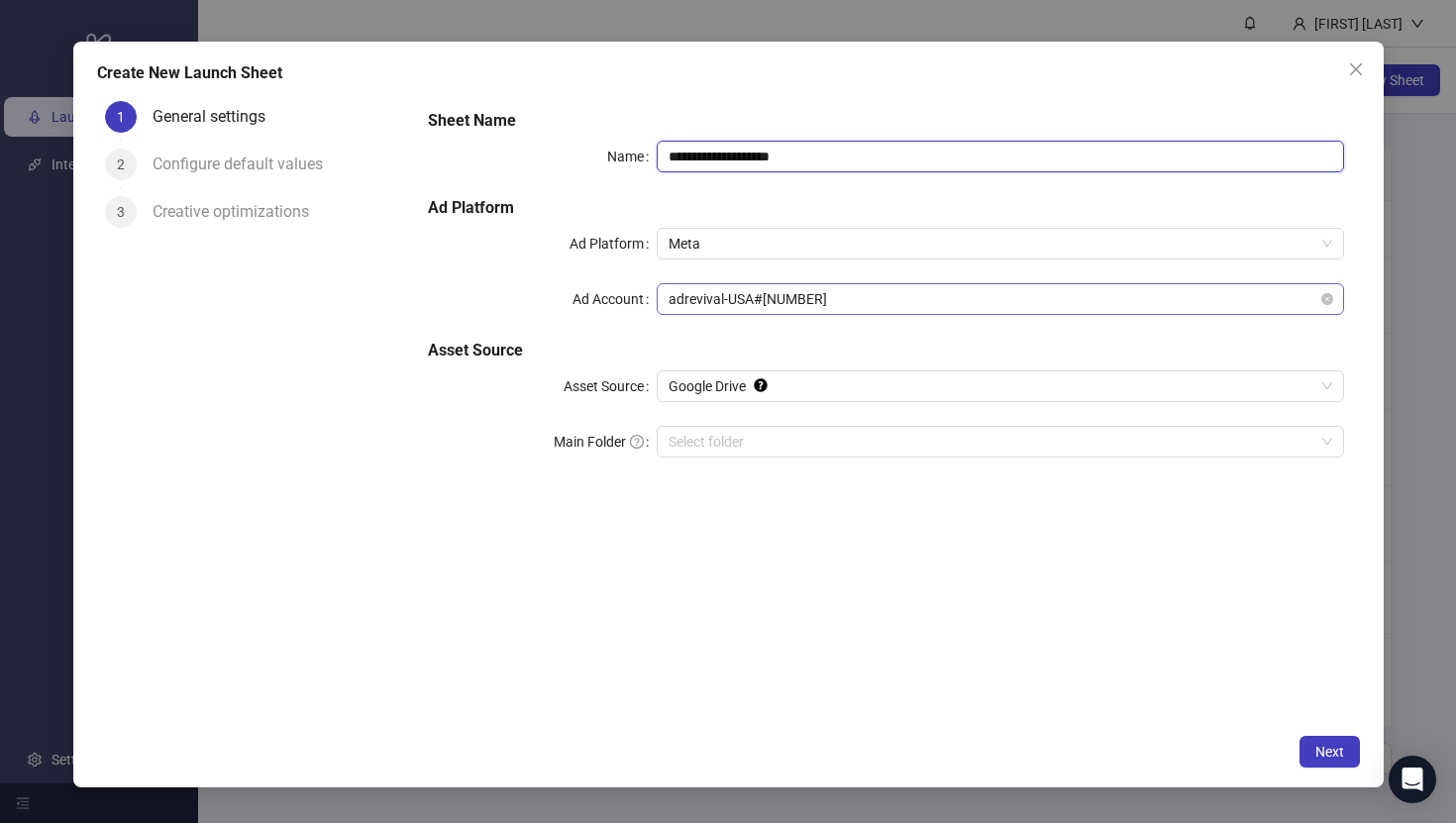 click on "adrevival-USA#1610" at bounding box center [999, 299] 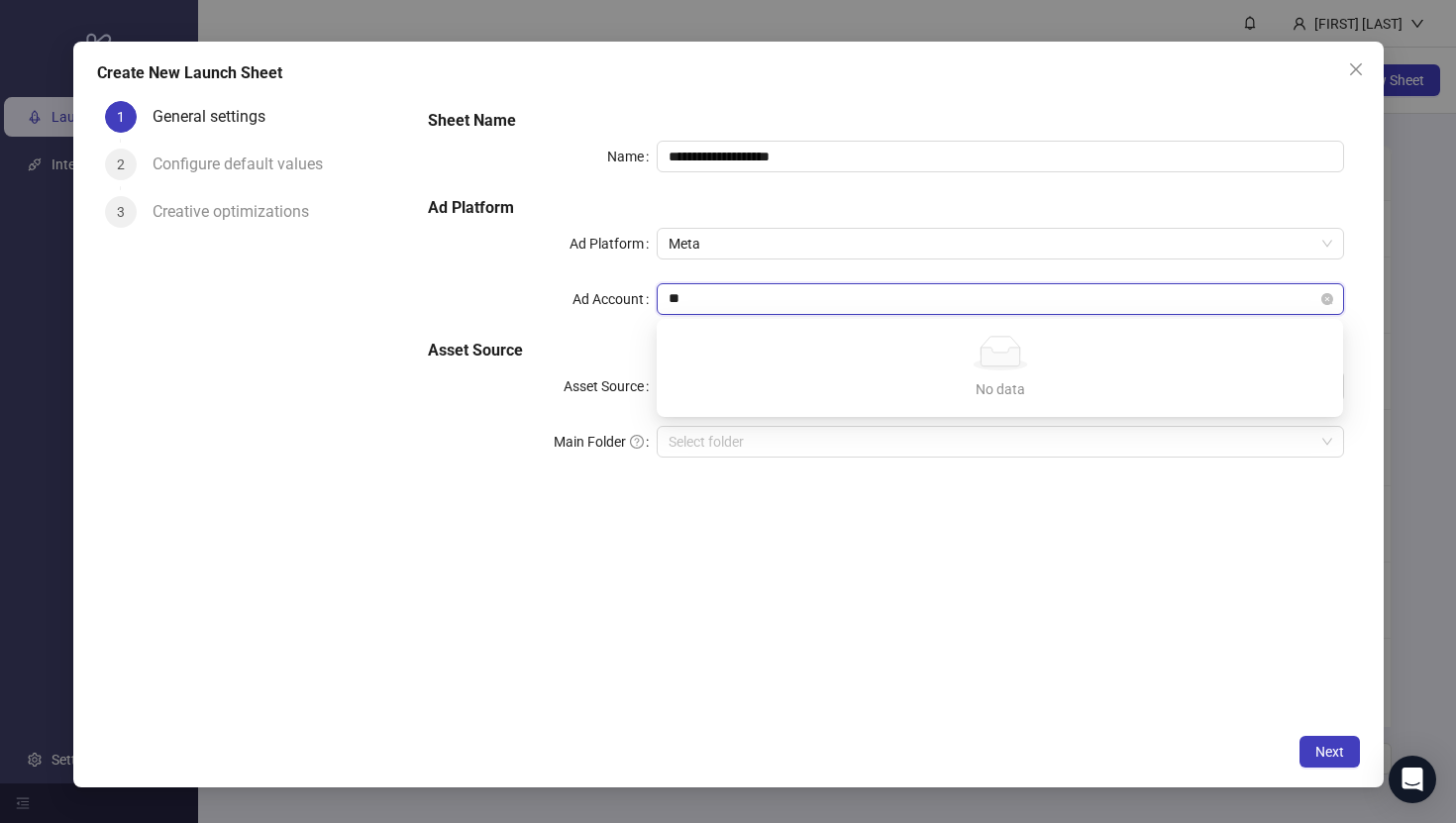 type on "**" 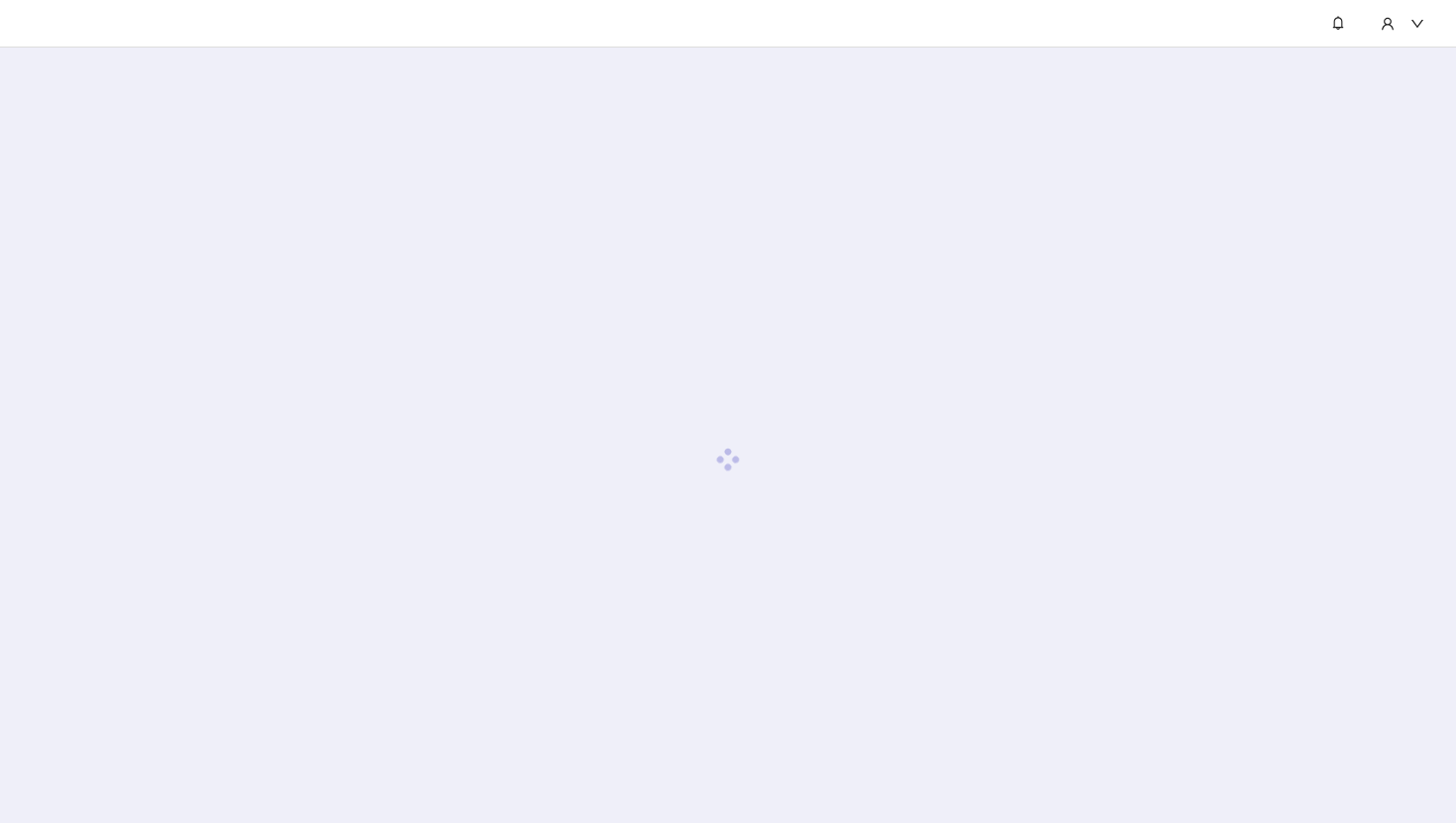 scroll, scrollTop: 0, scrollLeft: 0, axis: both 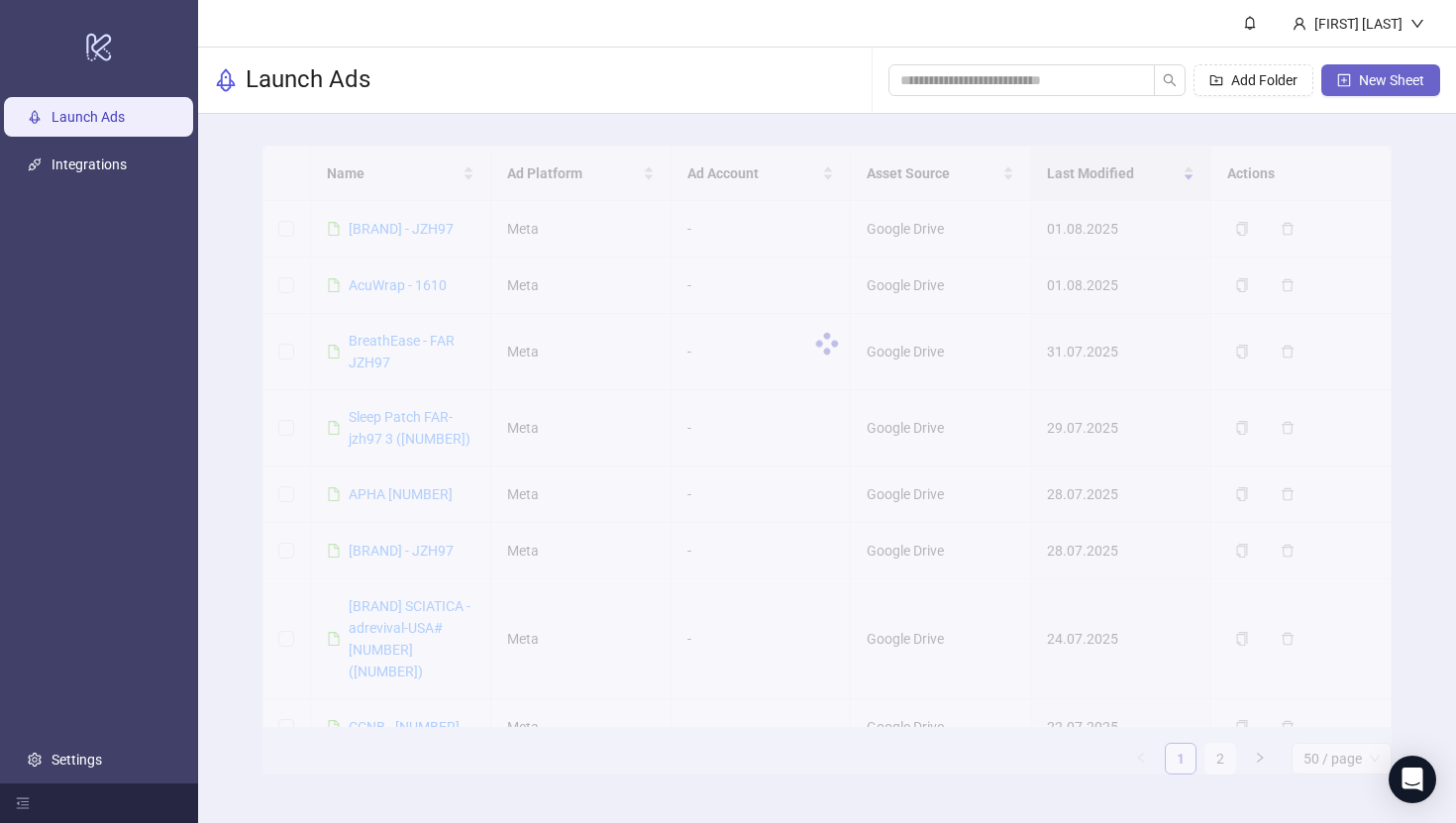 click on "New Sheet" at bounding box center [1381, 80] 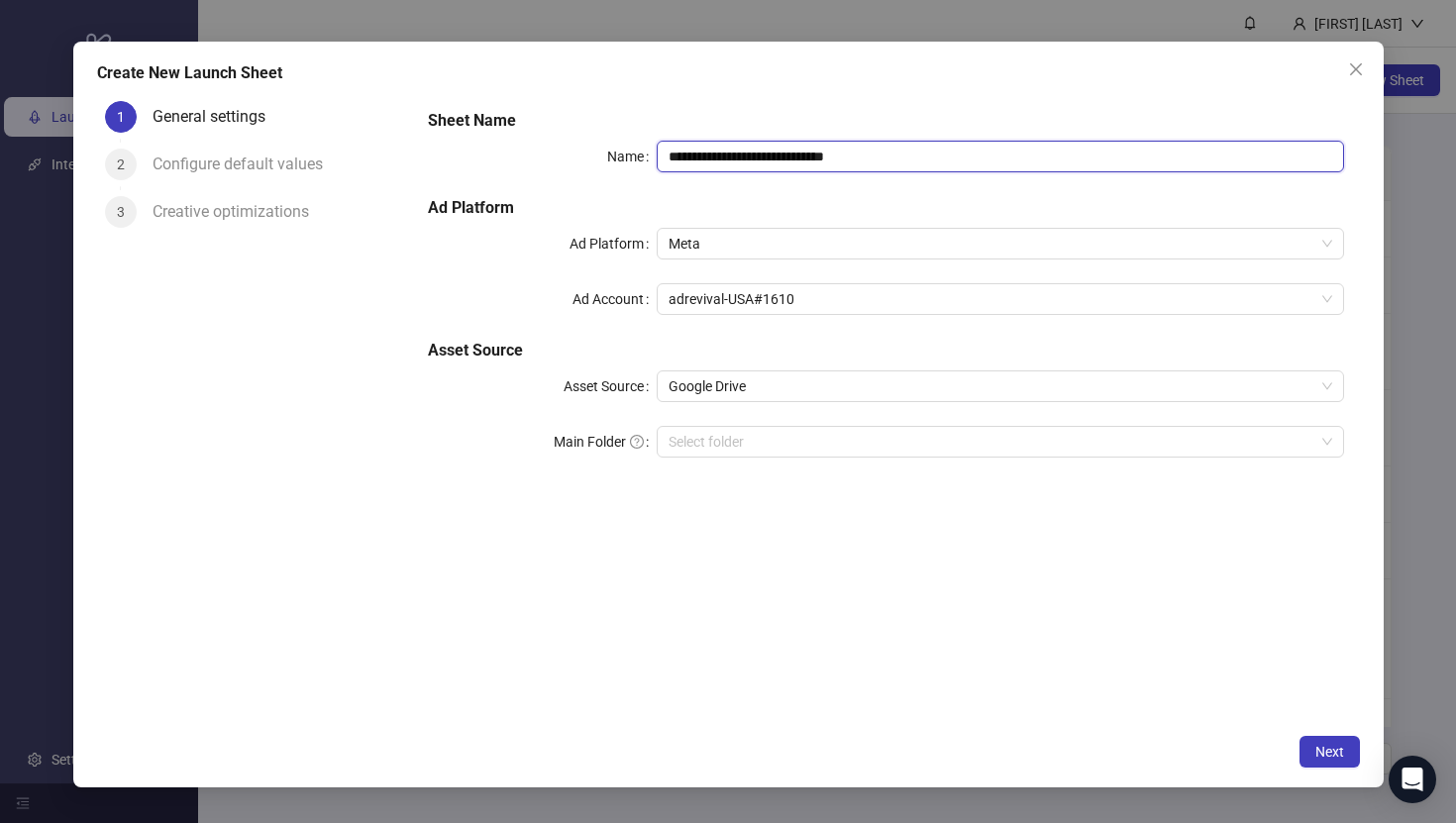 click on "**********" at bounding box center (999, 156) 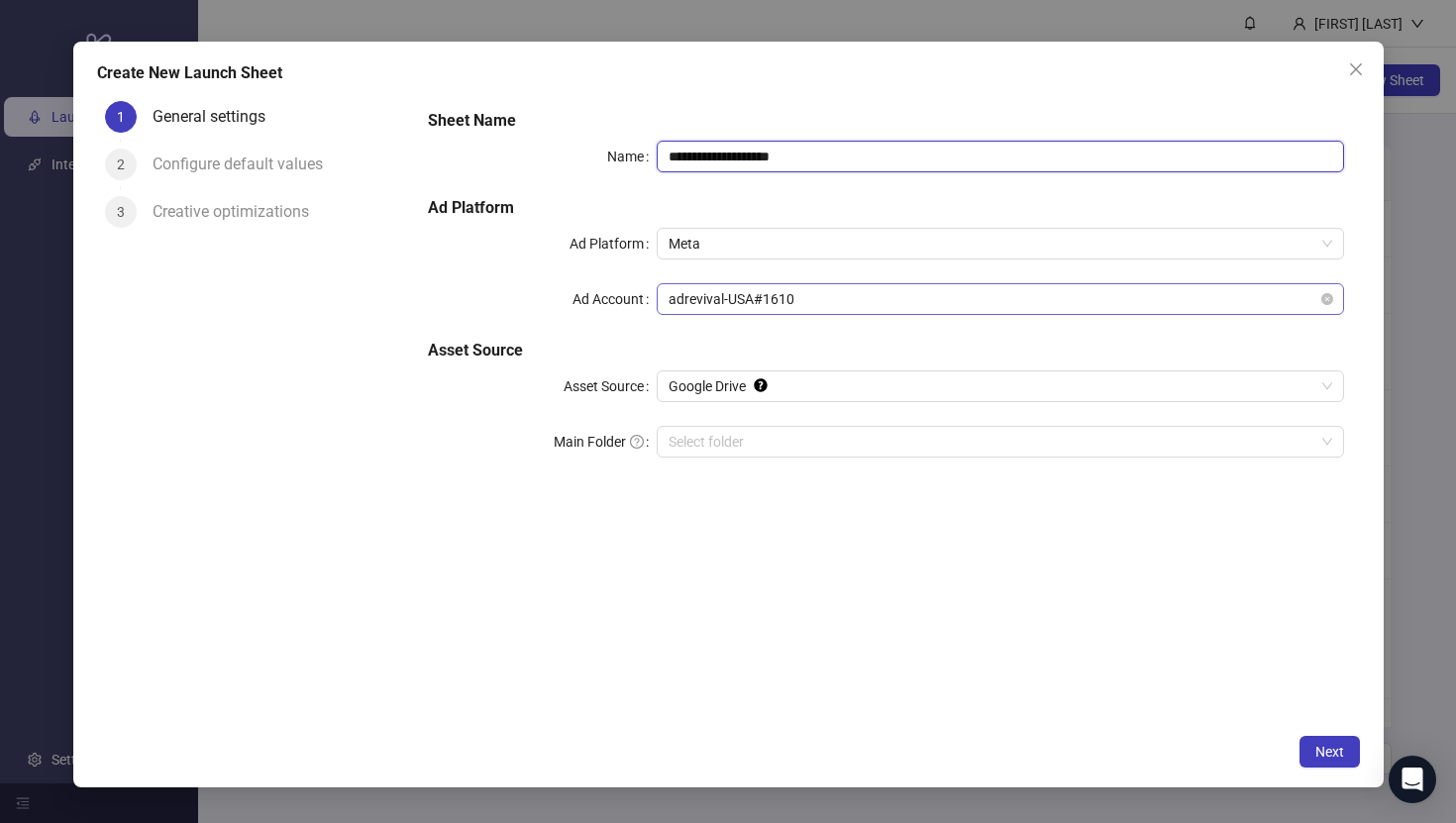 click on "adrevival-USA#1610" at bounding box center [999, 299] 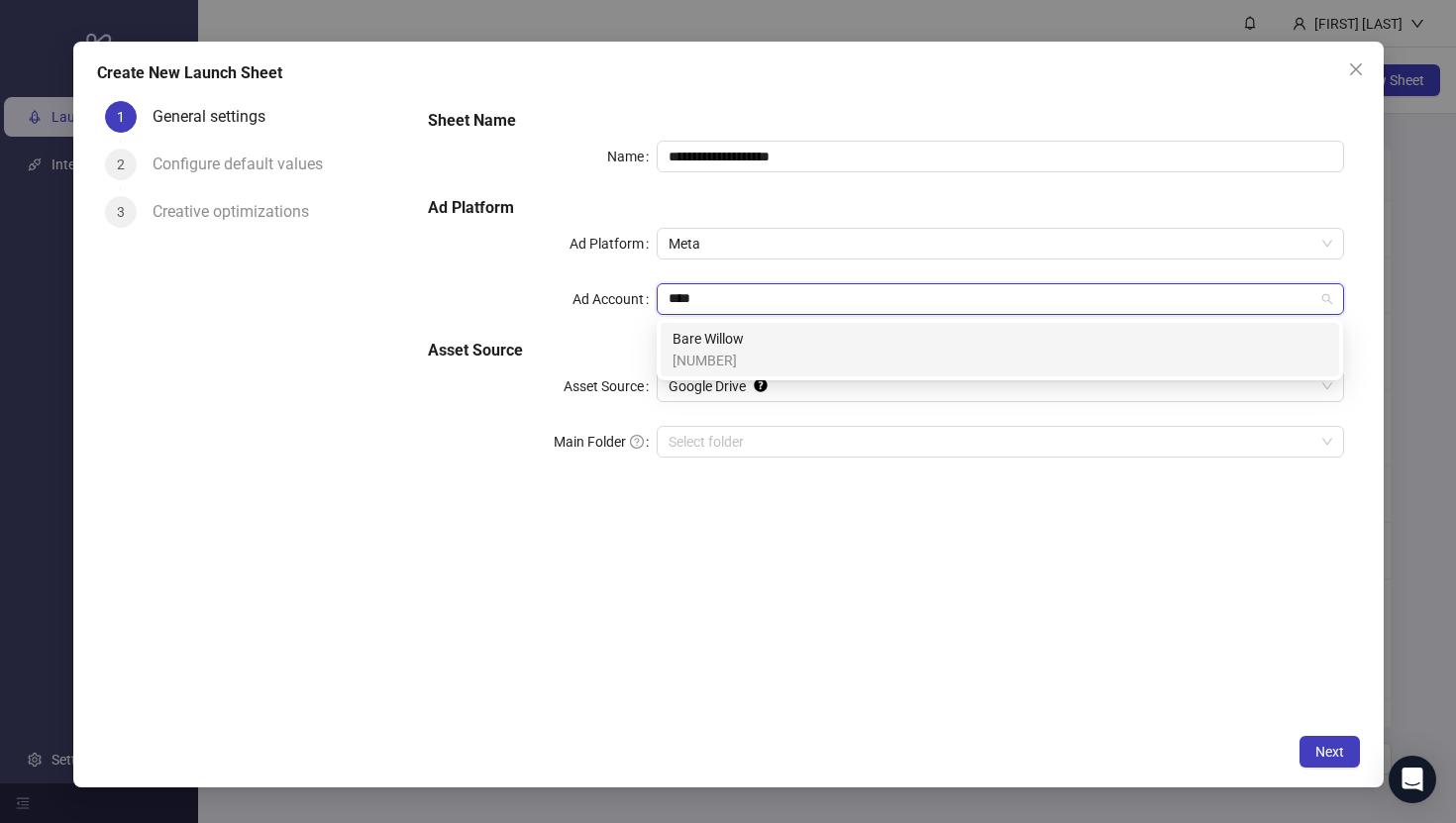 type on "****" 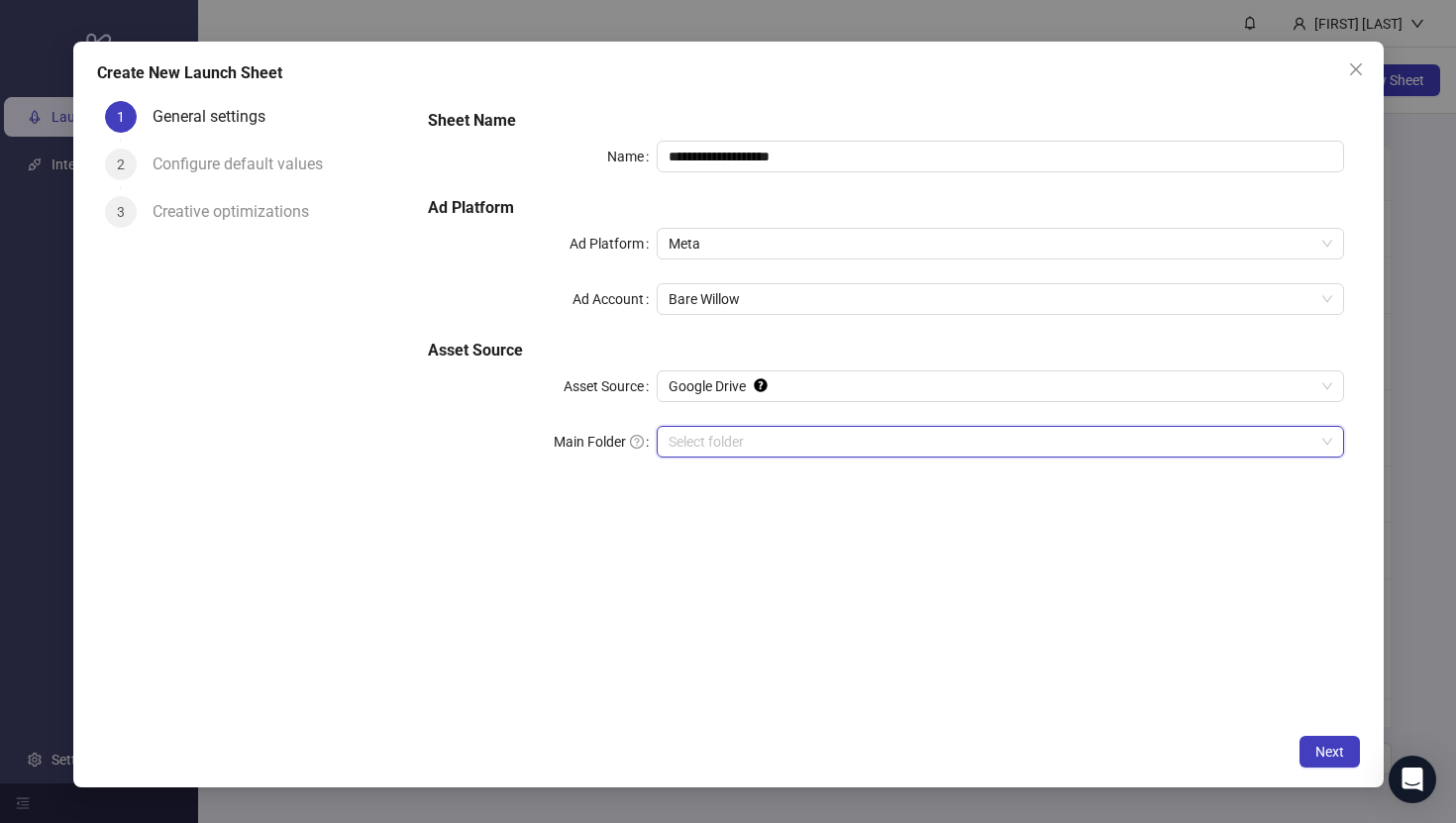 click on "Main Folder" at bounding box center (990, 442) 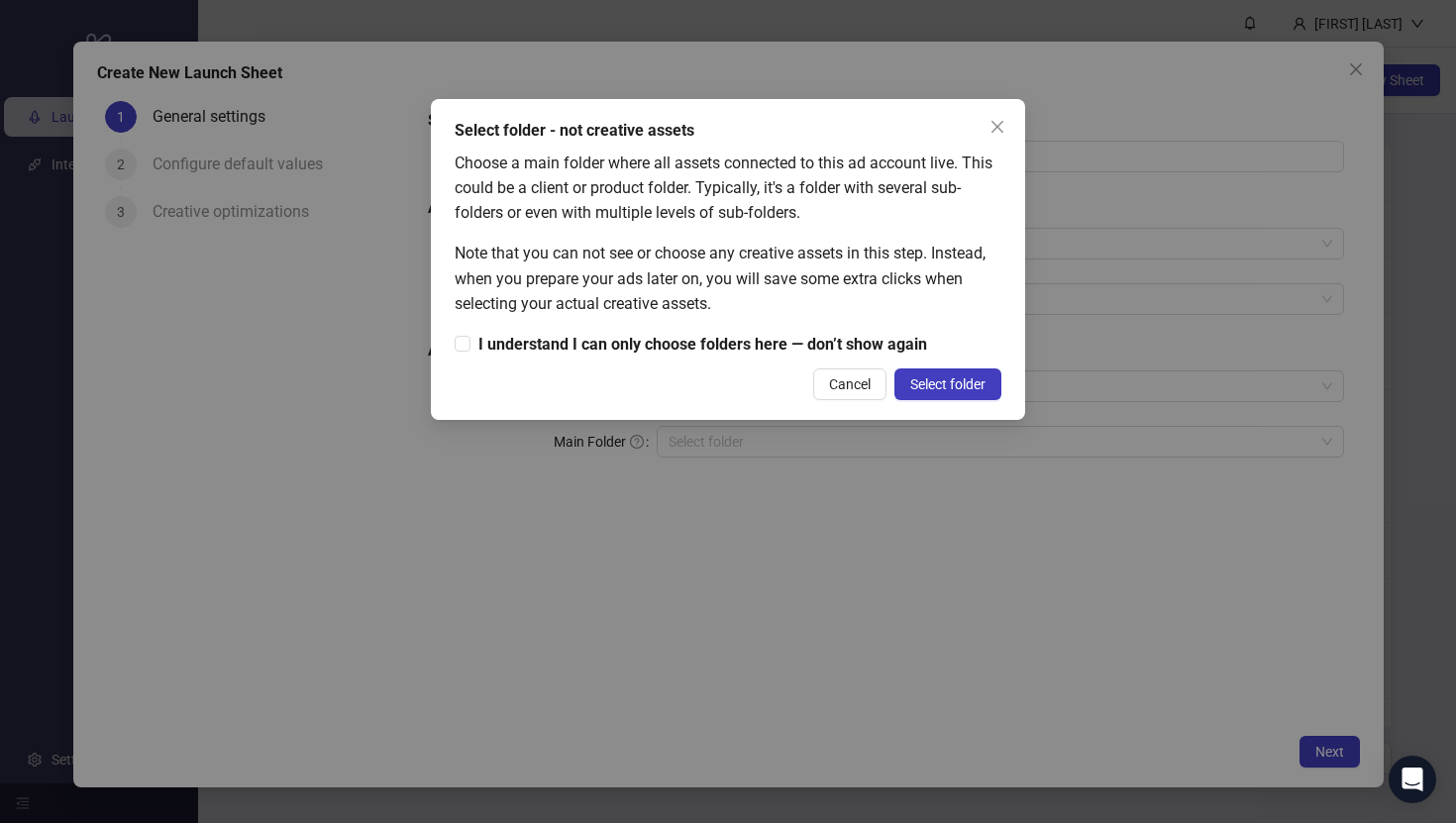 click on "Select folder - not creative assets Choose a main folder where all assets connected to this ad account live. This could be a client or product folder. Typically, it's a folder with several sub-folders or even with multiple levels of sub-folders. Note that you can not see or choose any creative assets in this step. Instead, when you prepare your ads later on, you will save some extra clicks when selecting your actual creative assets. I understand I can only choose folders here — don’t show again Cancel Select folder" at bounding box center [728, 411] 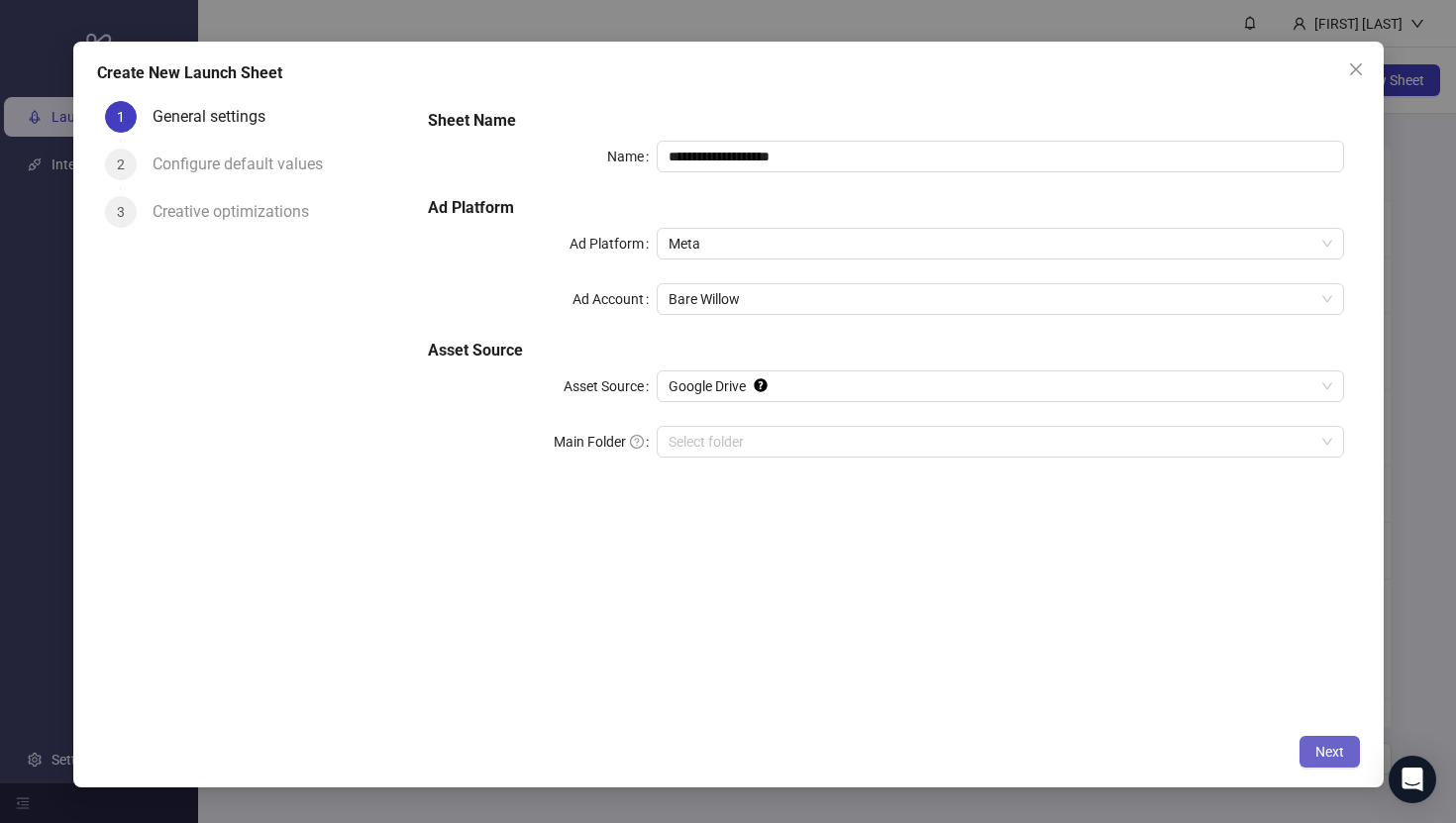 click on "Next" at bounding box center (1329, 752) 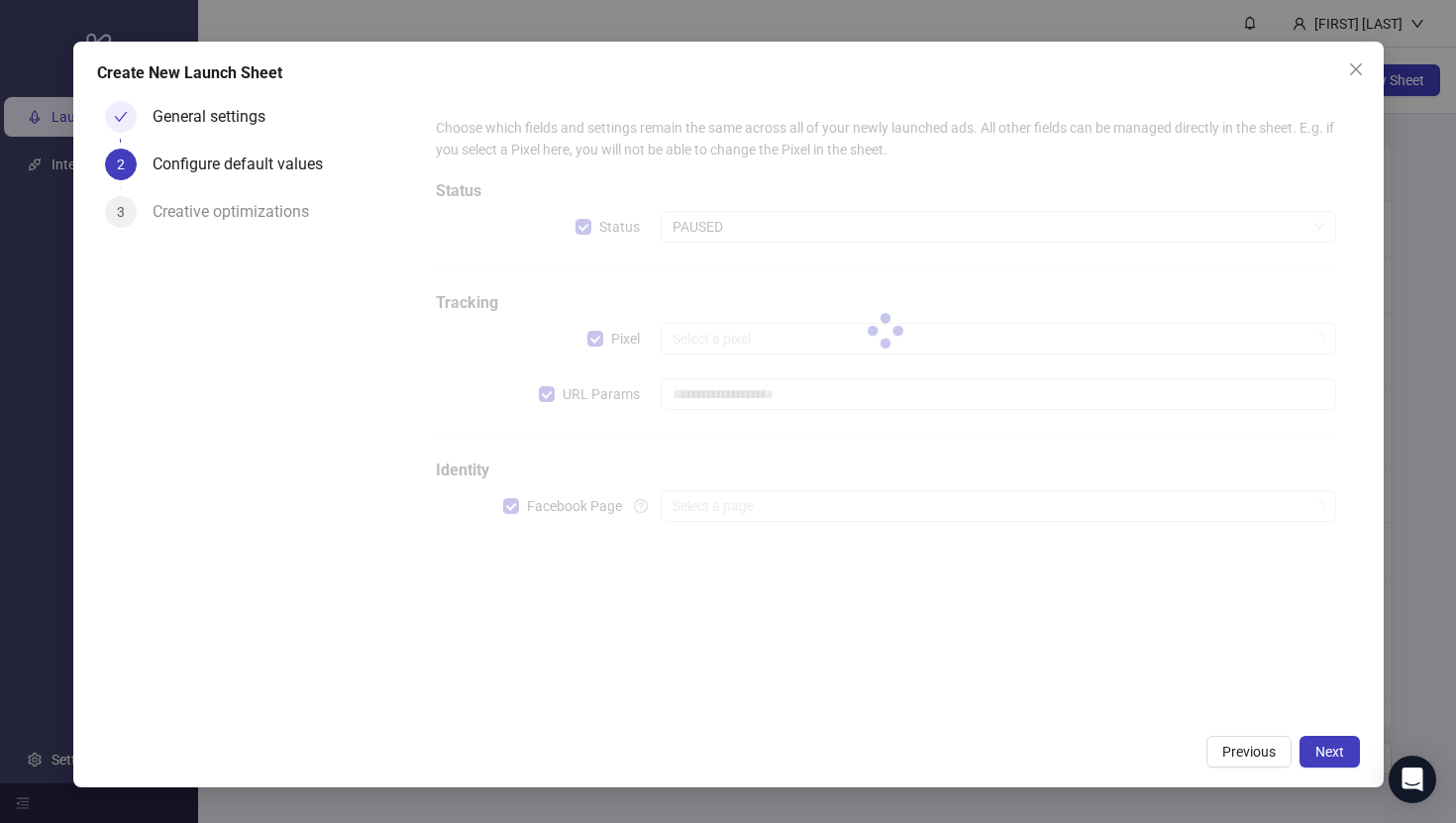 type on "**********" 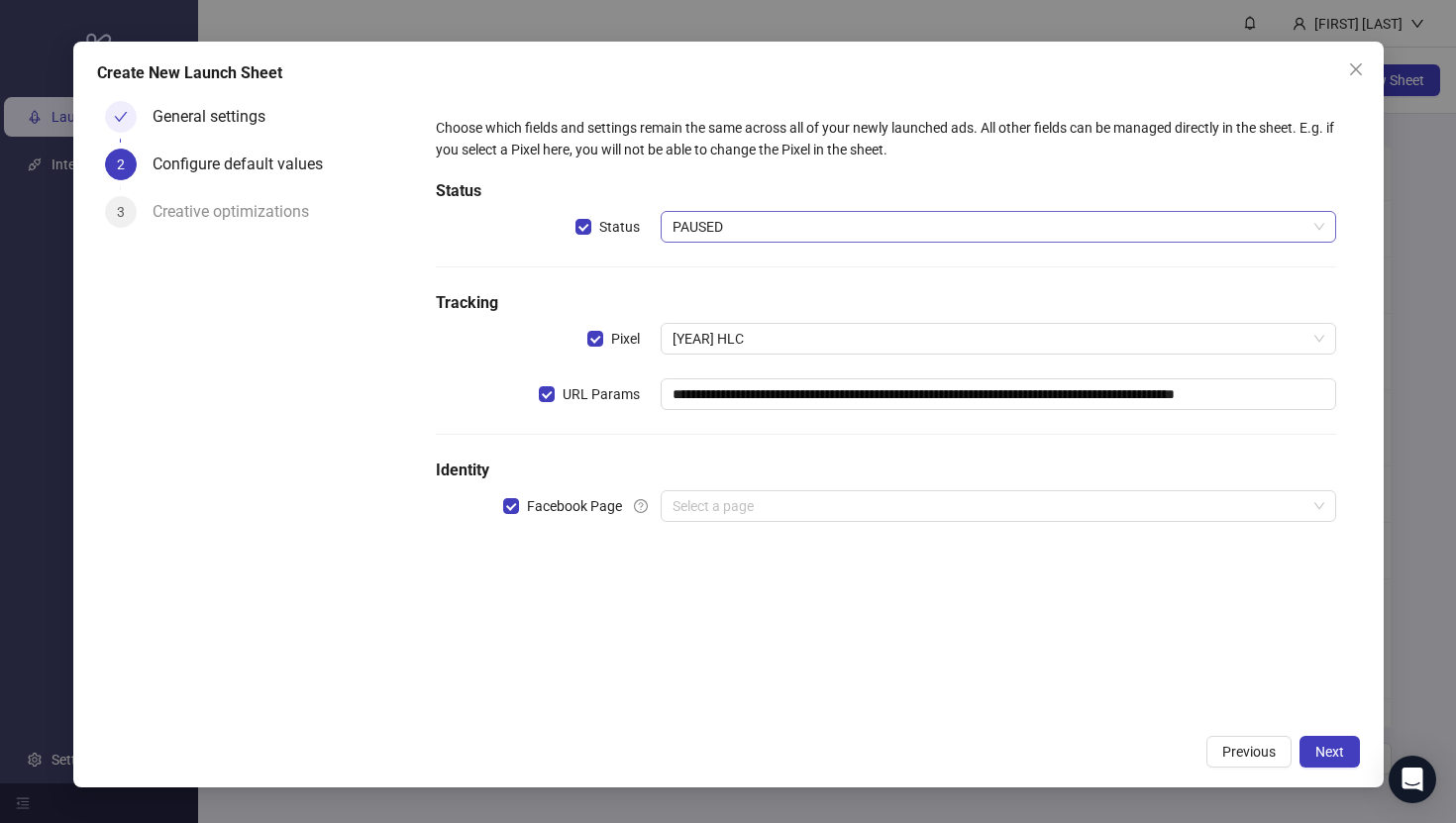click on "PAUSED" at bounding box center (997, 227) 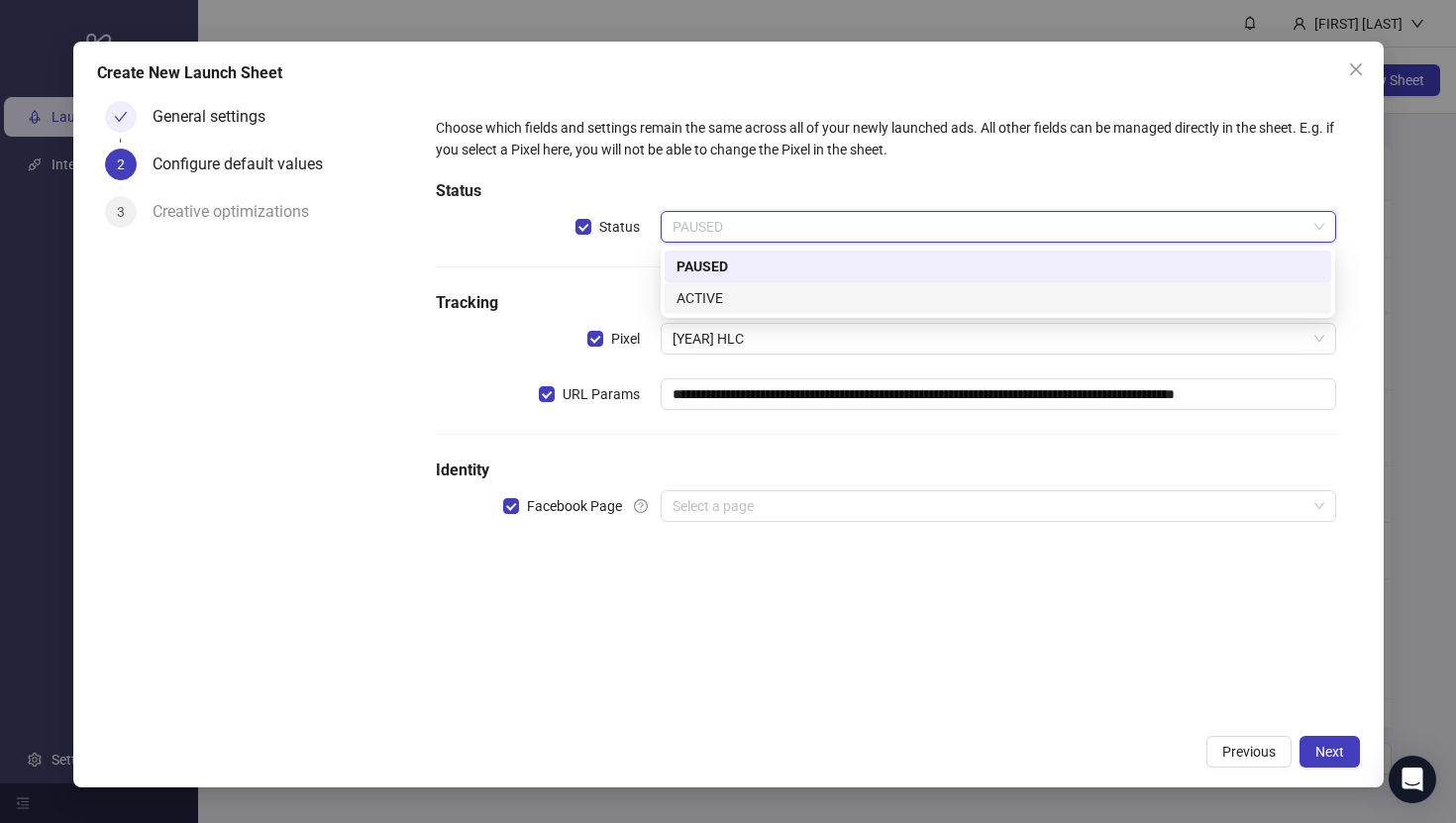 click on "ACTIVE" at bounding box center (997, 298) 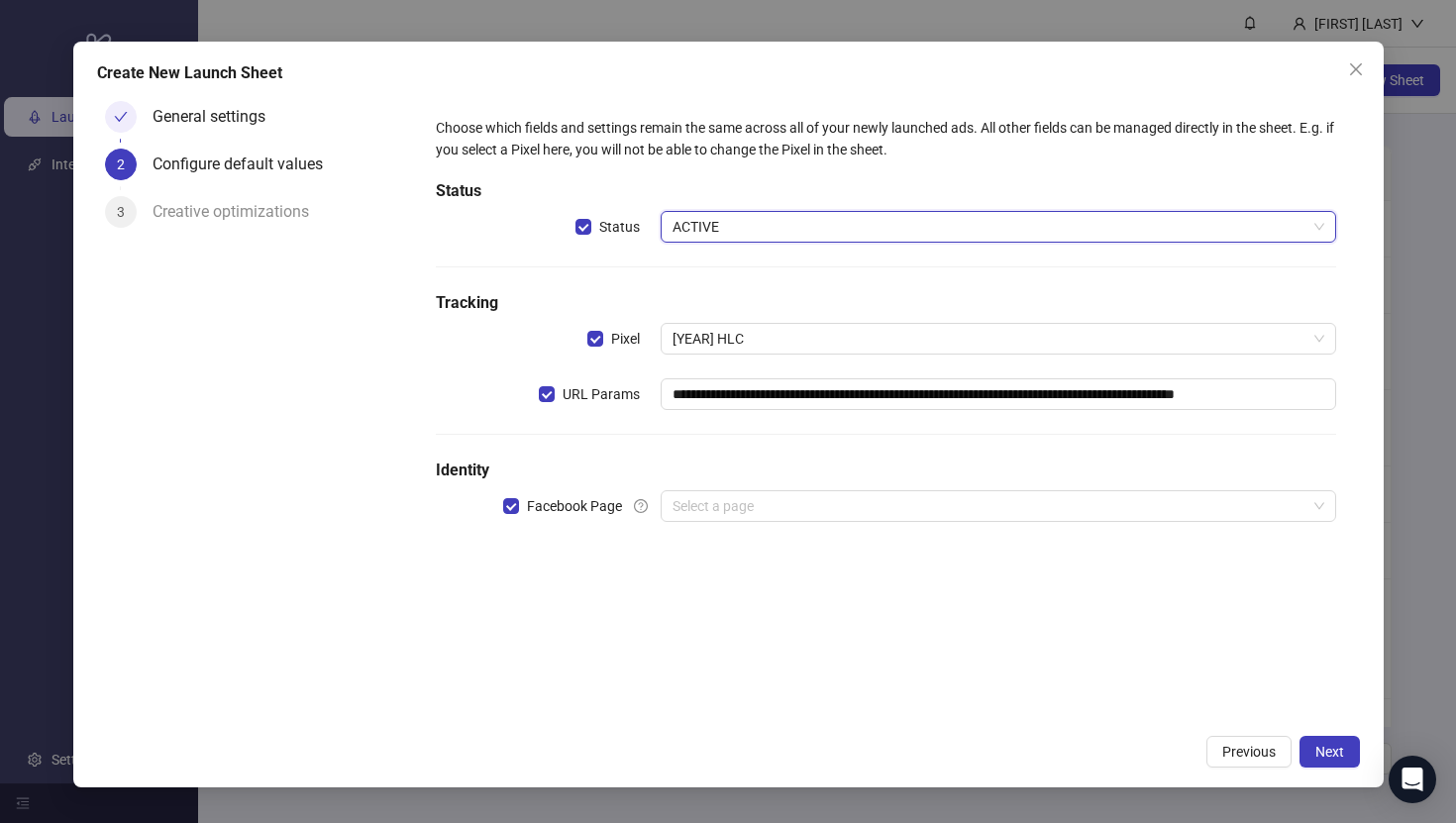 click on "**********" at bounding box center (885, 331) 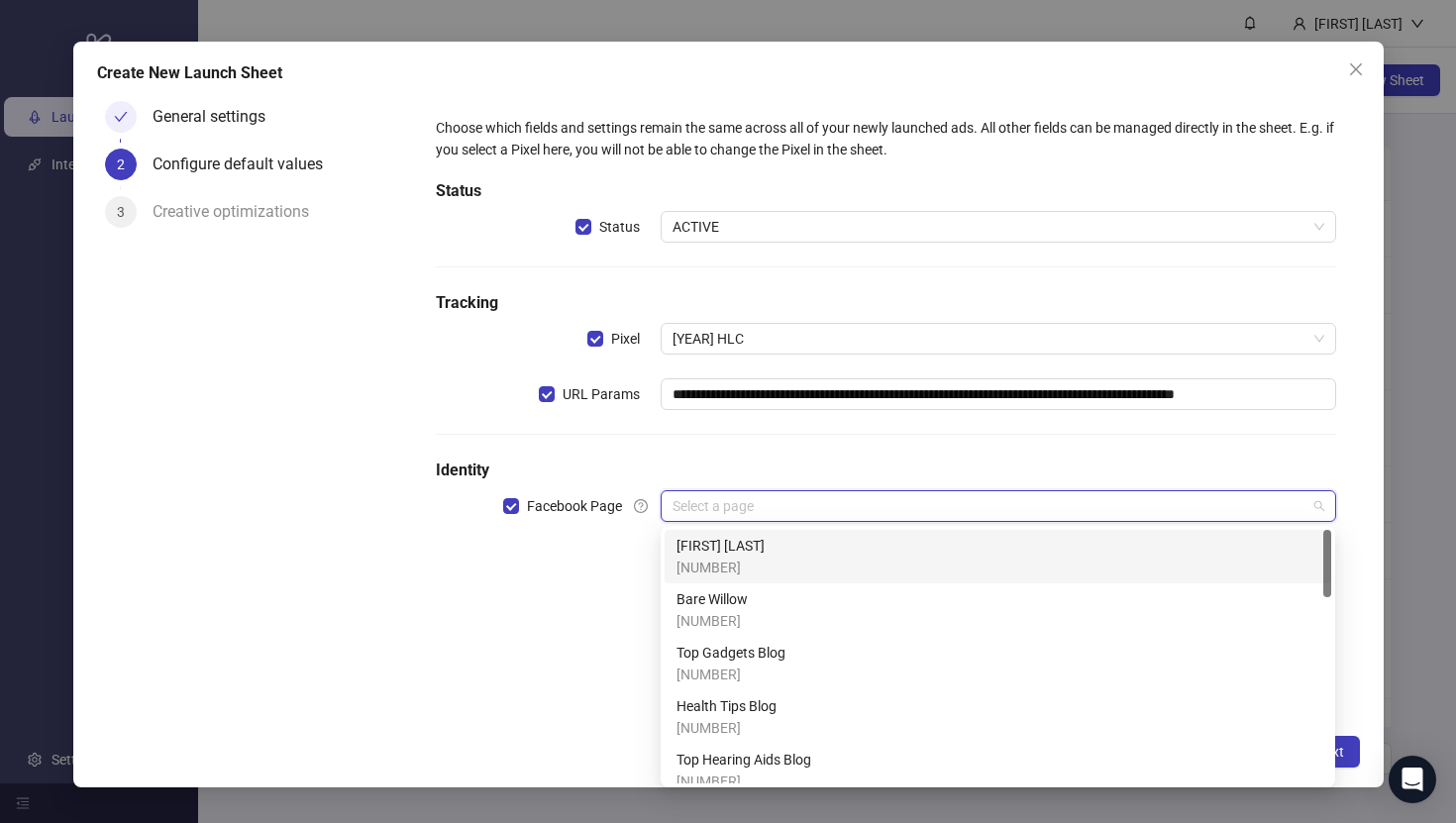 click at bounding box center [988, 506] 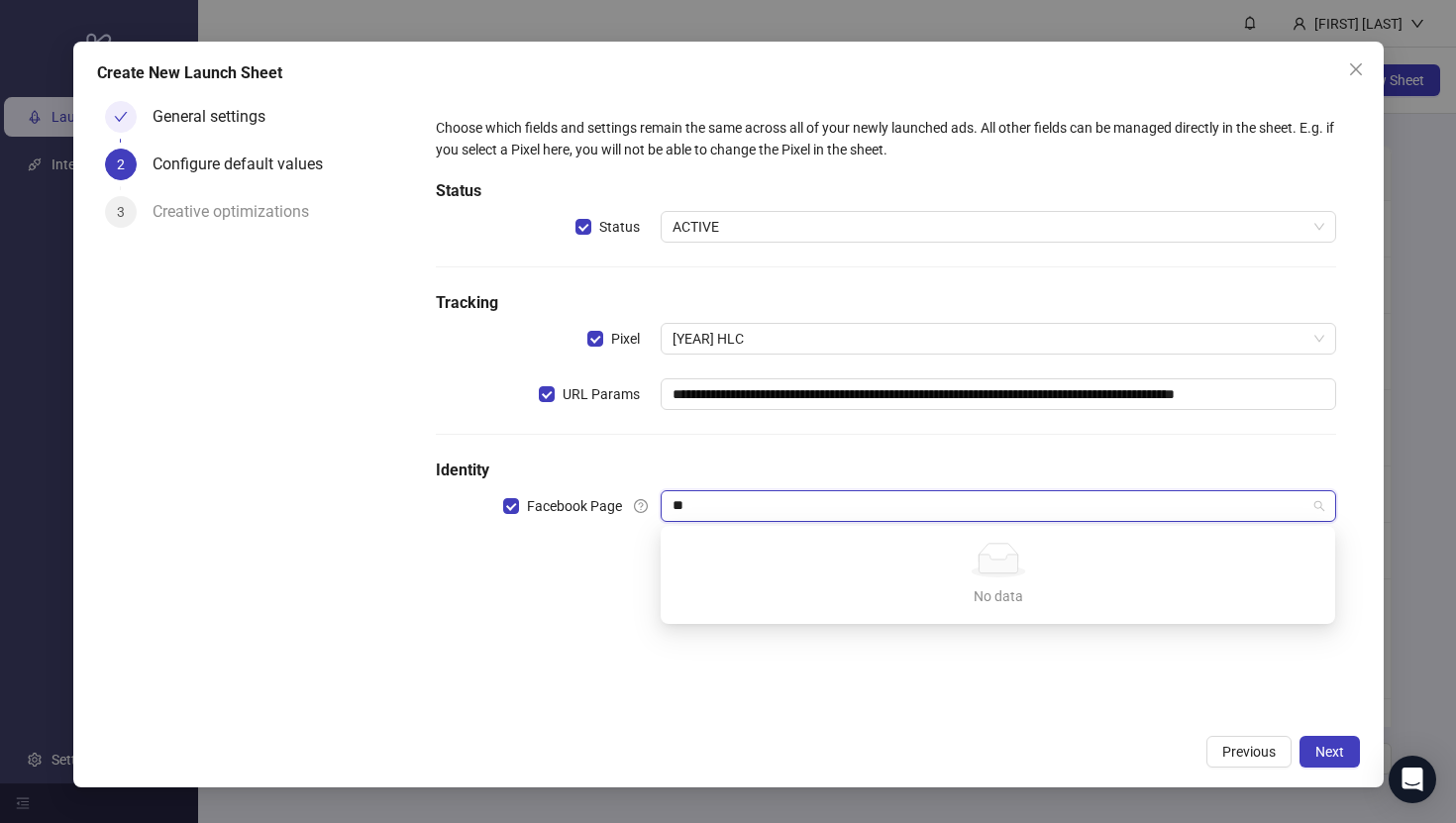 type on "***" 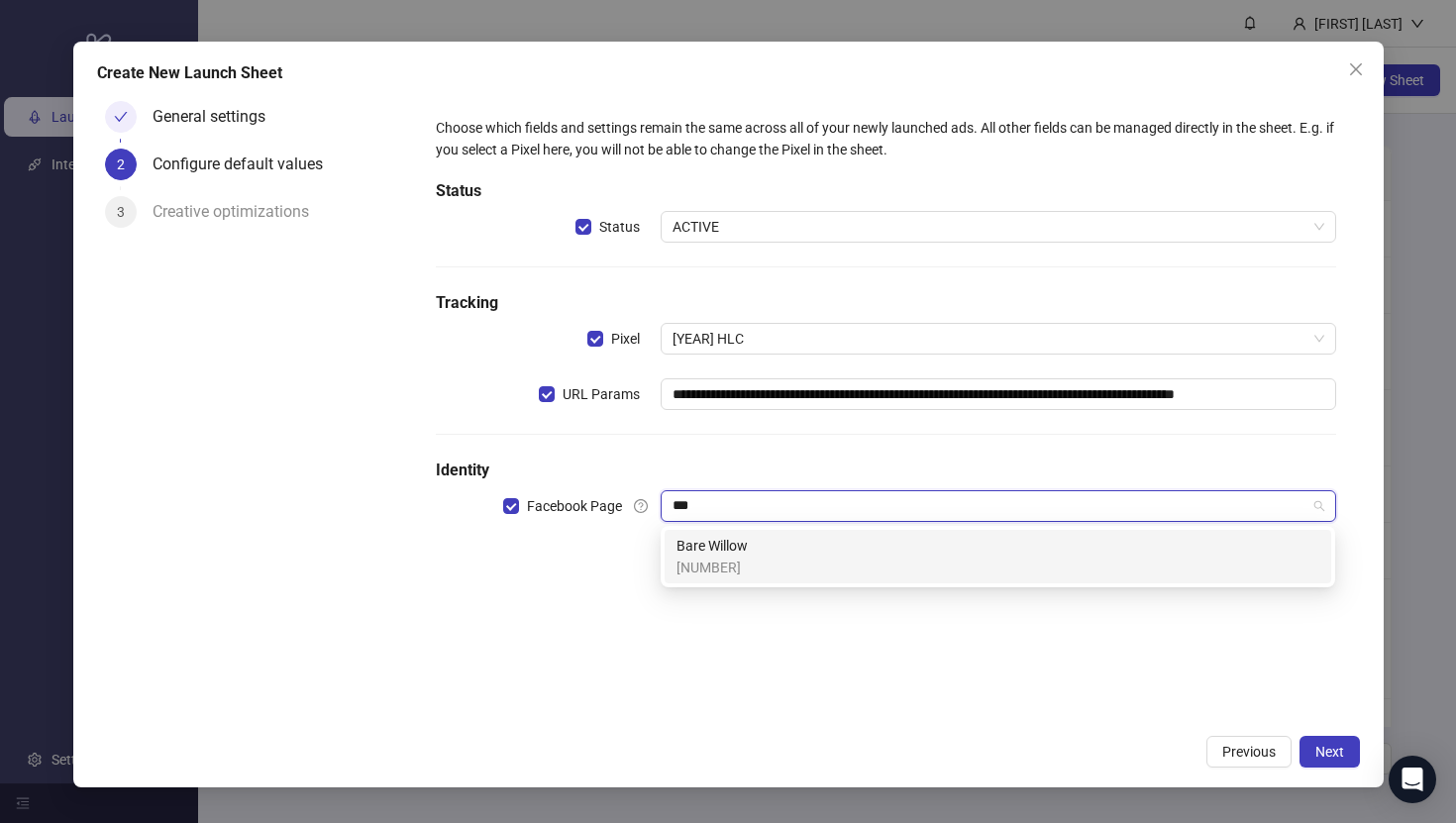 click on "Bare Willow 612792135253923" at bounding box center [997, 557] 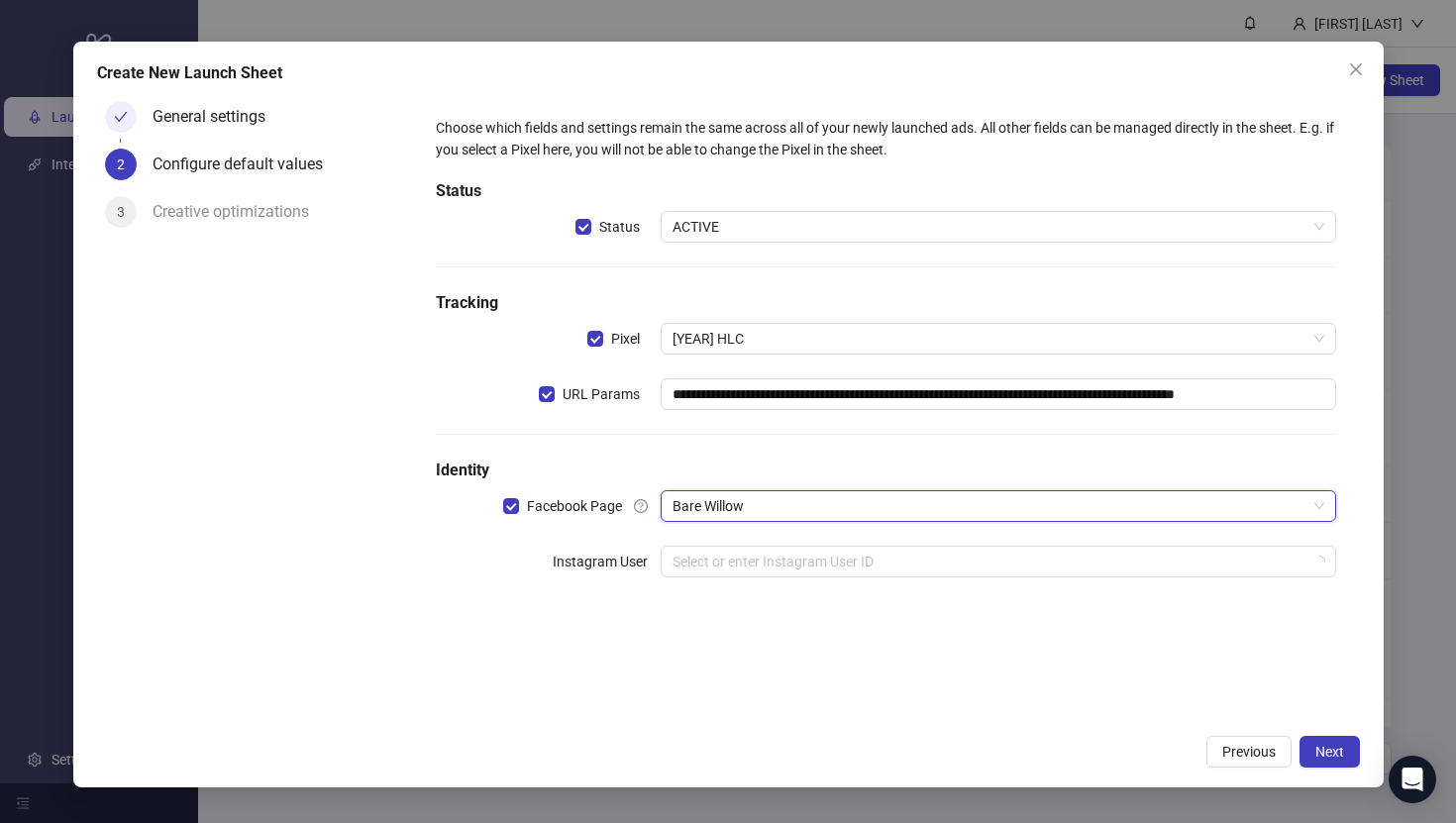 click on "**********" at bounding box center (885, 409) 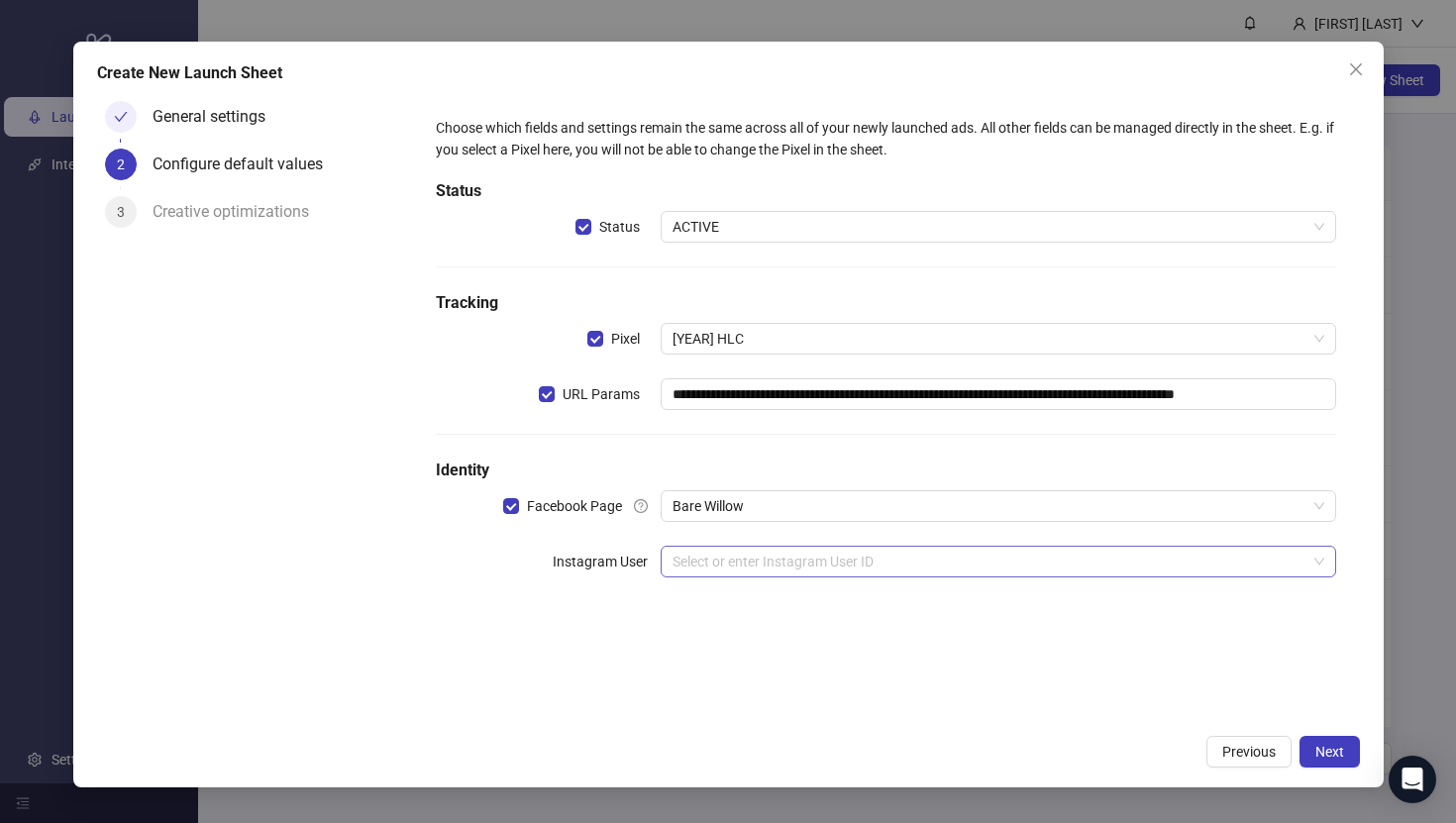 click at bounding box center [988, 562] 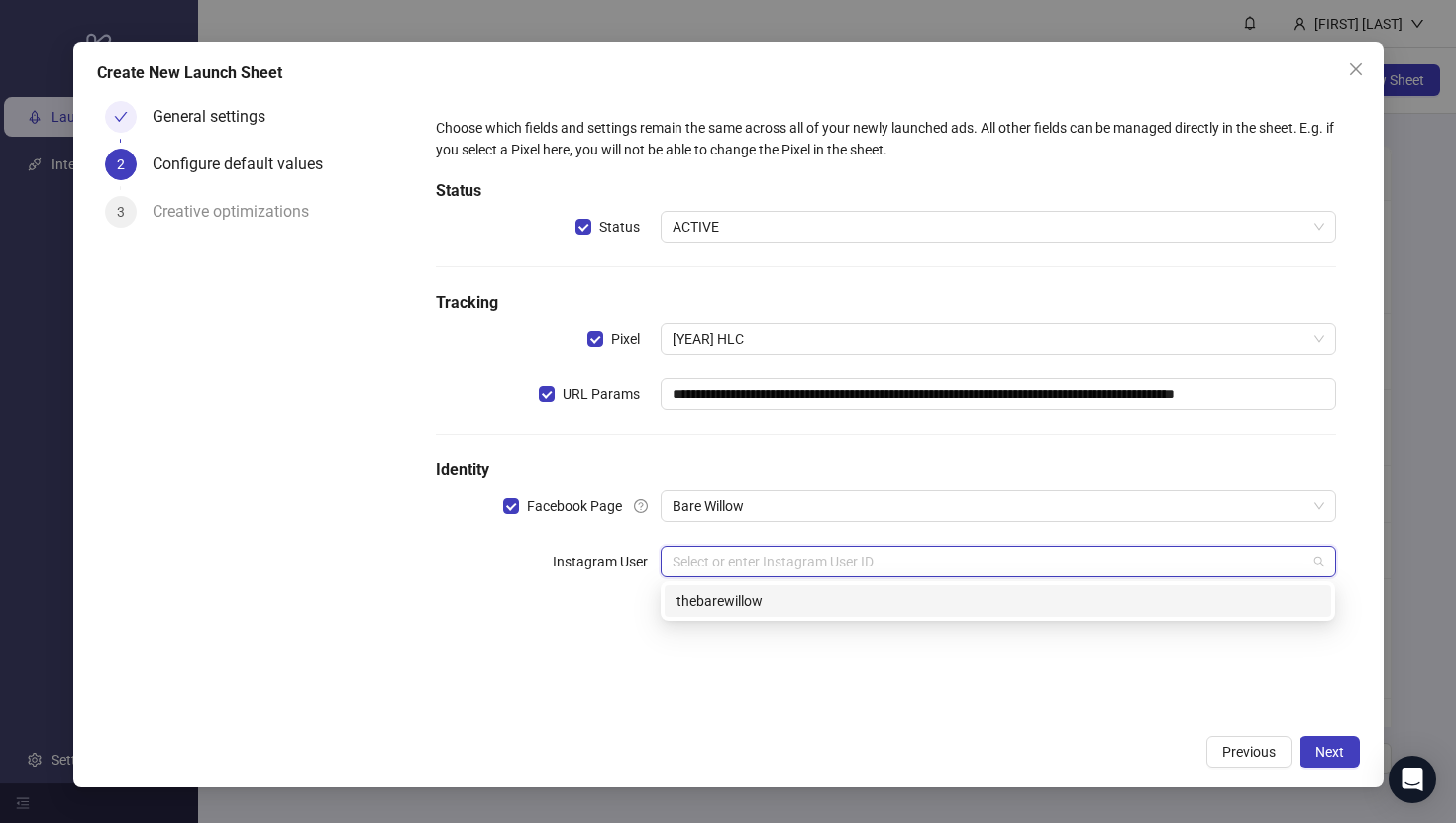 click on "thebarewillow" at bounding box center [997, 601] 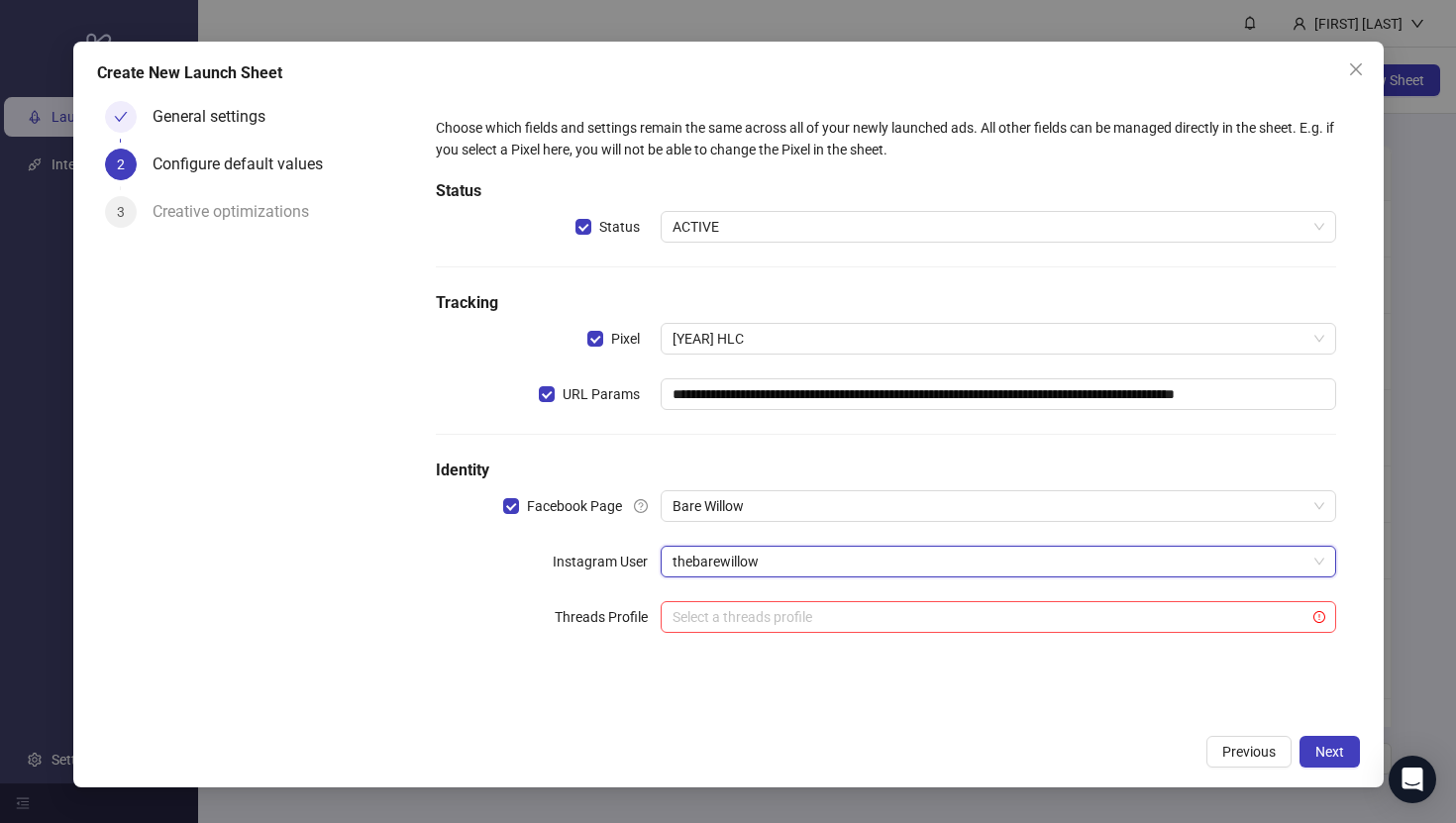 click on "**********" at bounding box center [885, 386] 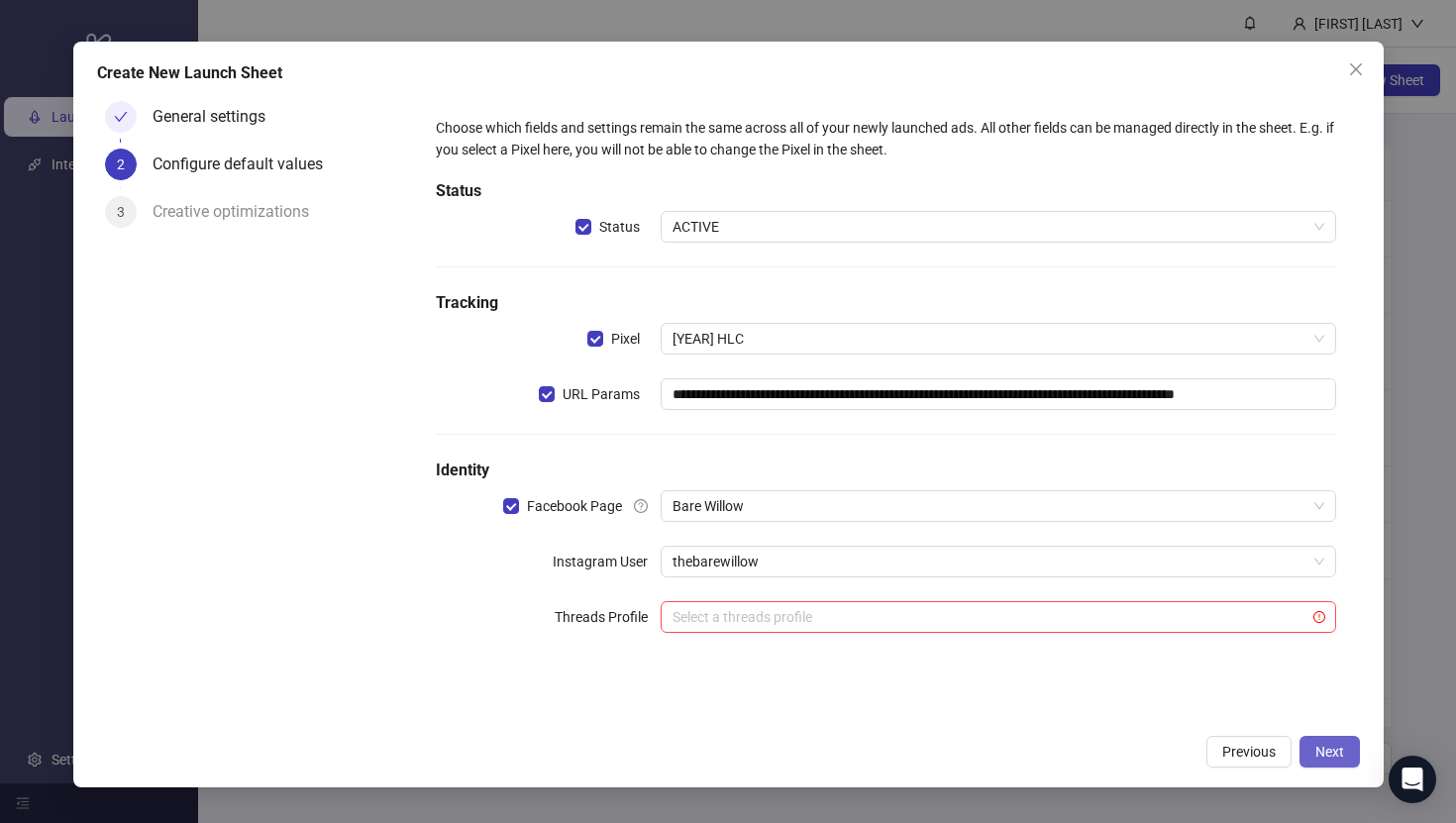 click on "Next" at bounding box center [1329, 752] 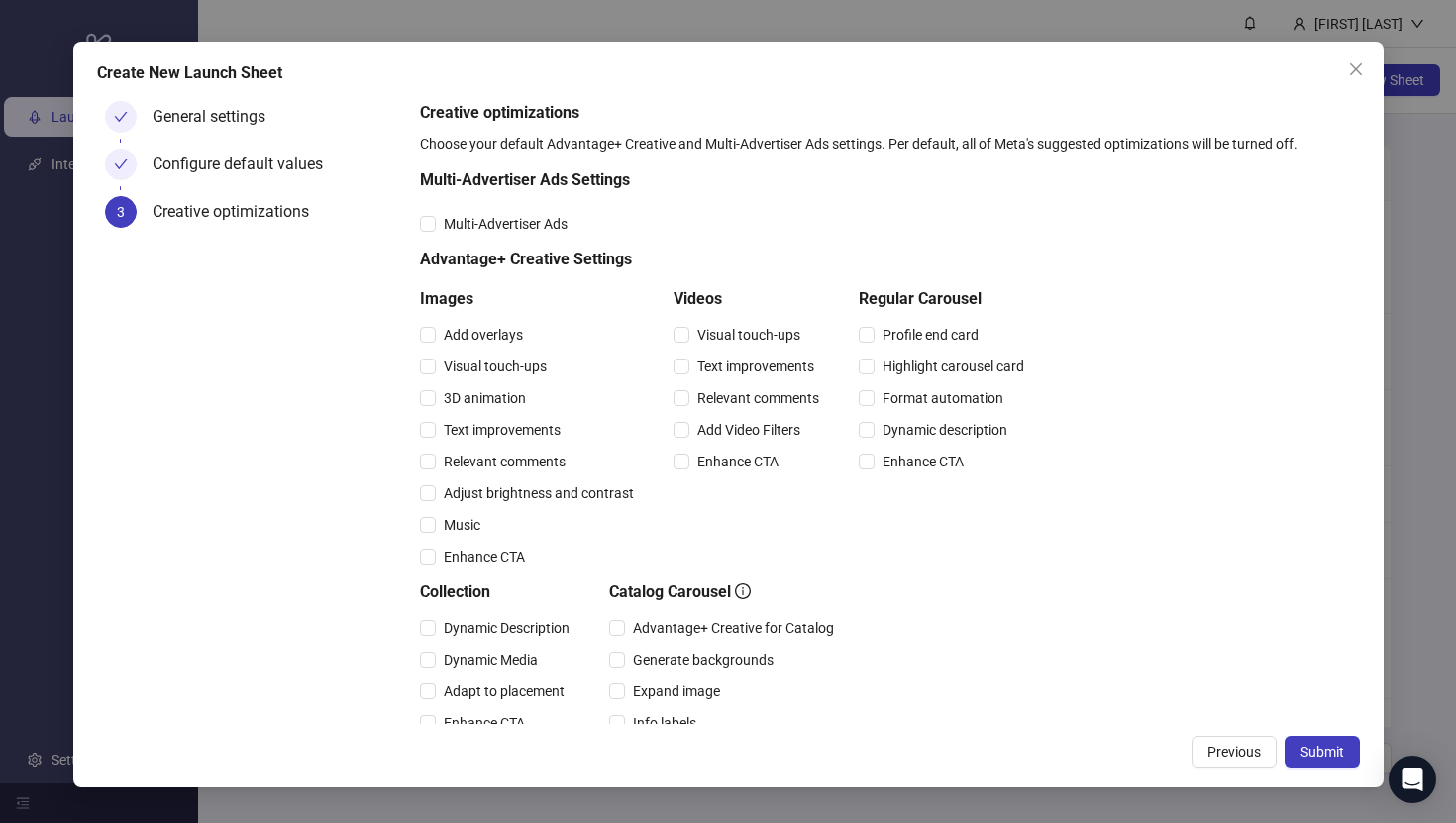 click on "Multi-Advertiser Ads" at bounding box center (726, 224) 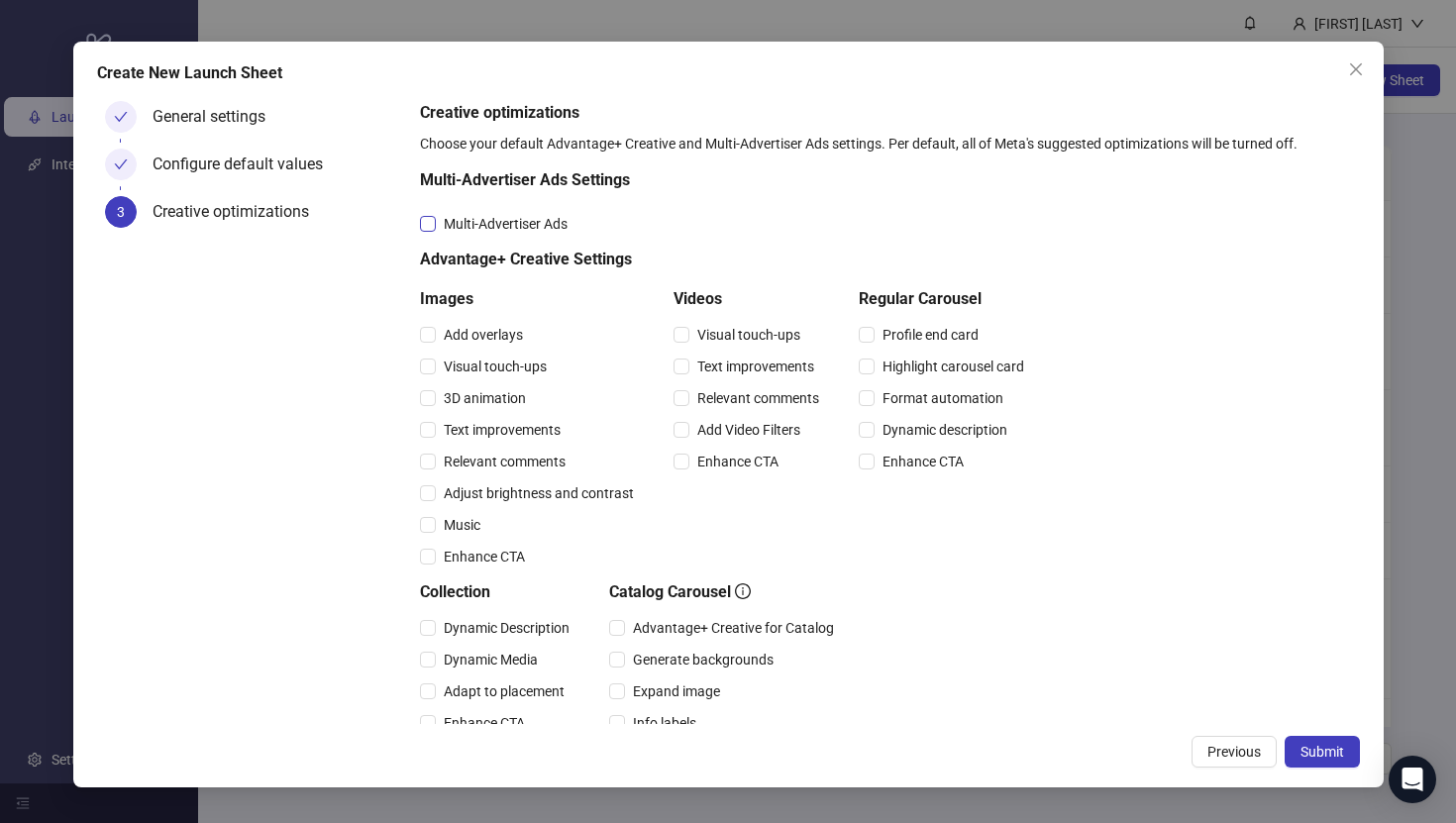 click on "Multi-Advertiser Ads" at bounding box center [505, 224] 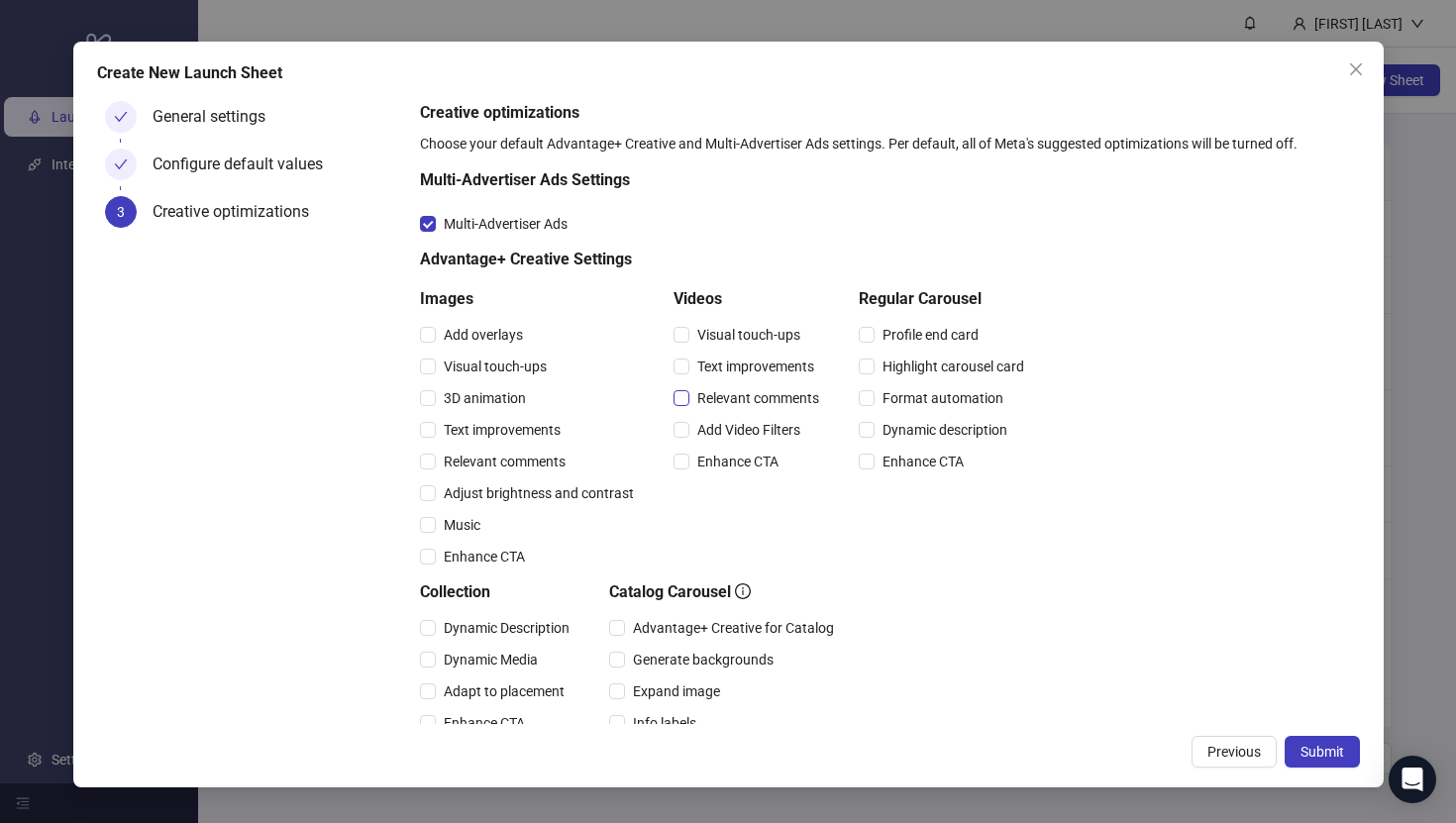 click on "Relevant comments" at bounding box center [758, 398] 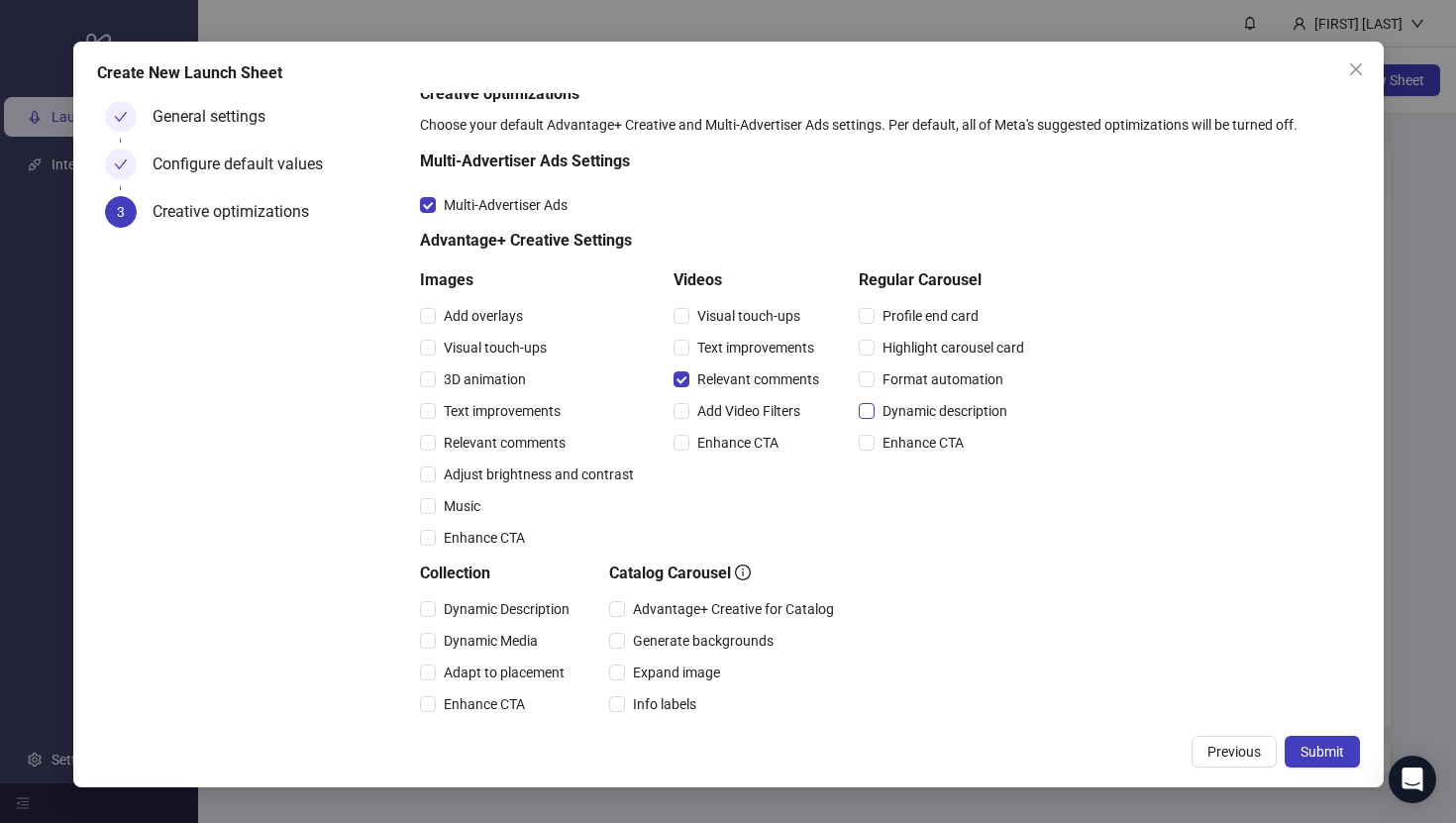 scroll, scrollTop: 0, scrollLeft: 0, axis: both 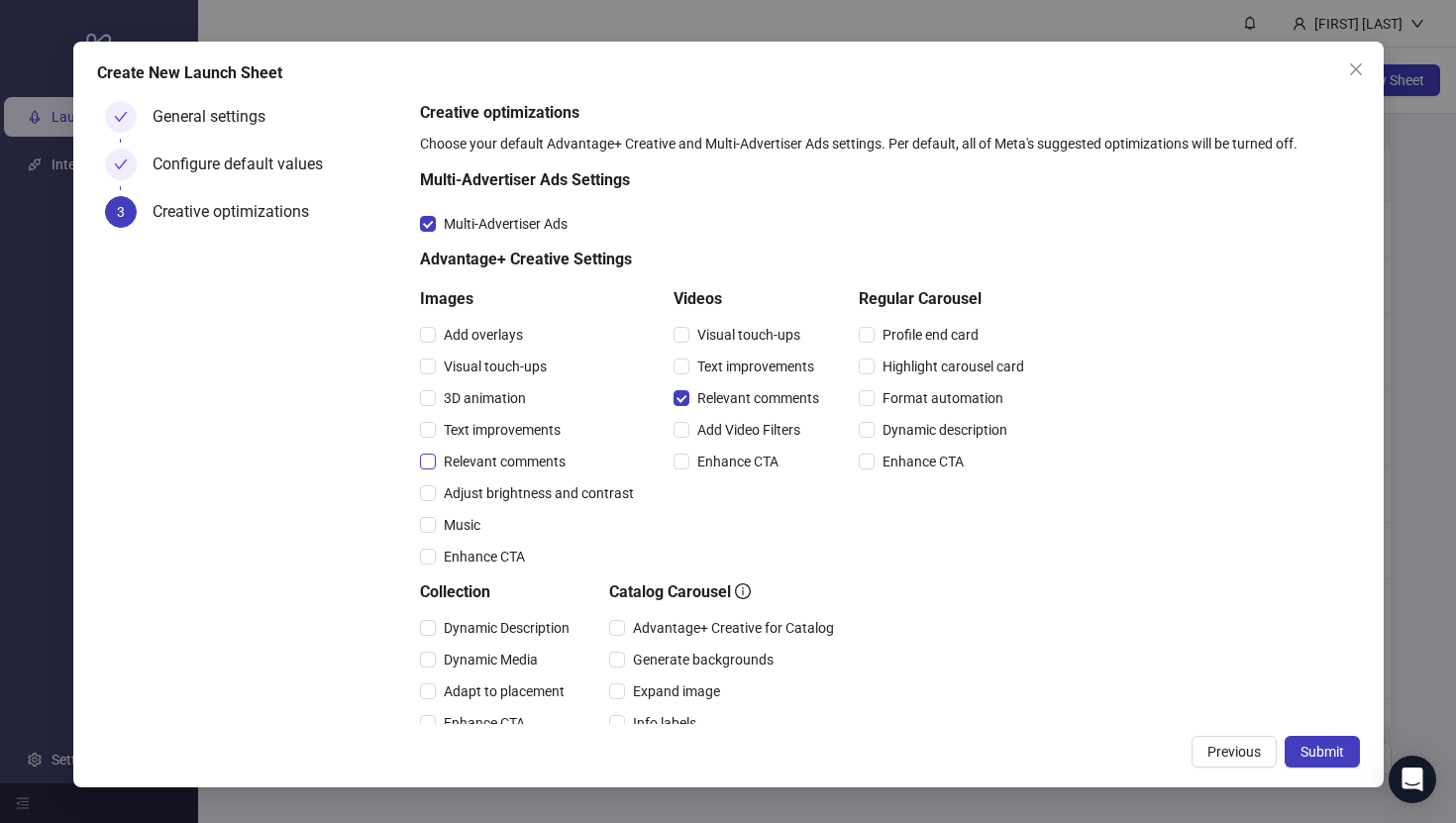 click on "Relevant comments" at bounding box center (504, 462) 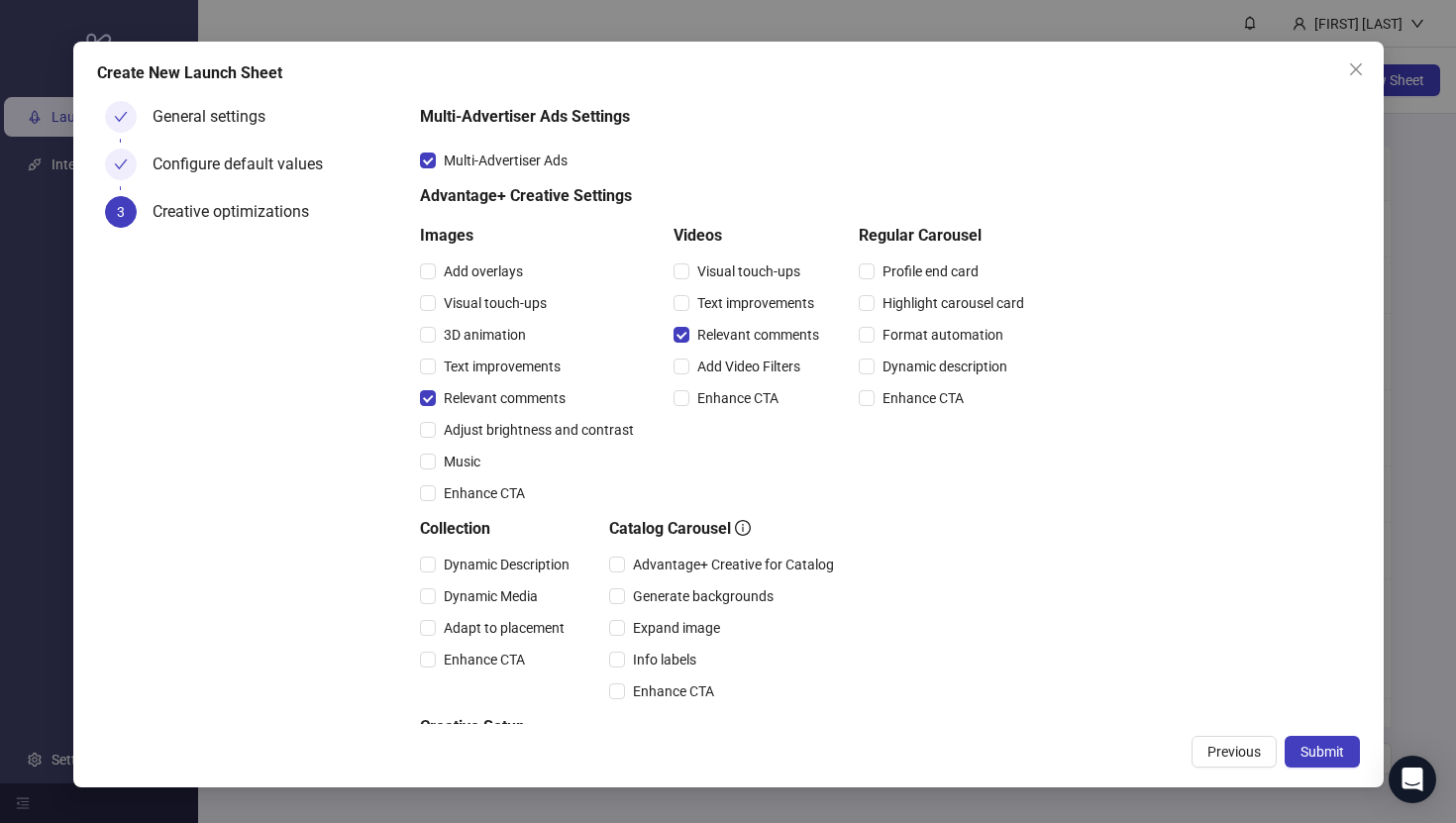 scroll, scrollTop: 188, scrollLeft: 0, axis: vertical 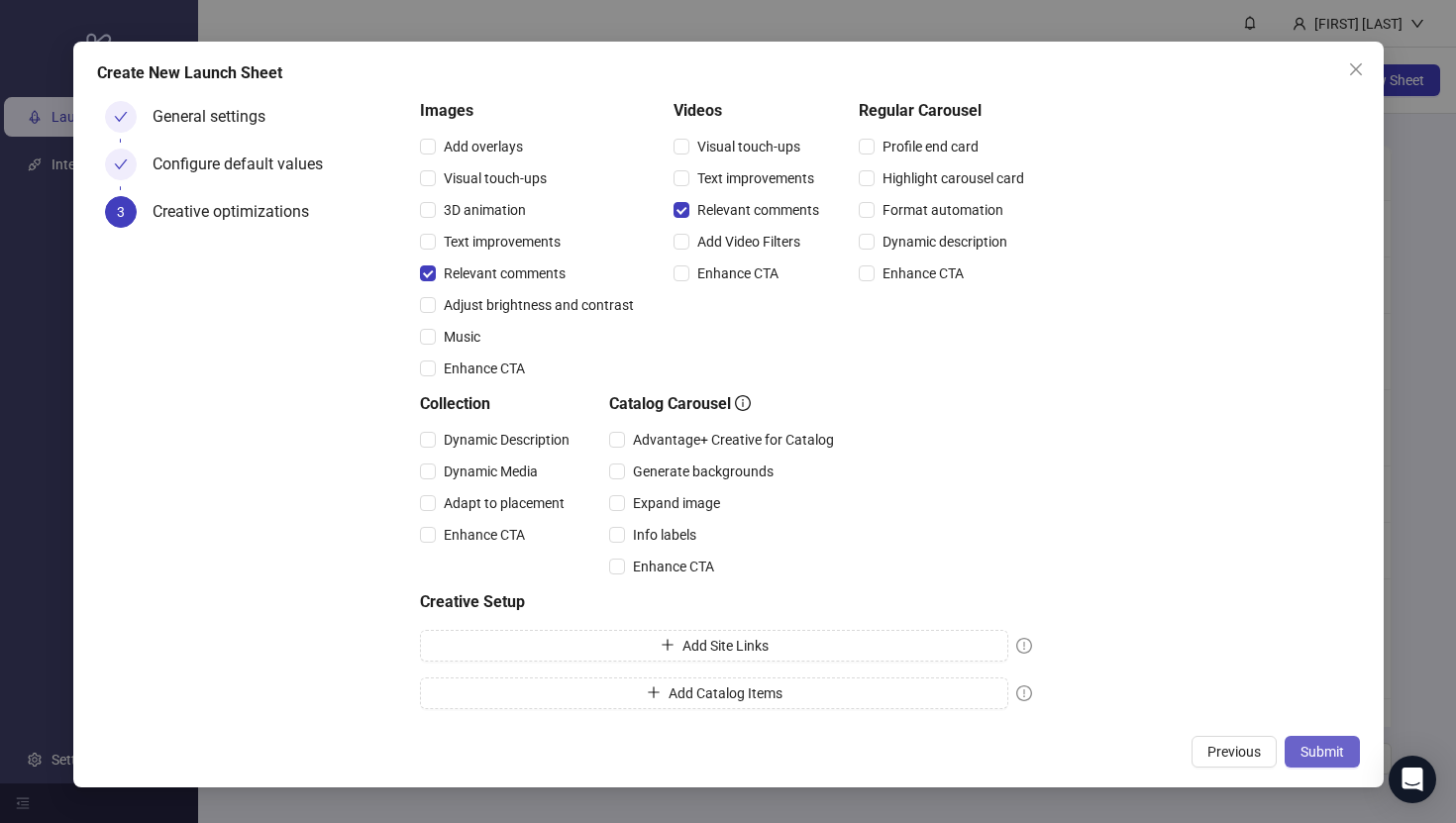 click on "Submit" at bounding box center [1322, 752] 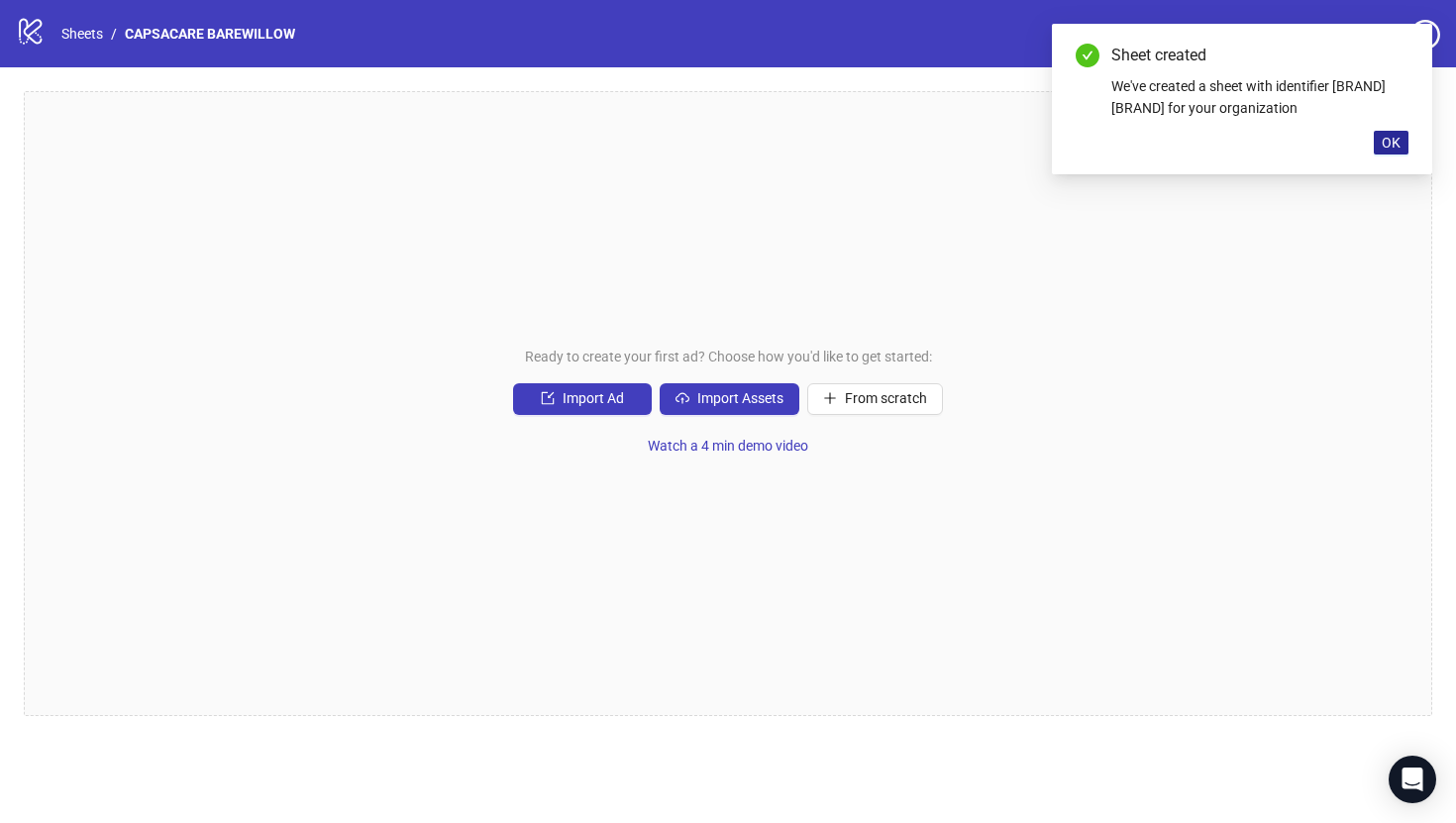 click on "OK" at bounding box center (1391, 143) 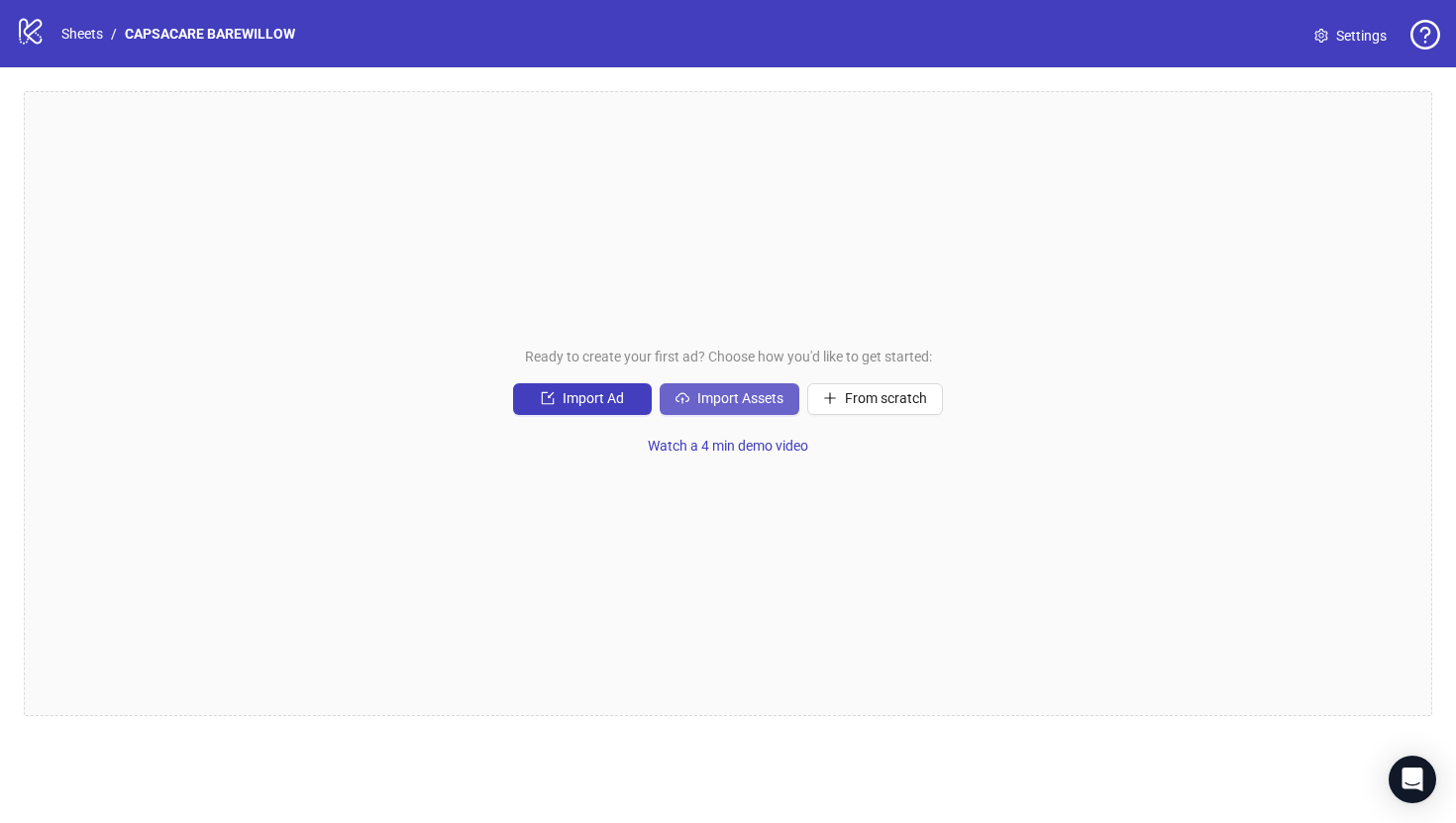 click on "Import Assets" at bounding box center (729, 399) 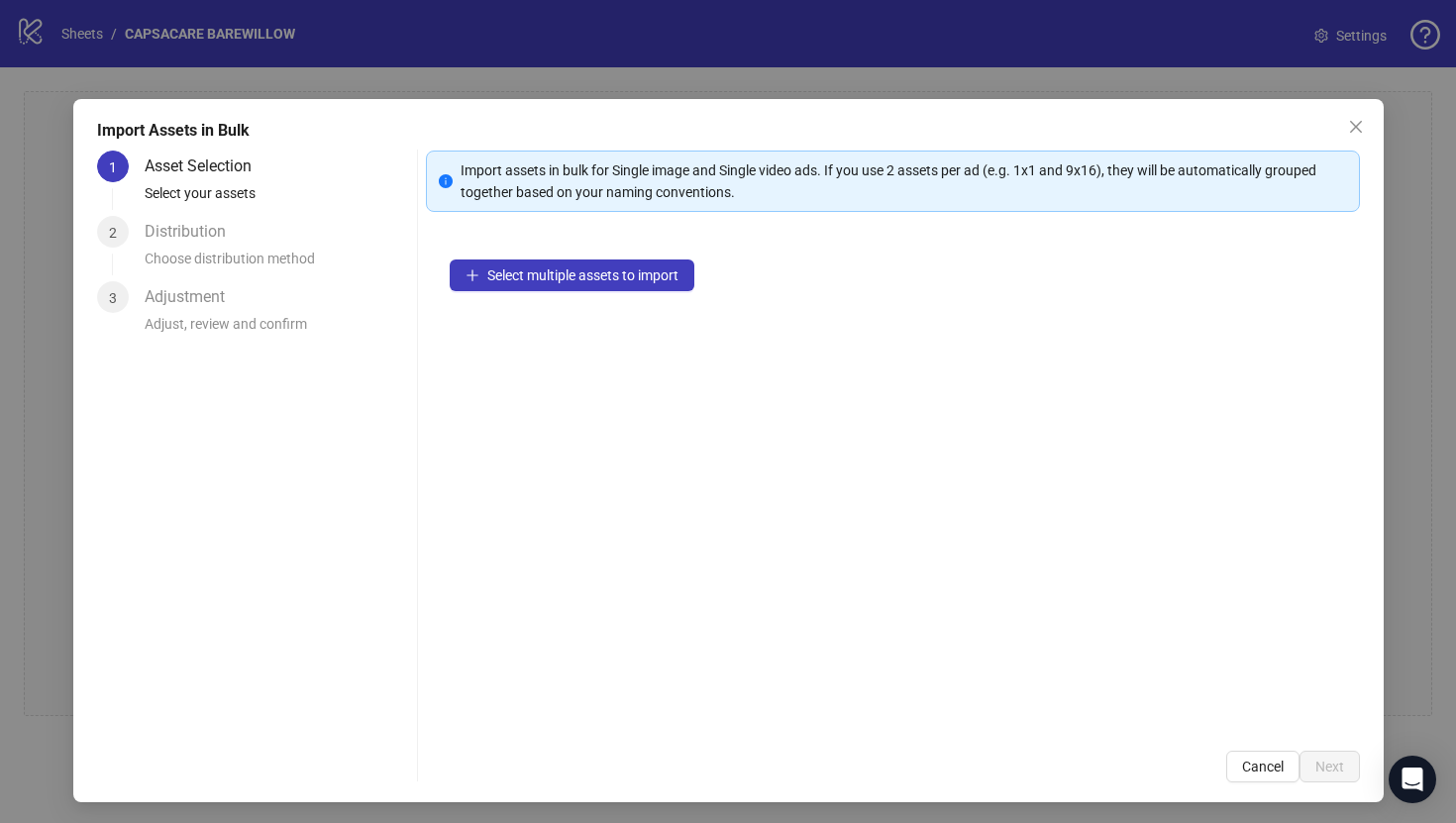 type 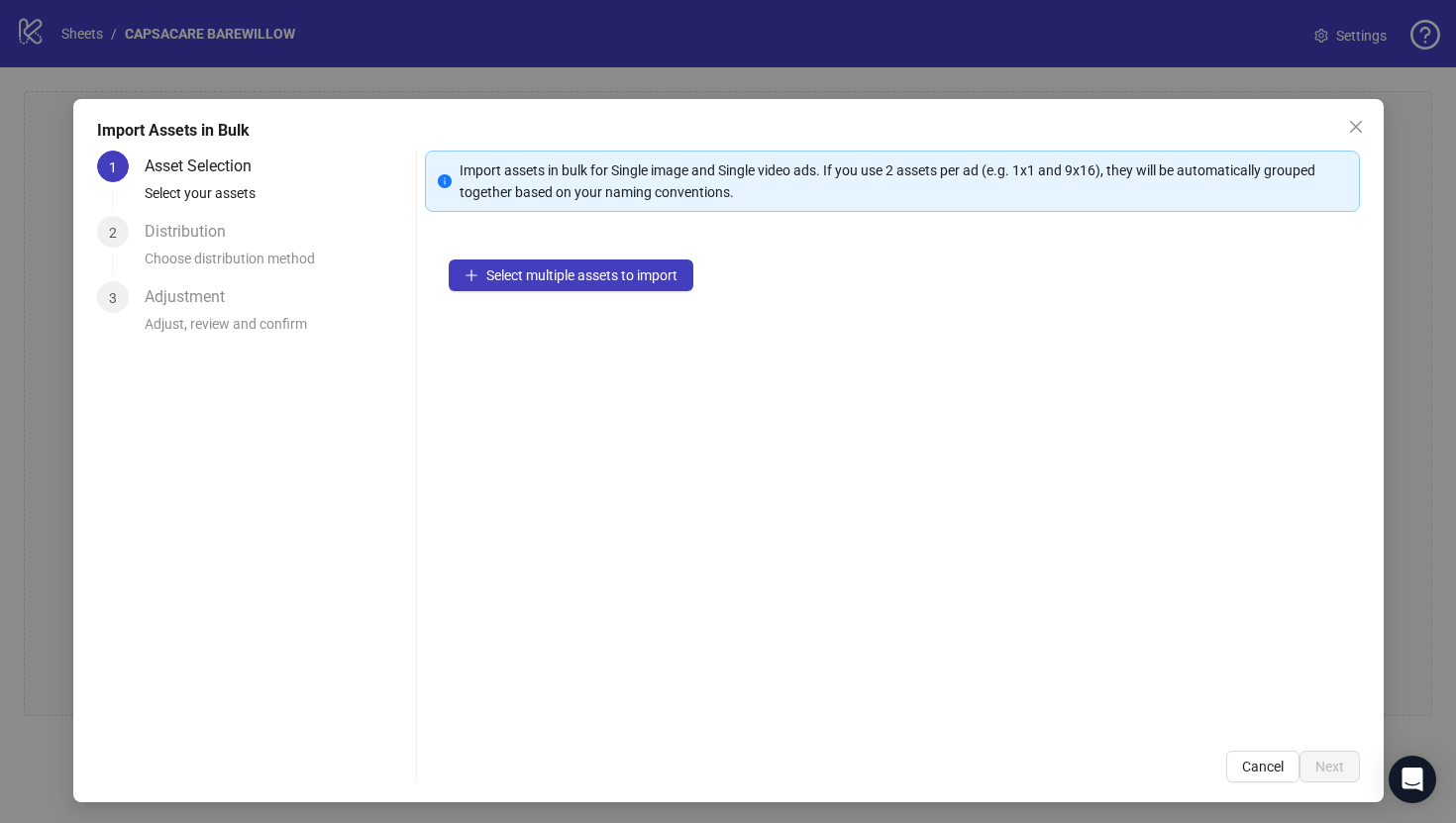 click on "Select multiple assets to import" at bounding box center [892, 481] 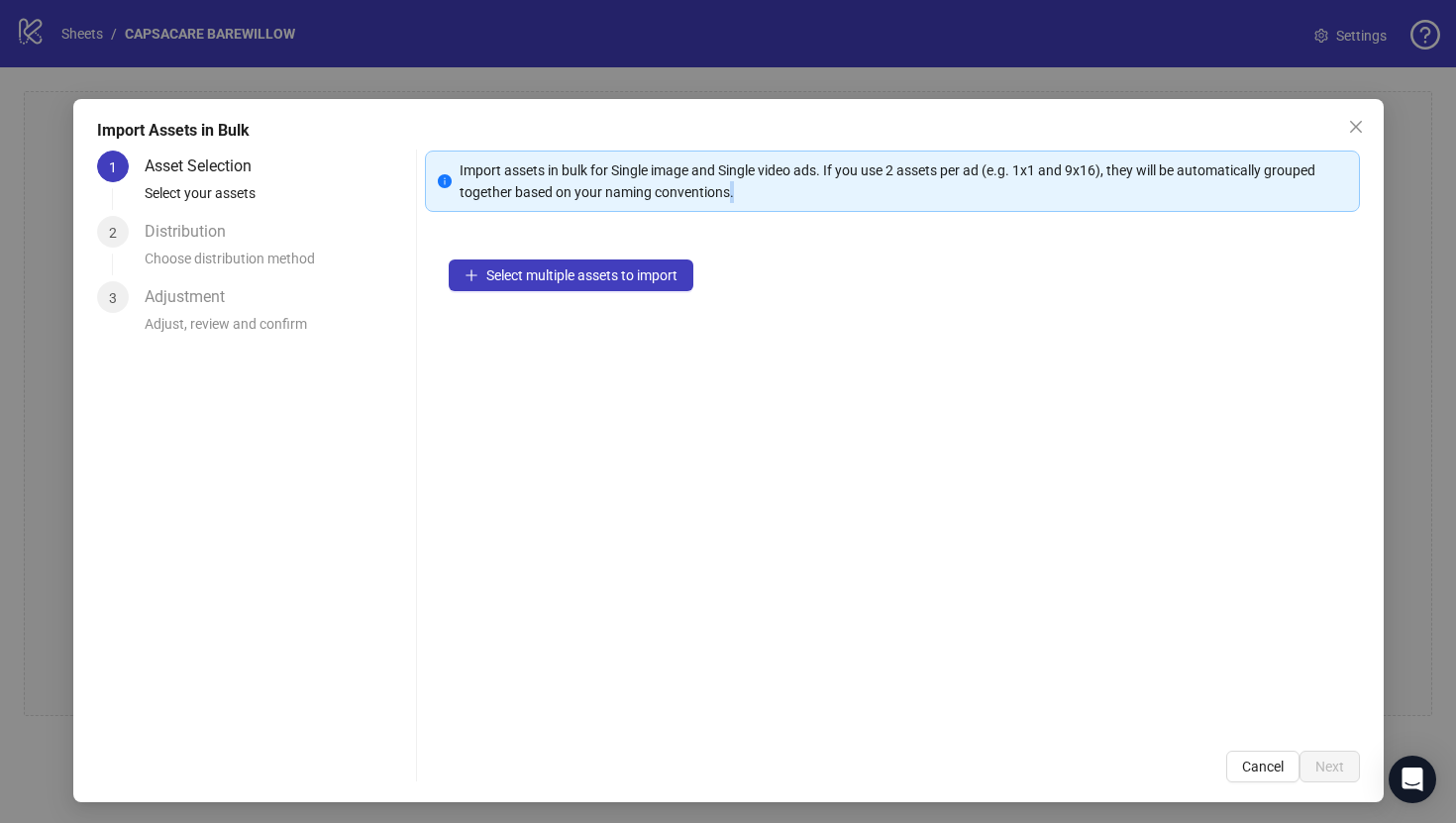 click on "Select multiple assets to import" at bounding box center [892, 481] 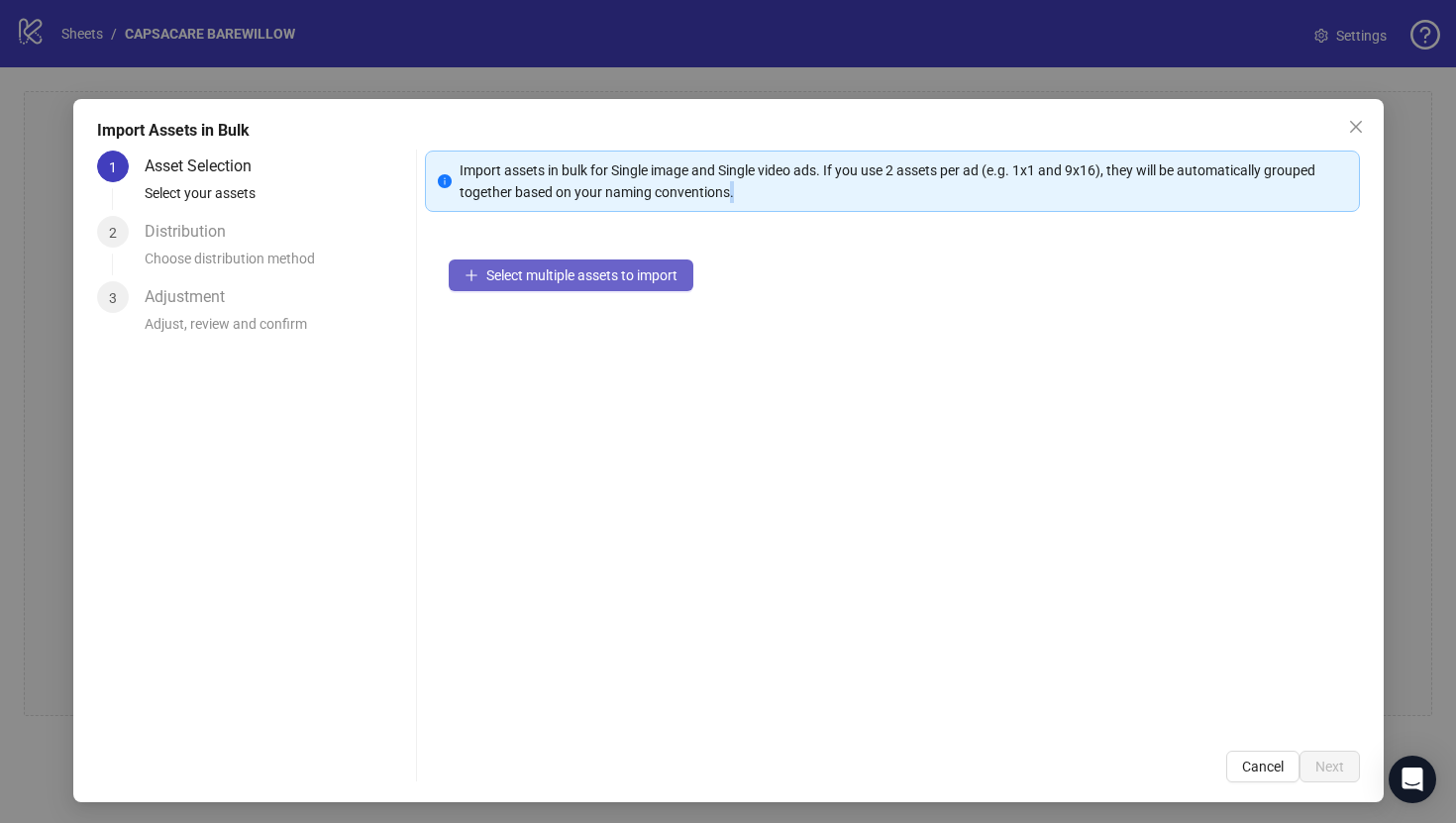click on "Select multiple assets to import" at bounding box center [571, 275] 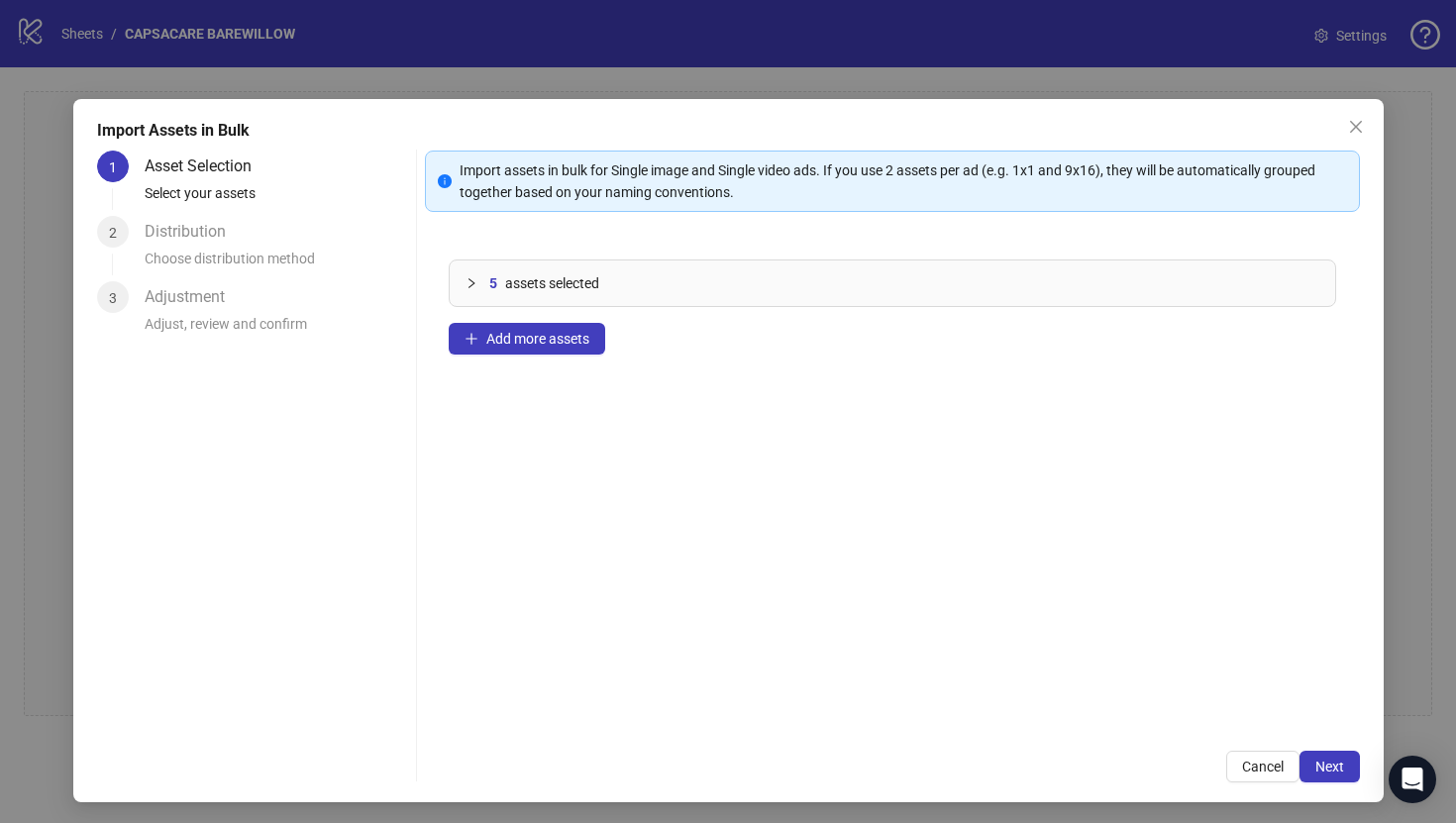 type 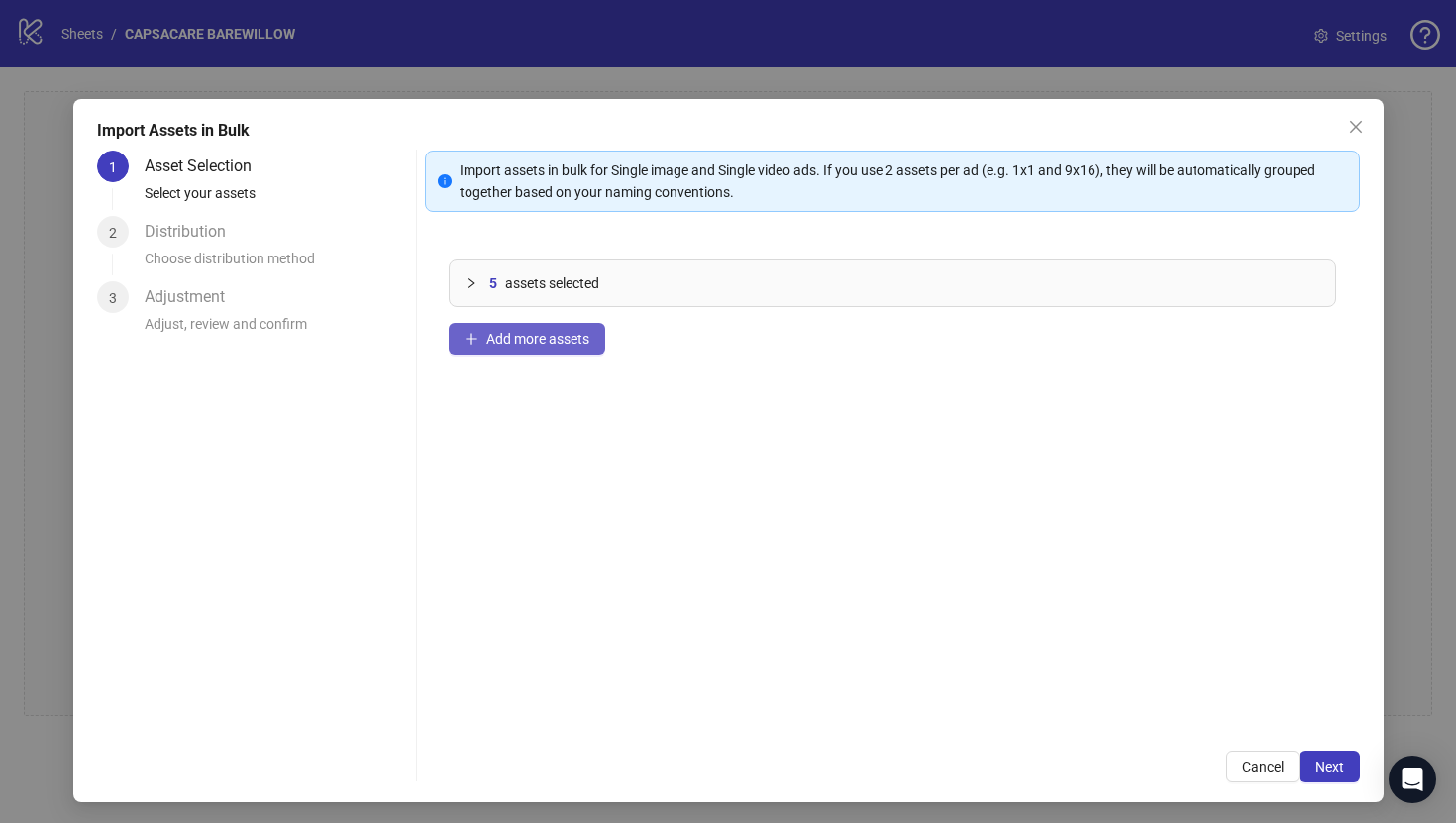 click on "Add more assets" at bounding box center (527, 339) 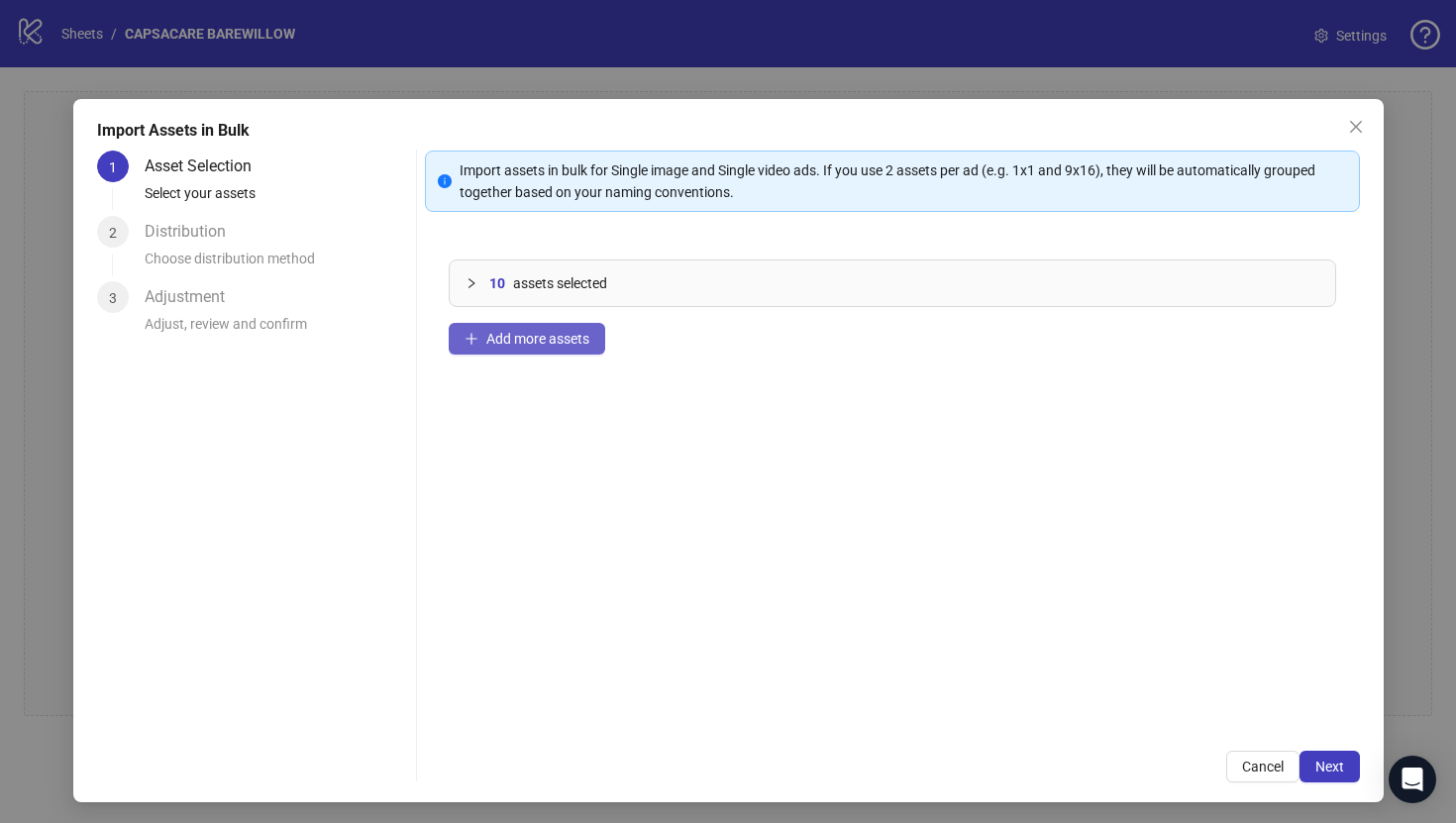 click on "Add more assets" at bounding box center (538, 339) 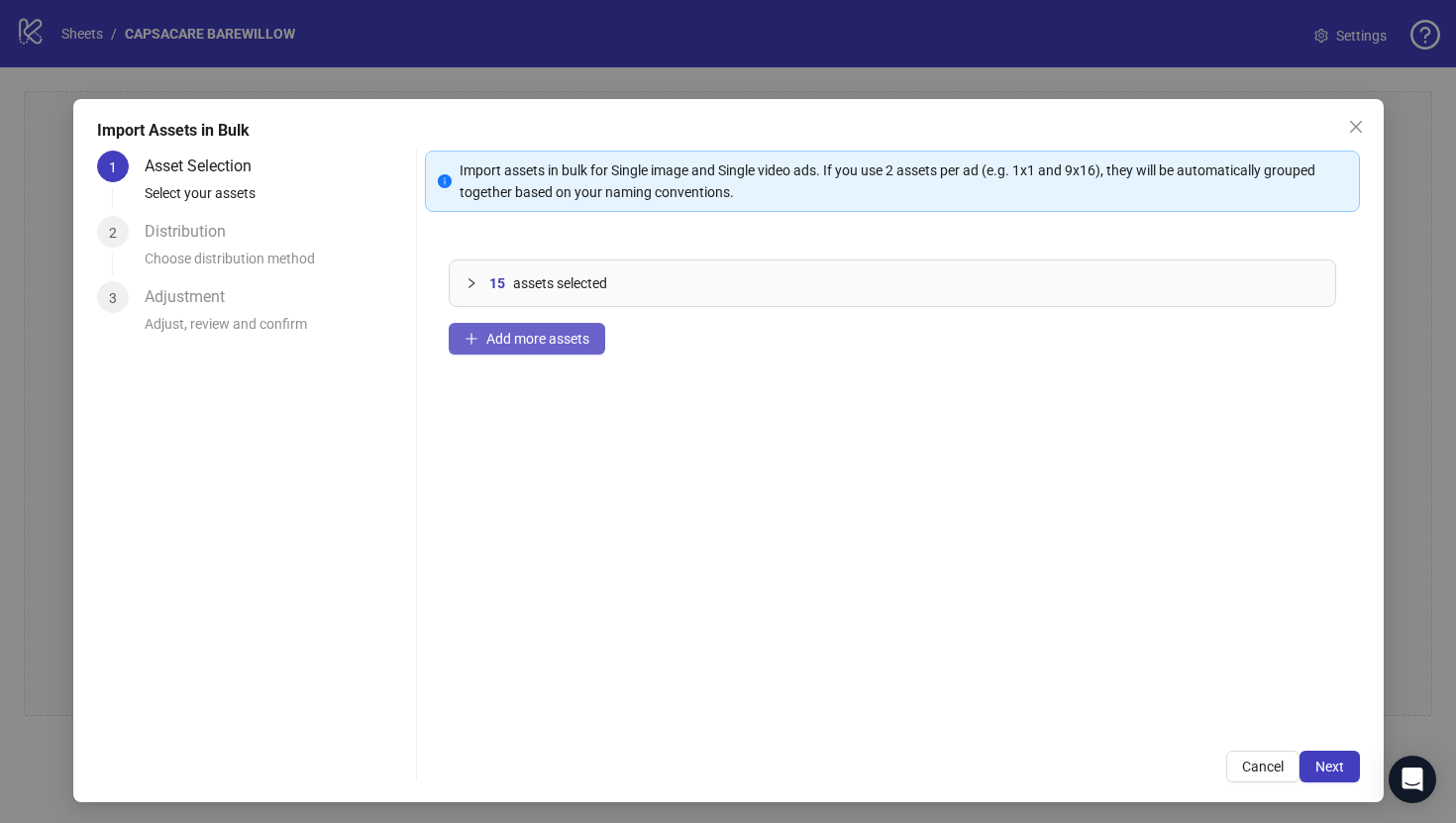 click on "Add more assets" at bounding box center [527, 339] 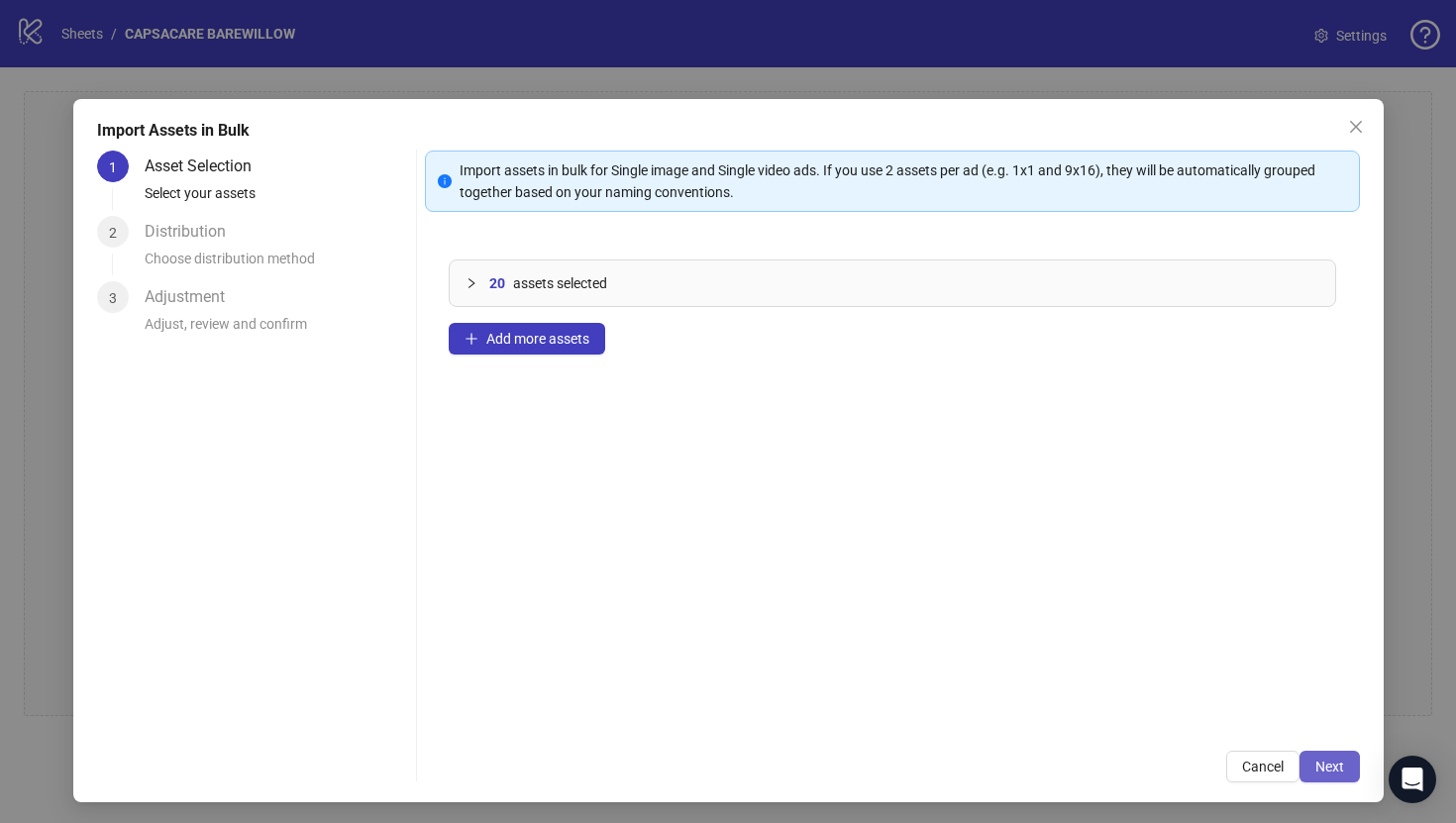 click on "Next" at bounding box center [1329, 767] 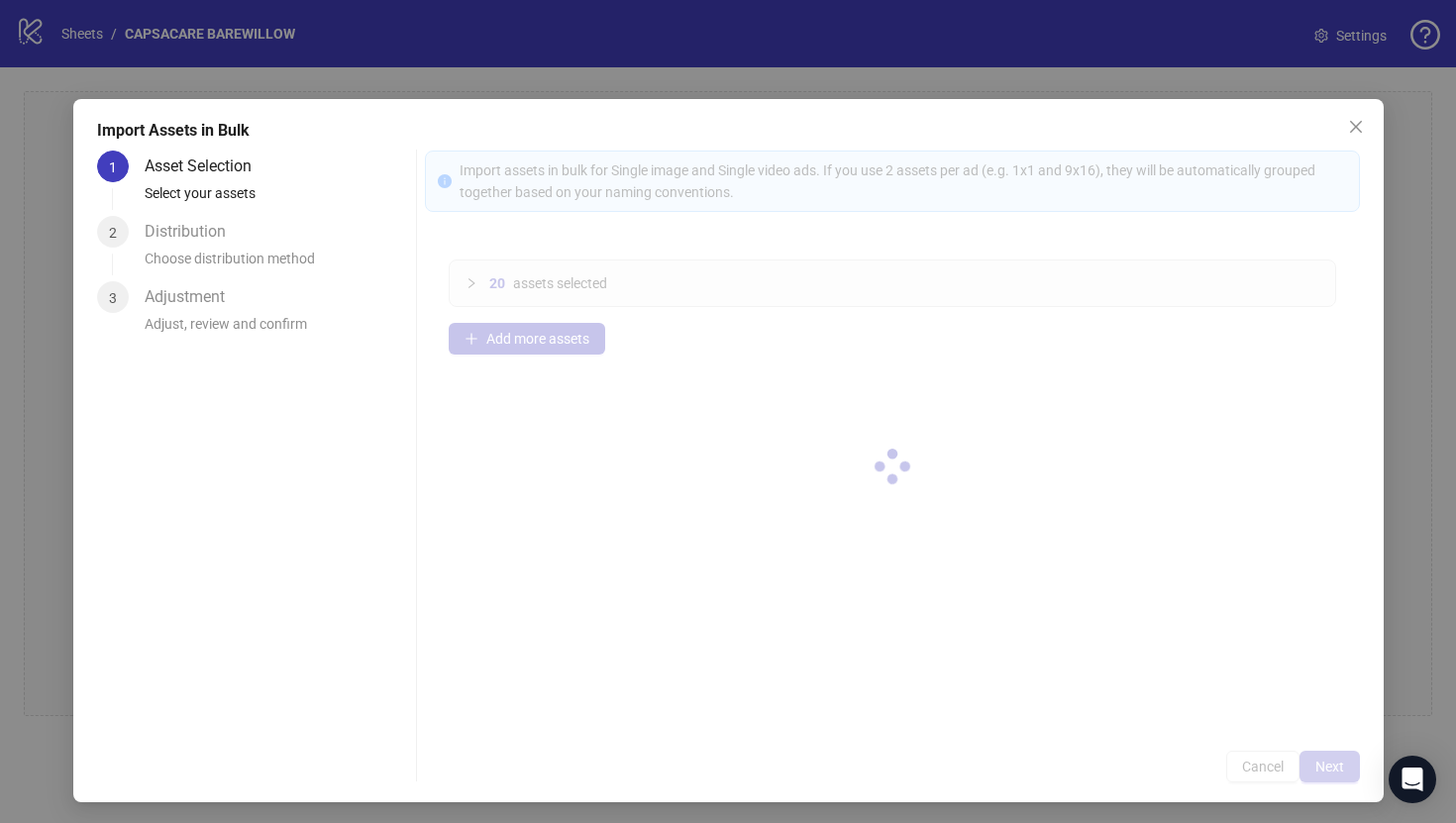type 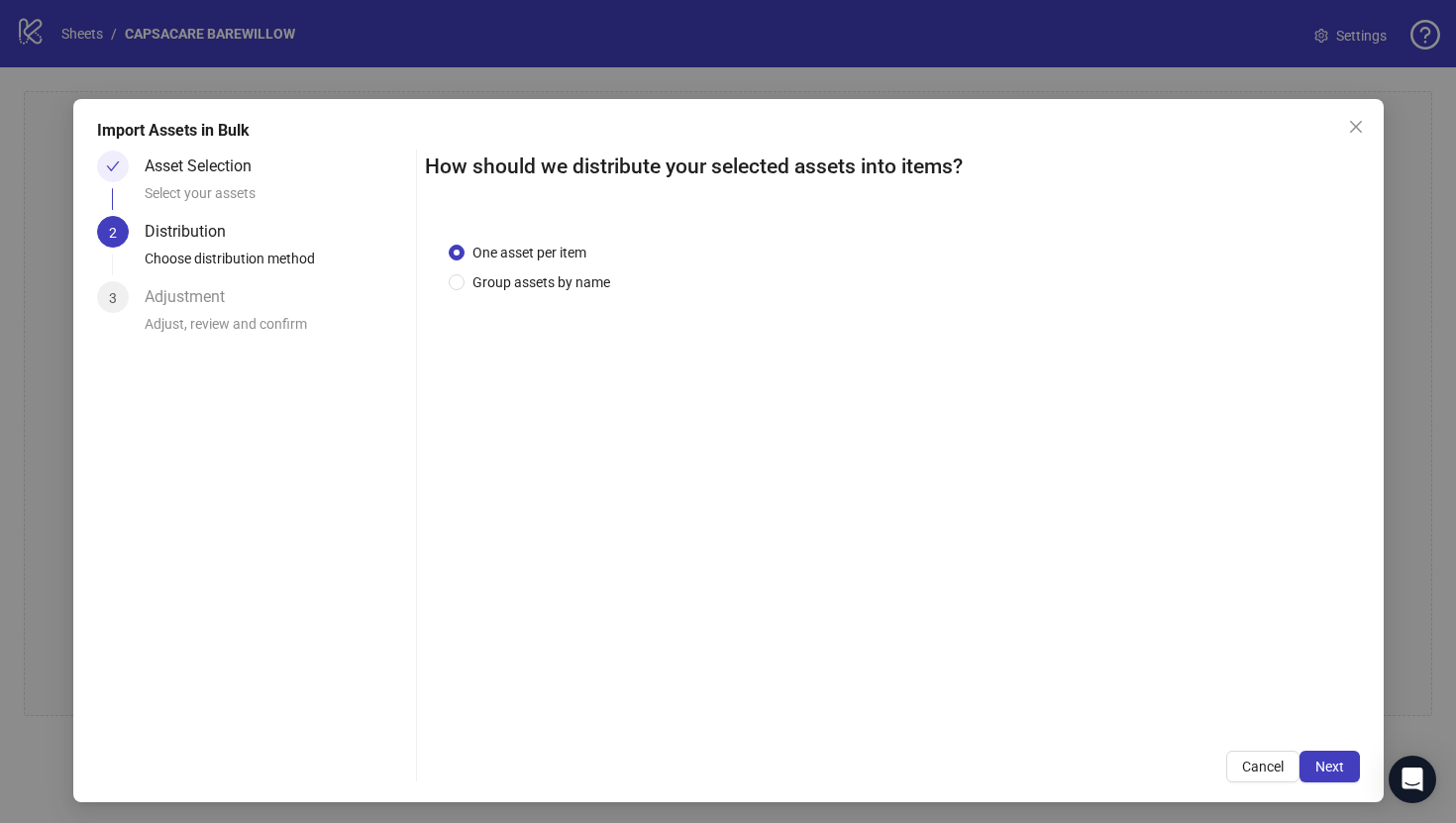 click on "Next" at bounding box center (1329, 767) 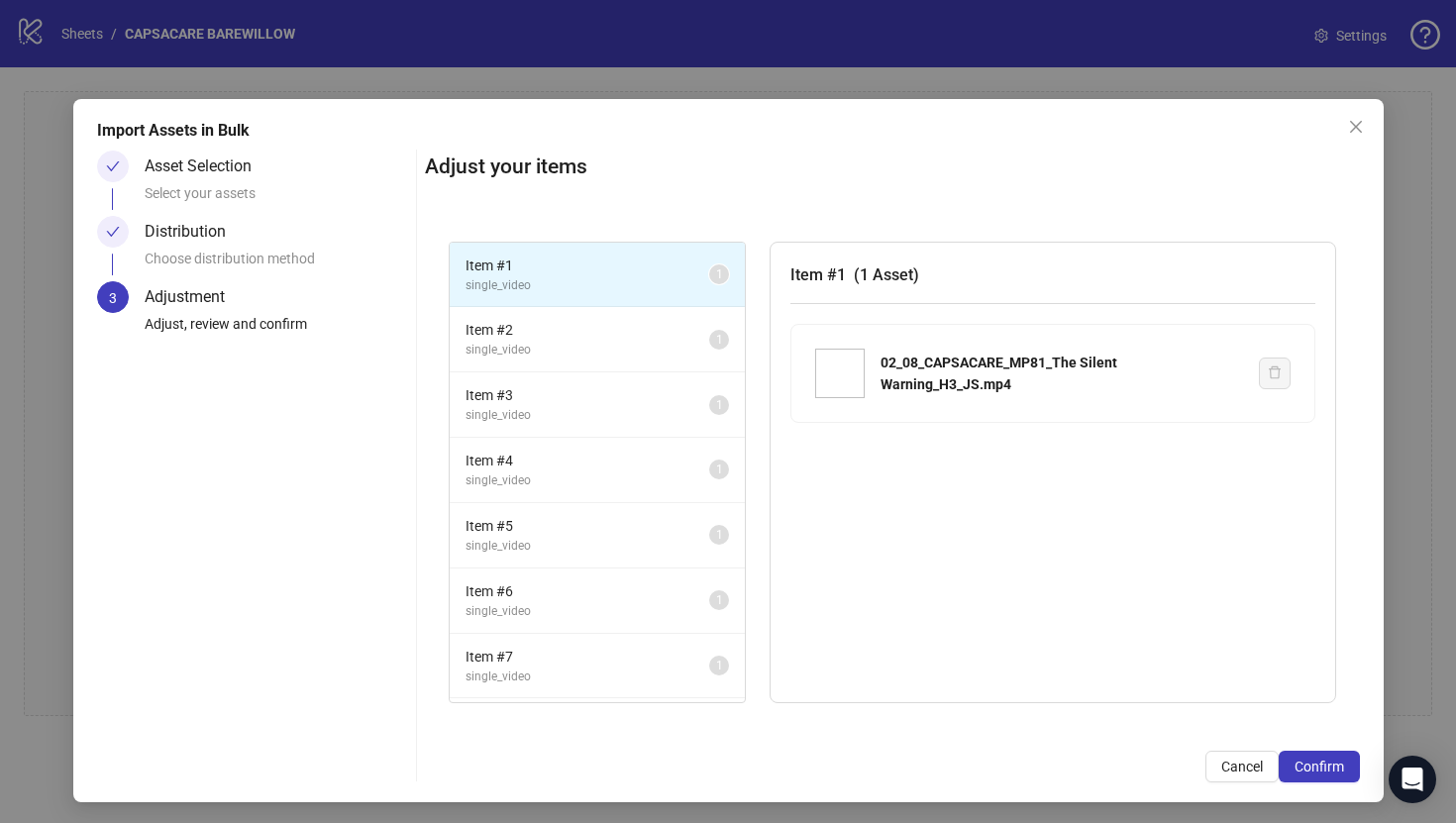click on "Confirm" at bounding box center (1319, 767) 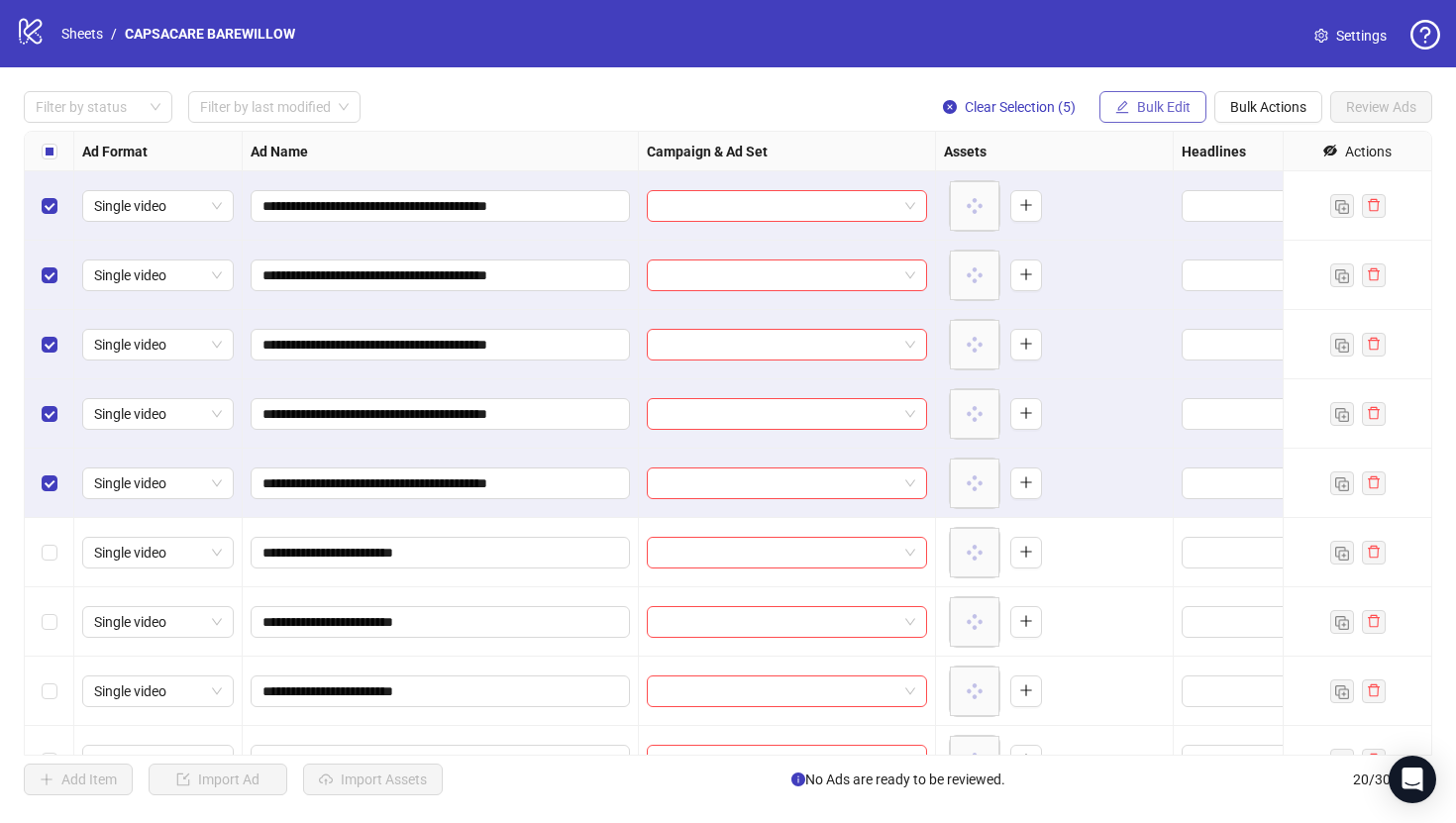 click on "Bulk Edit" at bounding box center (1164, 107) 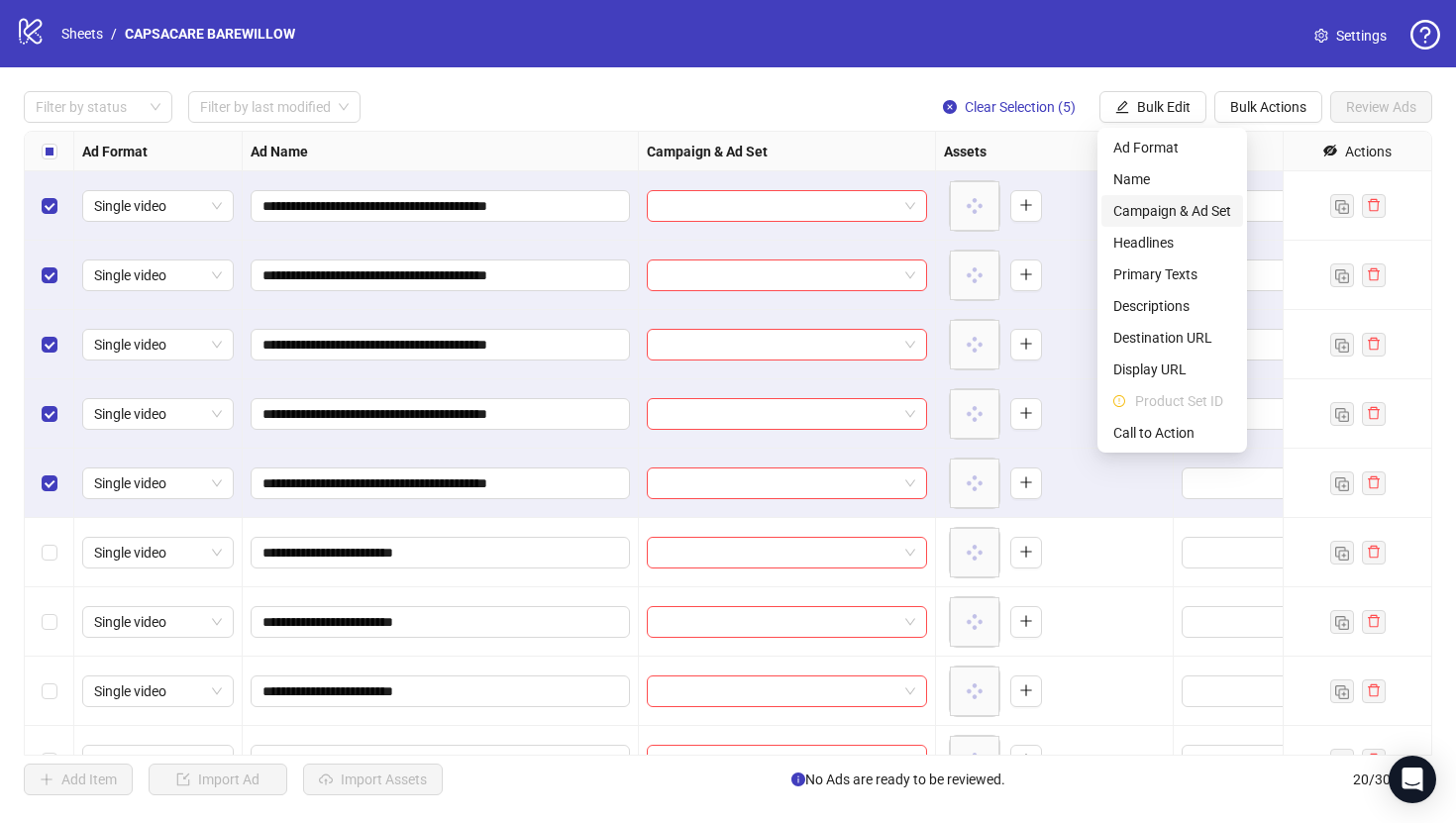 click on "Campaign & Ad Set" at bounding box center [1172, 211] 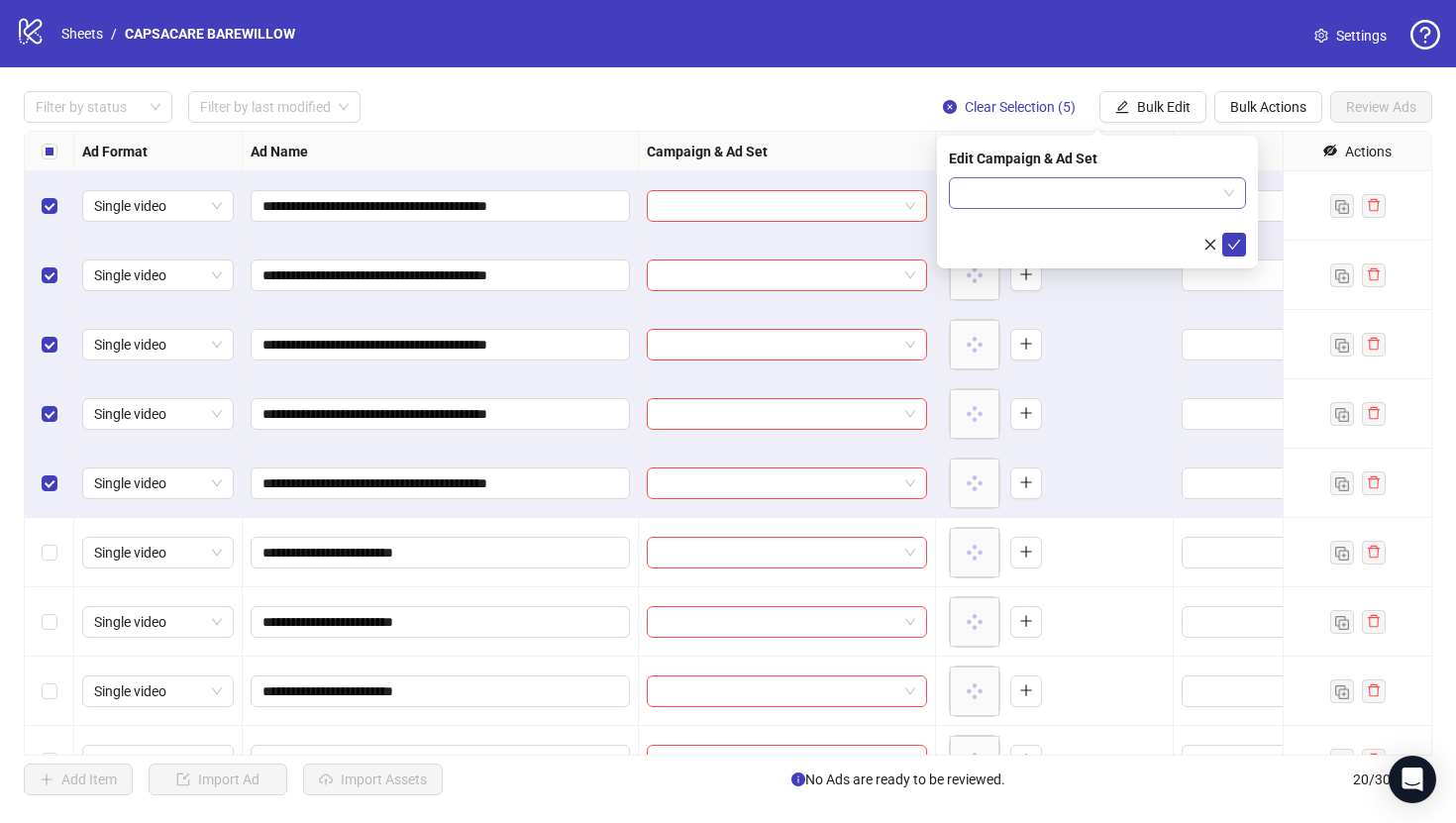 click at bounding box center (1089, 193) 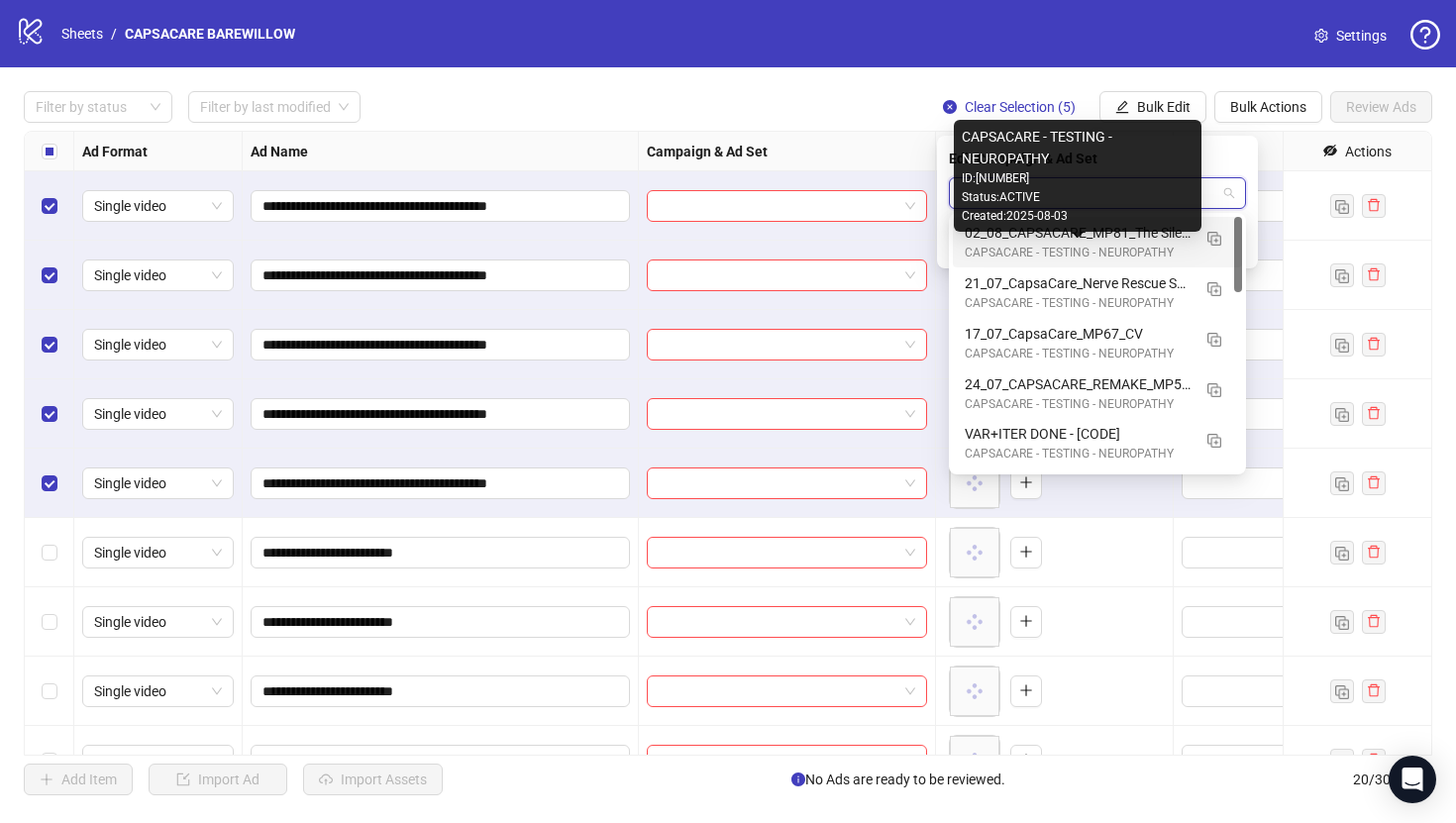click on "CAPSACARE - TESTING - NEUROPATHY" at bounding box center (1078, 253) 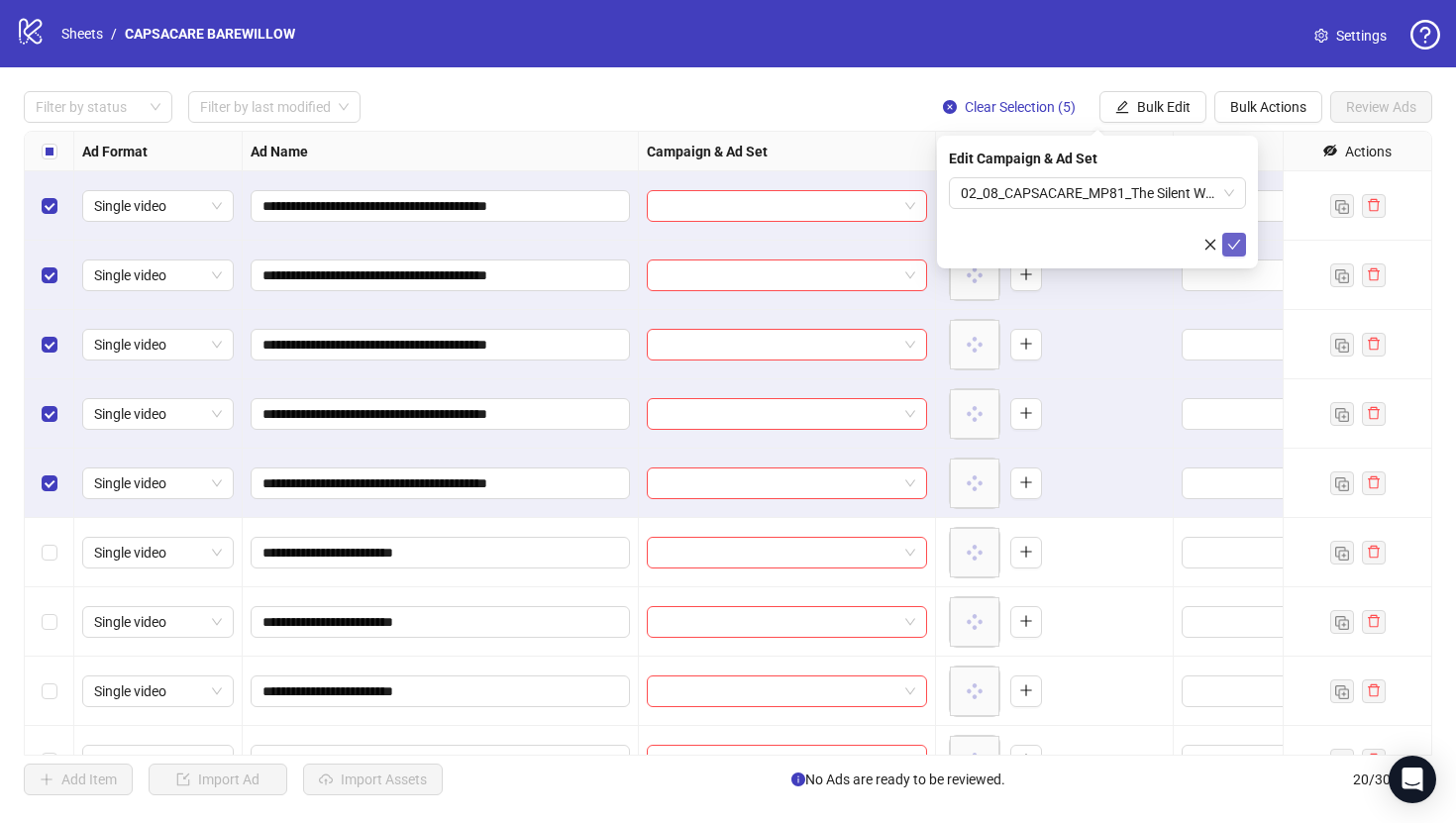 click 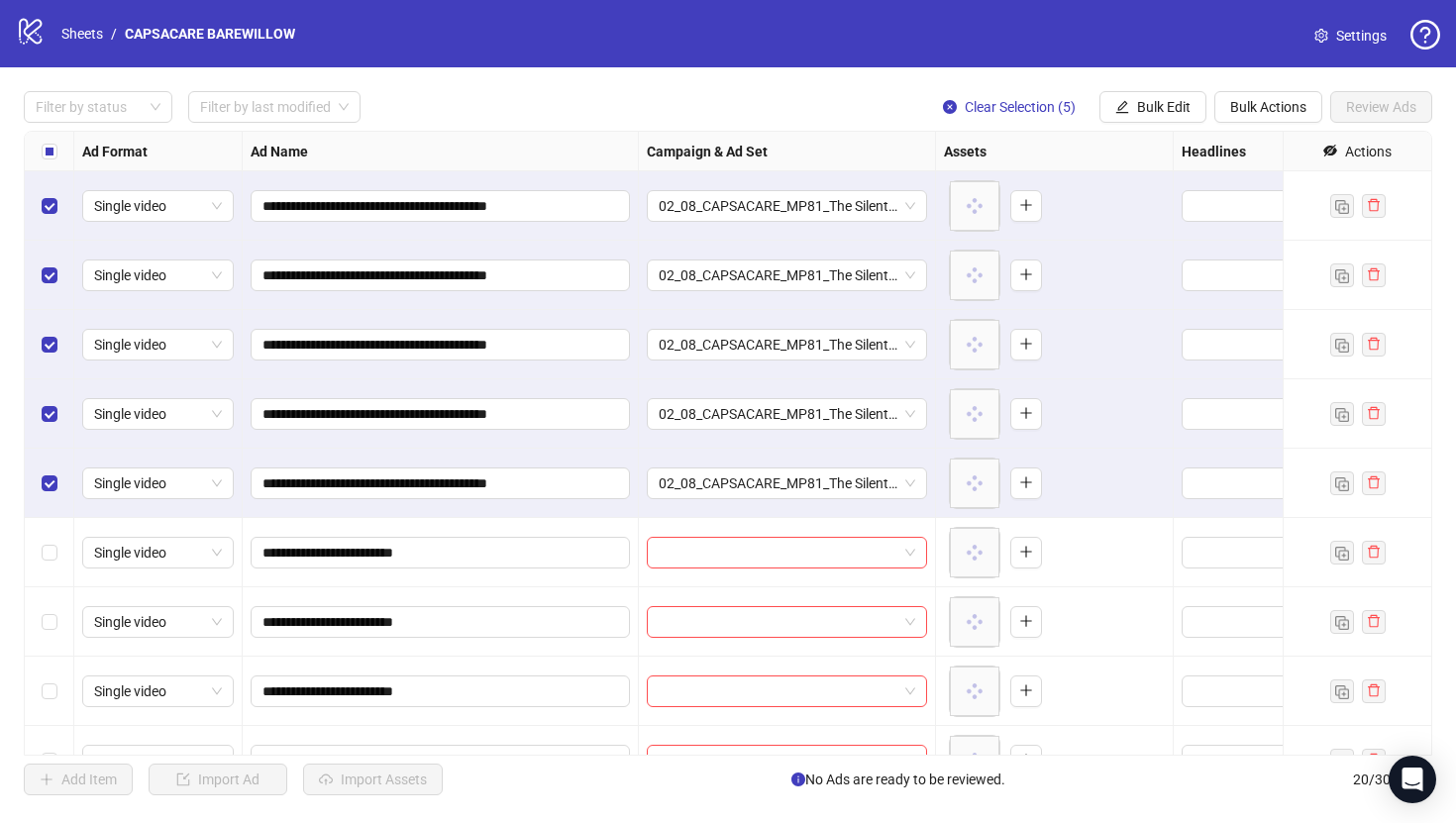 click at bounding box center [50, 152] 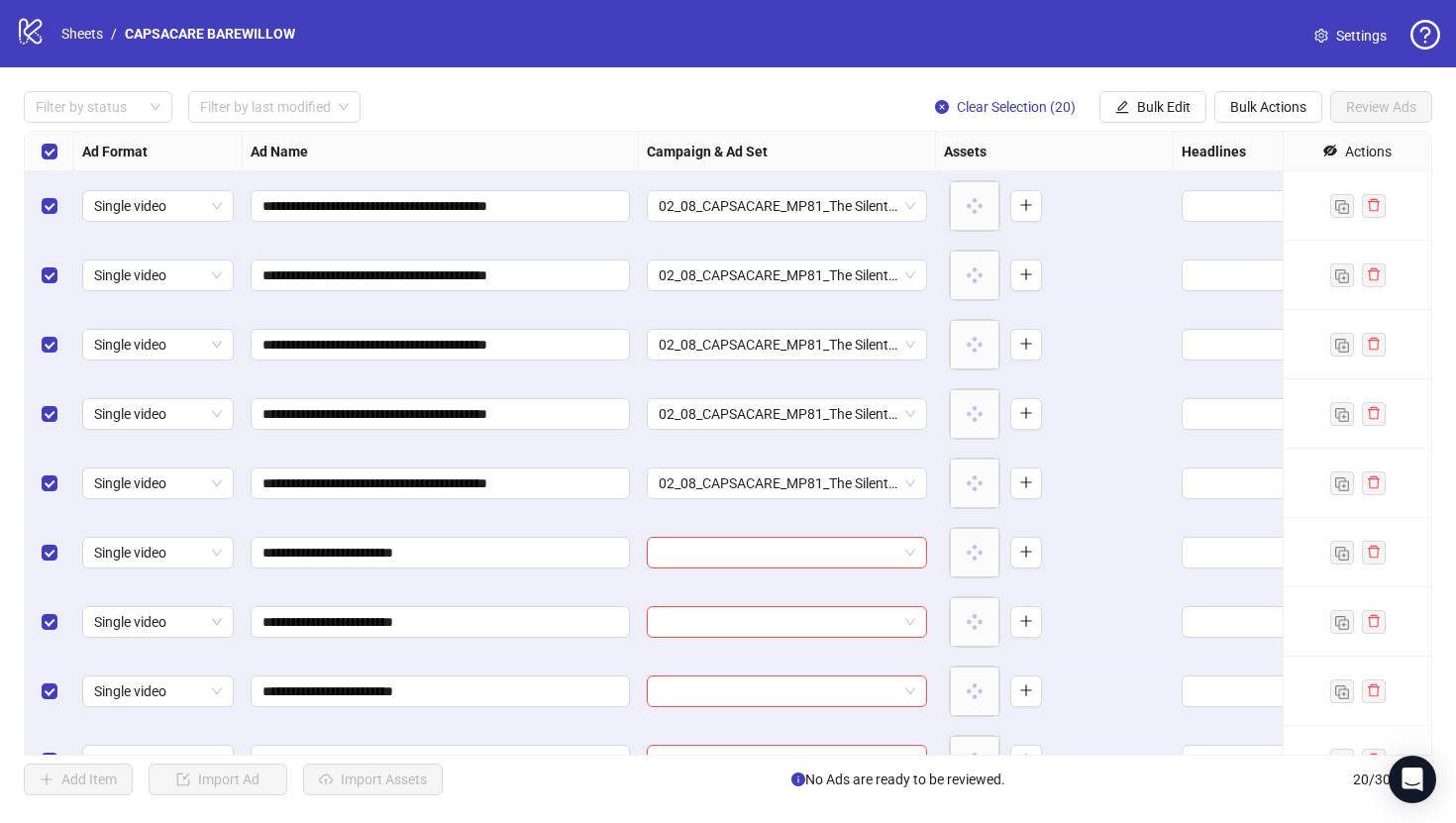 click at bounding box center [50, 152] 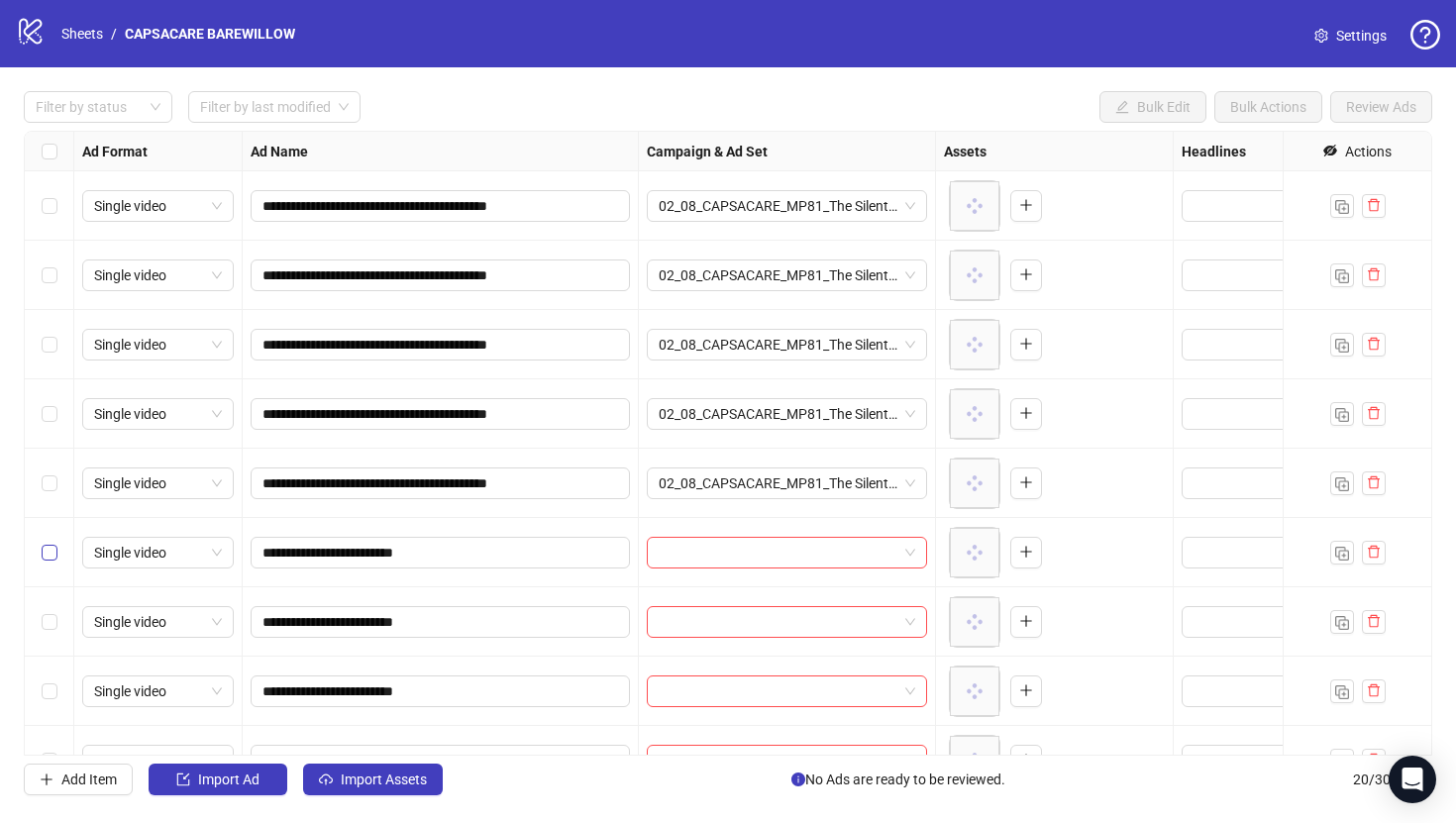 click at bounding box center (50, 553) 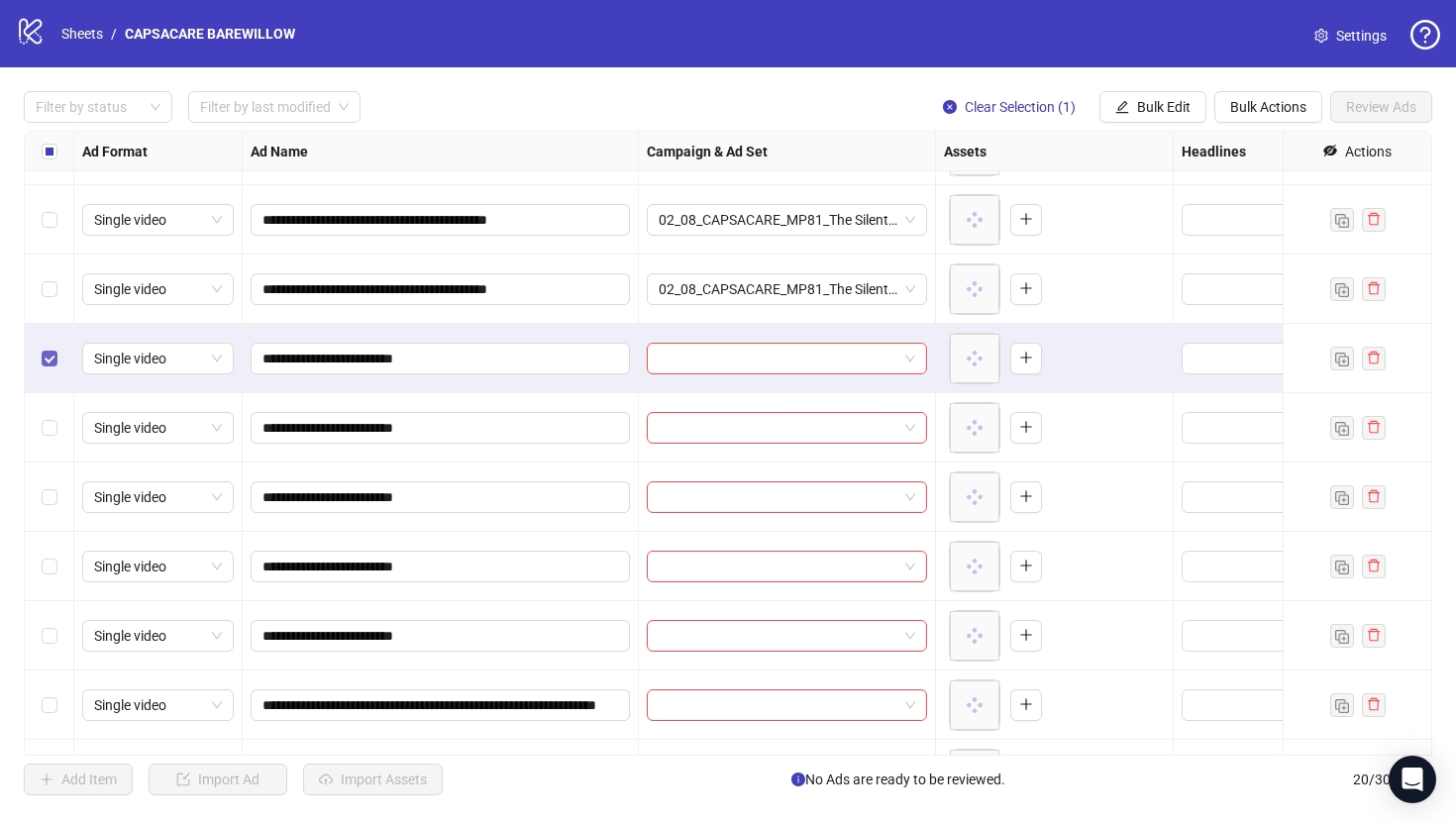 scroll, scrollTop: 196, scrollLeft: 0, axis: vertical 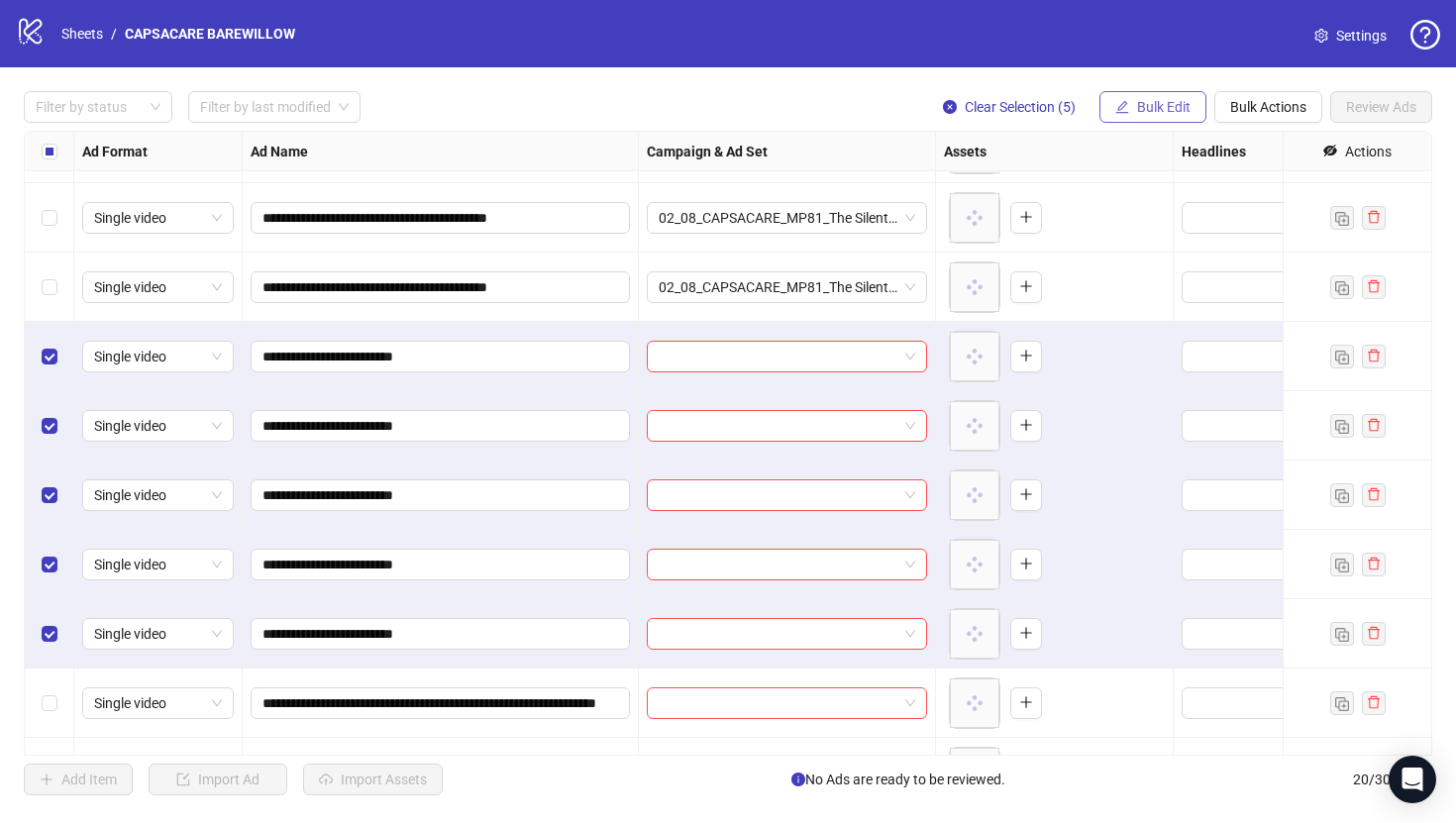 click on "Bulk Edit" at bounding box center [1153, 107] 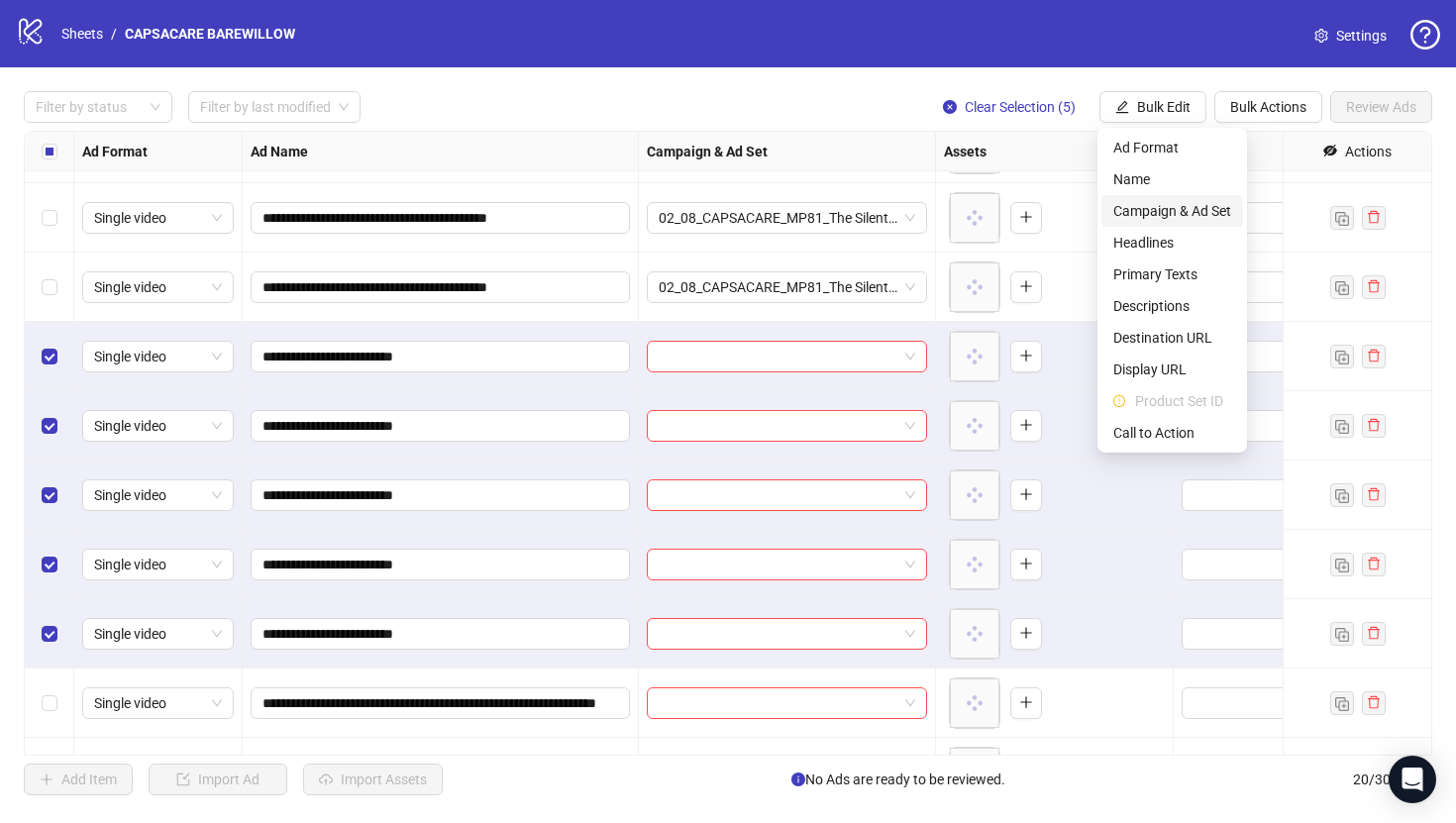 click on "Campaign & Ad Set" at bounding box center [1172, 211] 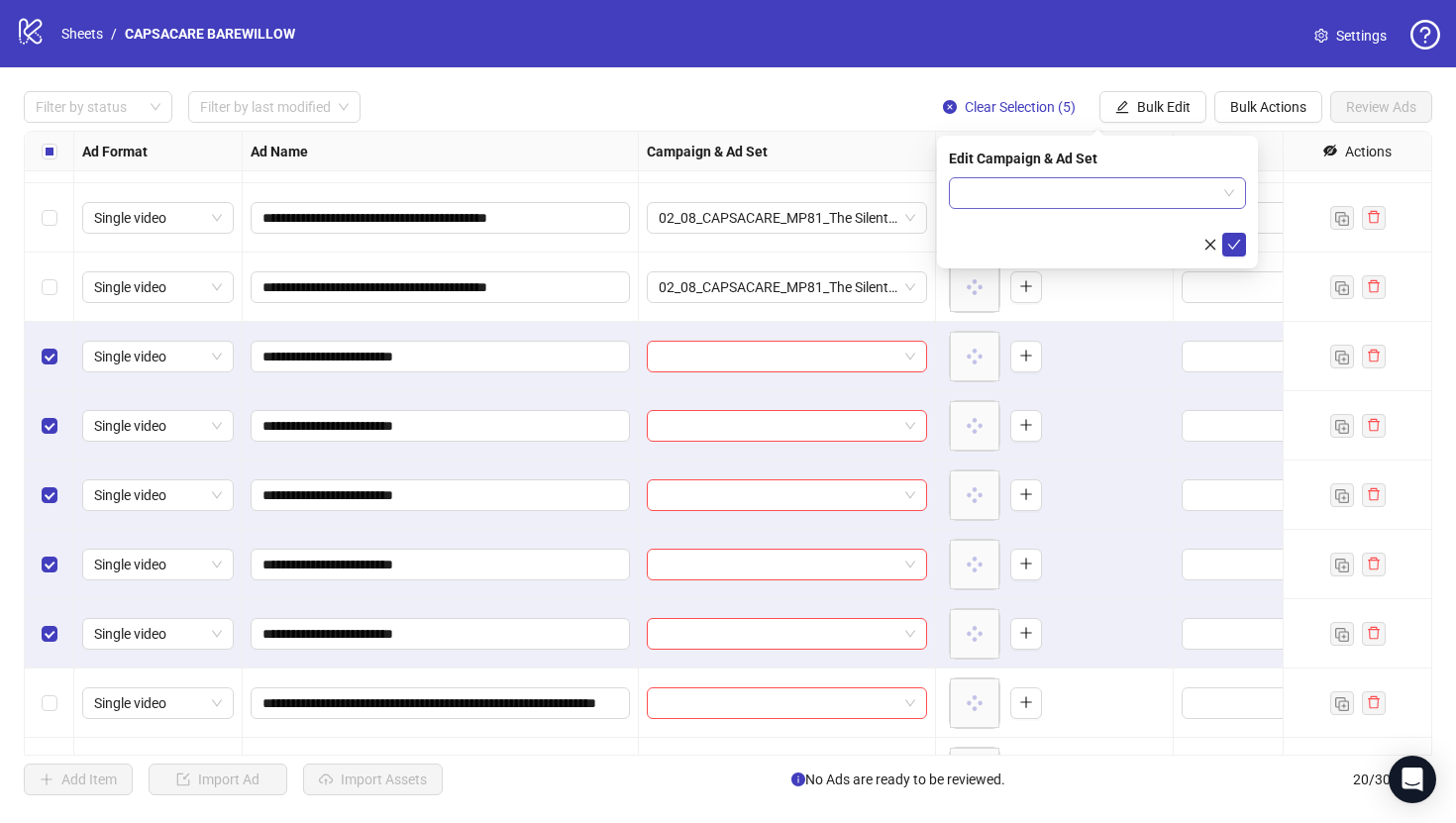 click at bounding box center (1089, 193) 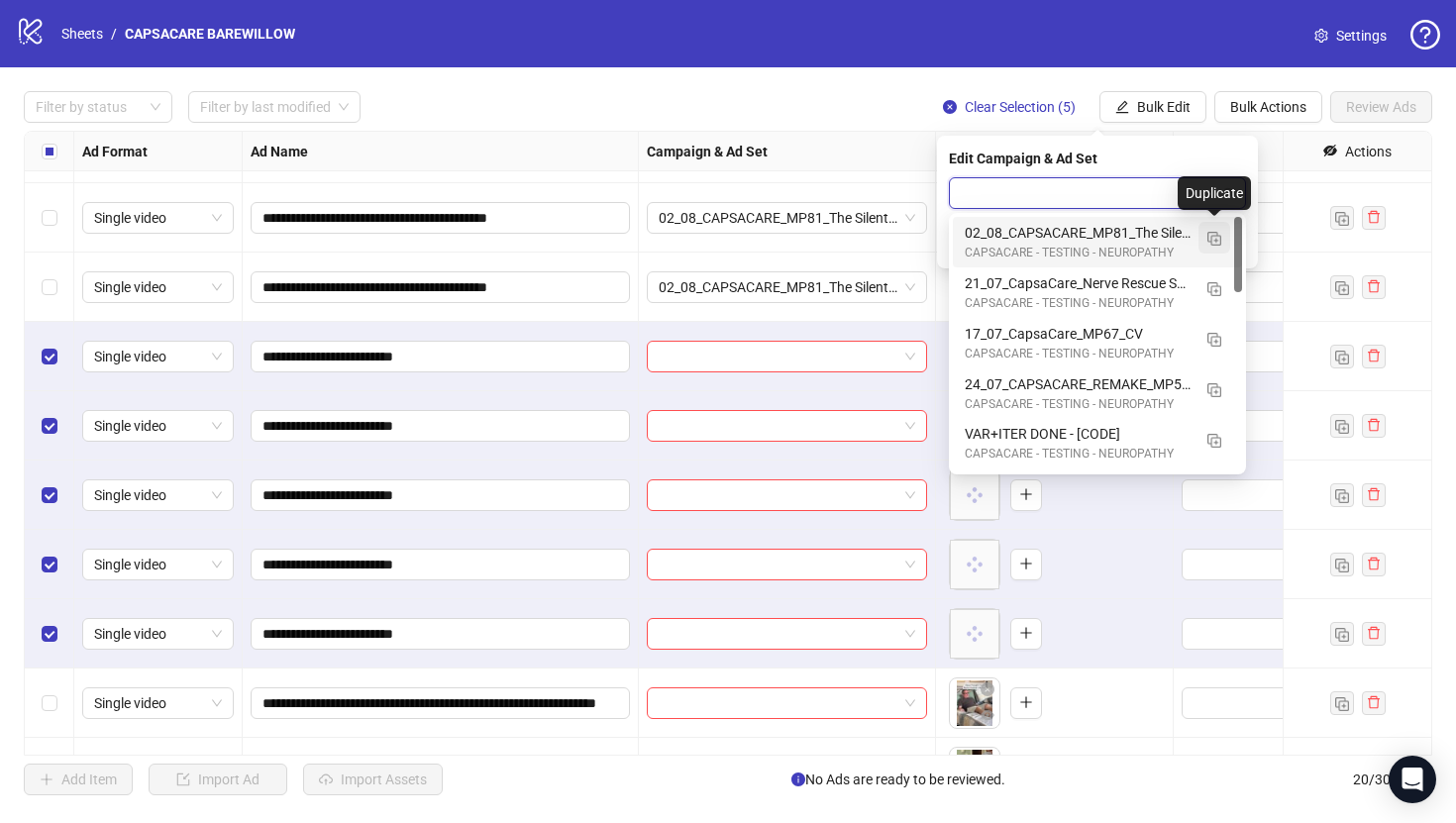 click at bounding box center (1214, 239) 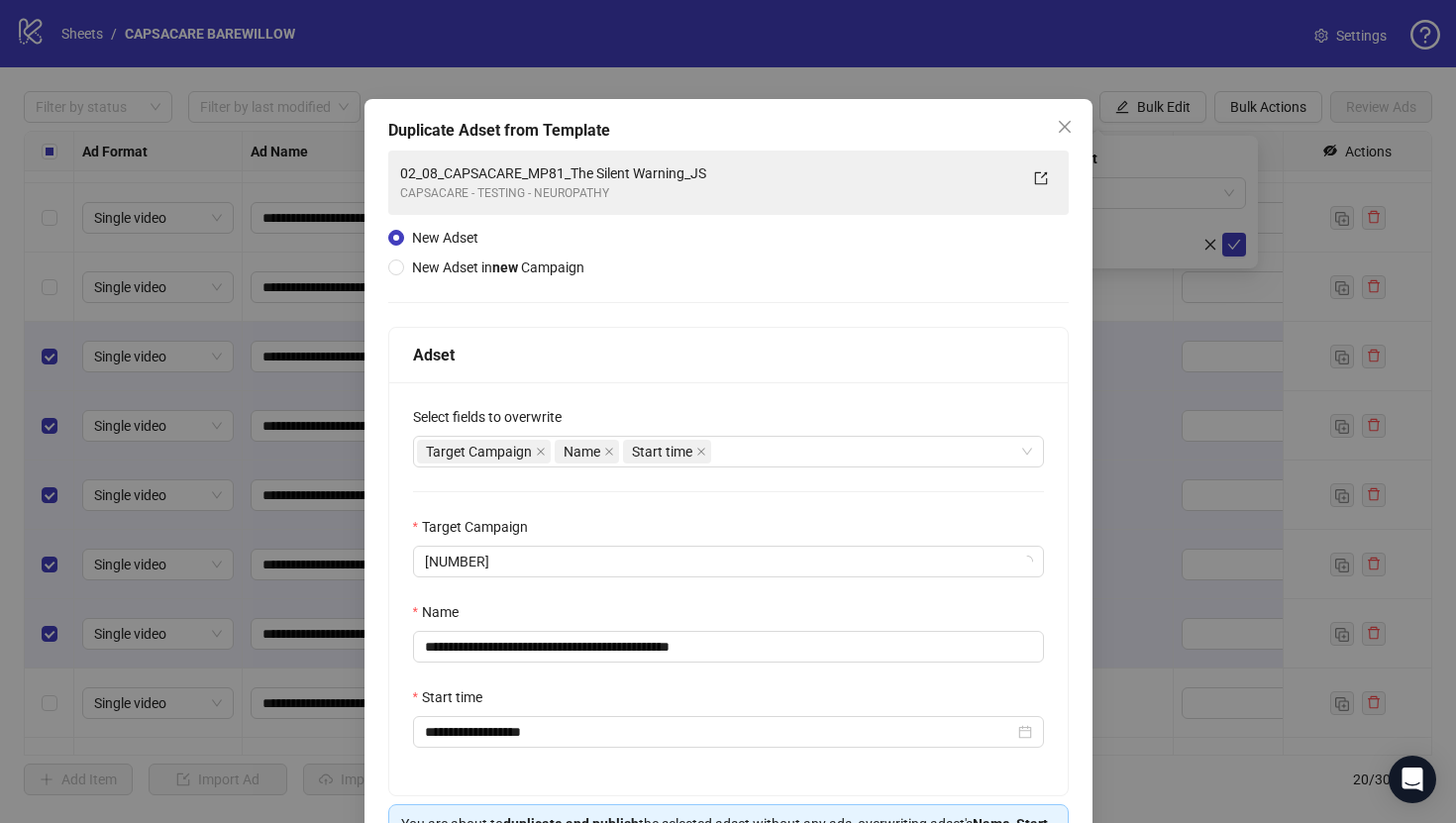 scroll, scrollTop: 131, scrollLeft: 0, axis: vertical 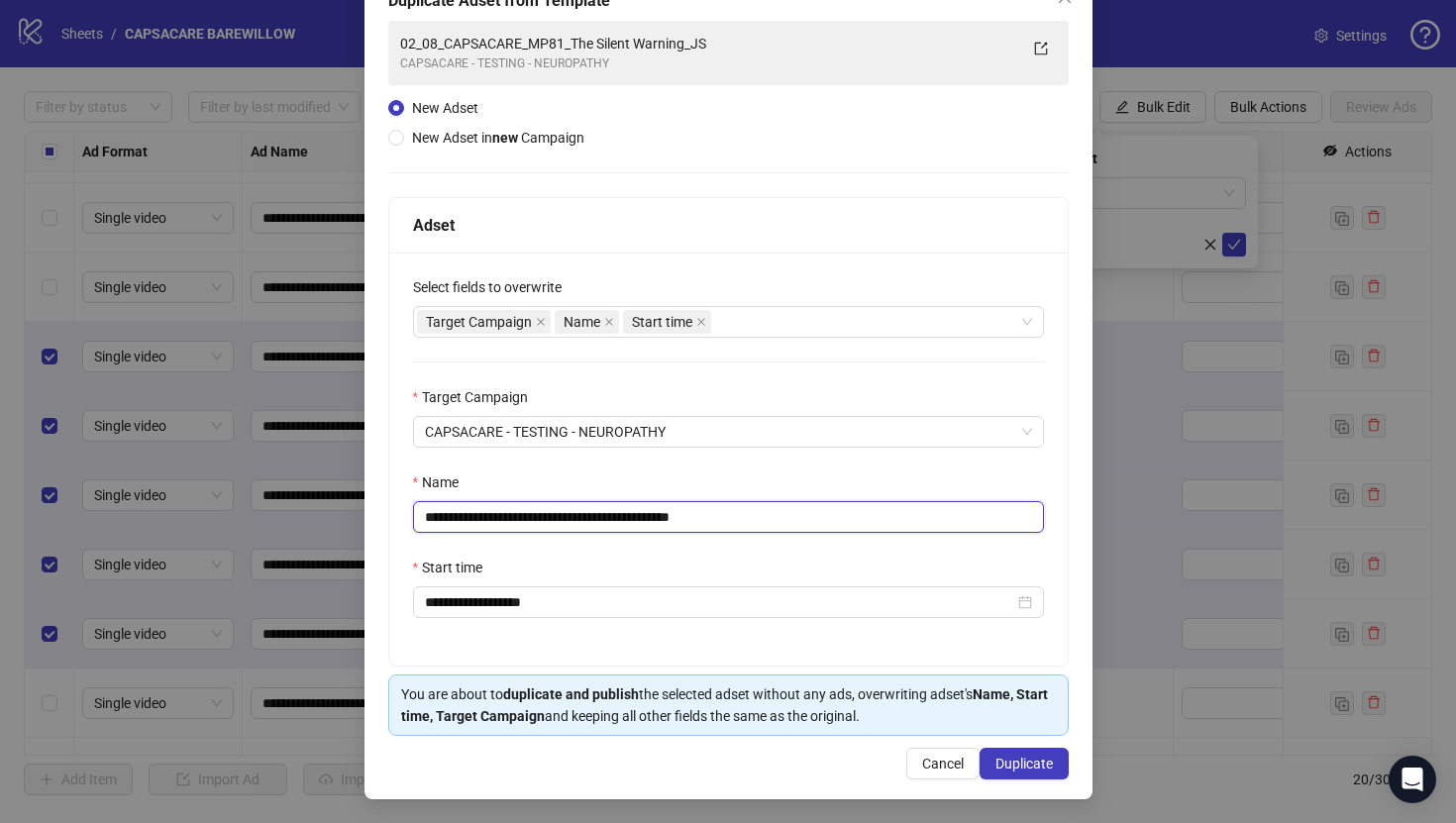click on "**********" at bounding box center [728, 517] 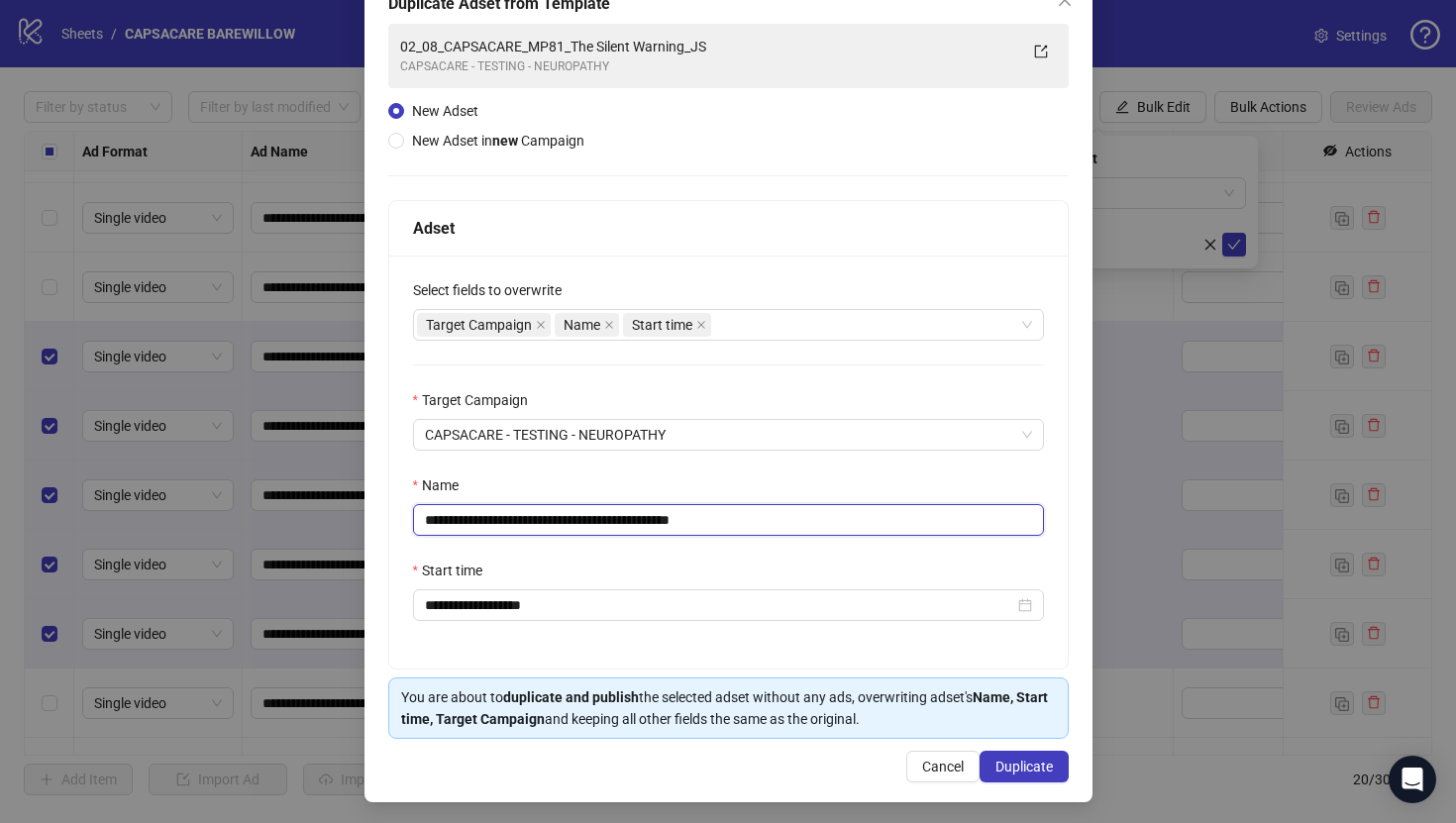 scroll, scrollTop: 131, scrollLeft: 0, axis: vertical 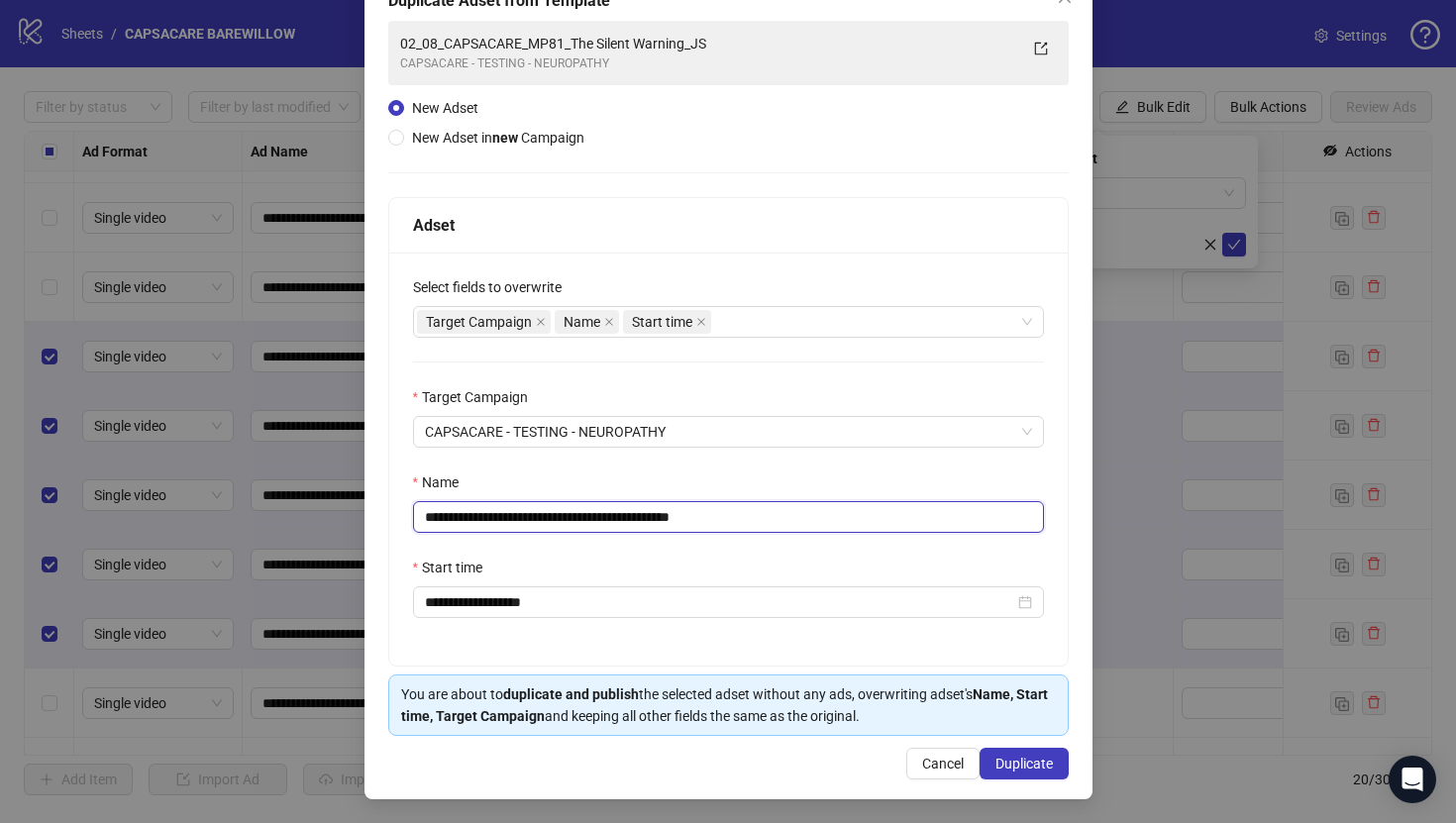 paste 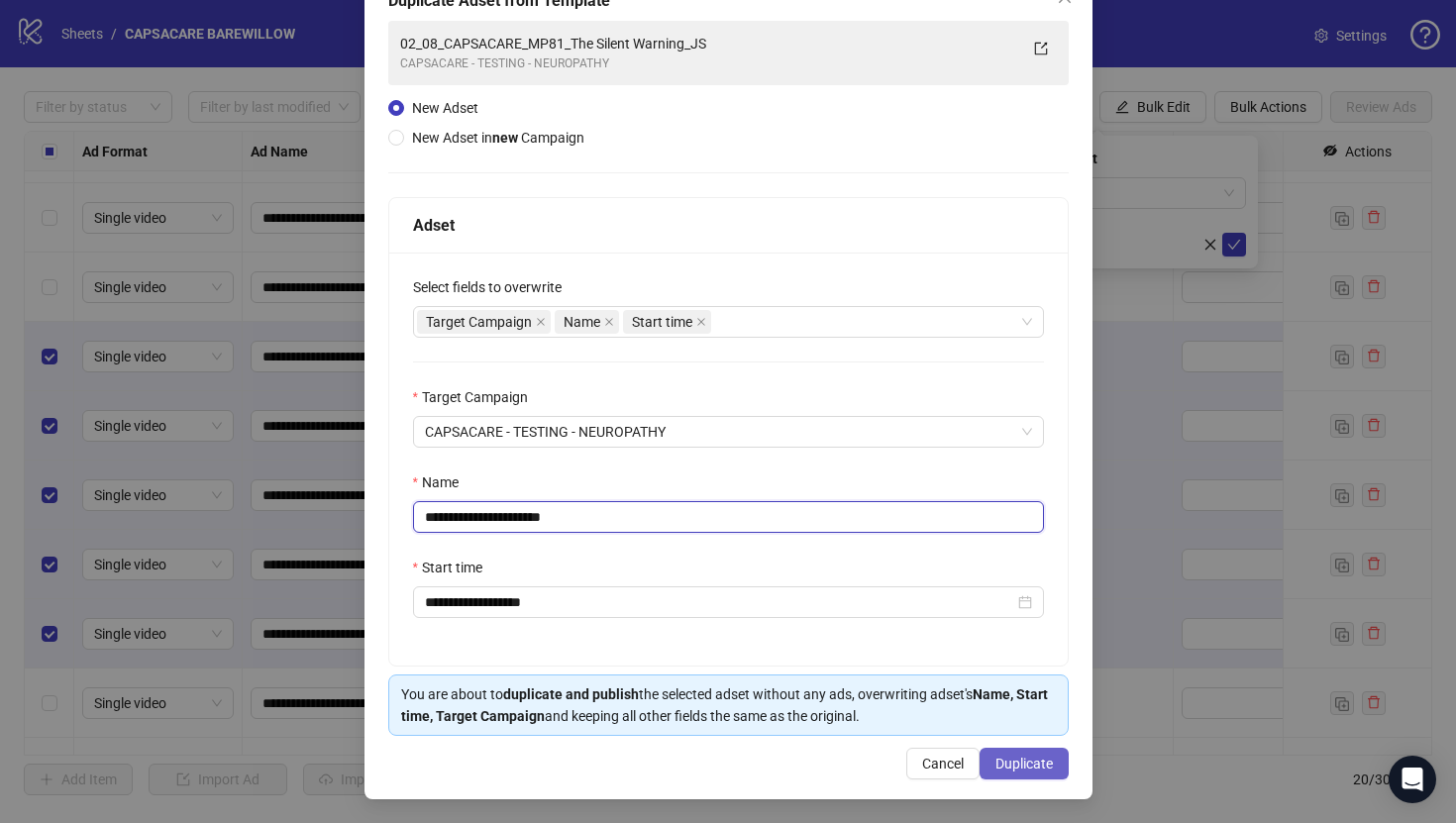 type on "**********" 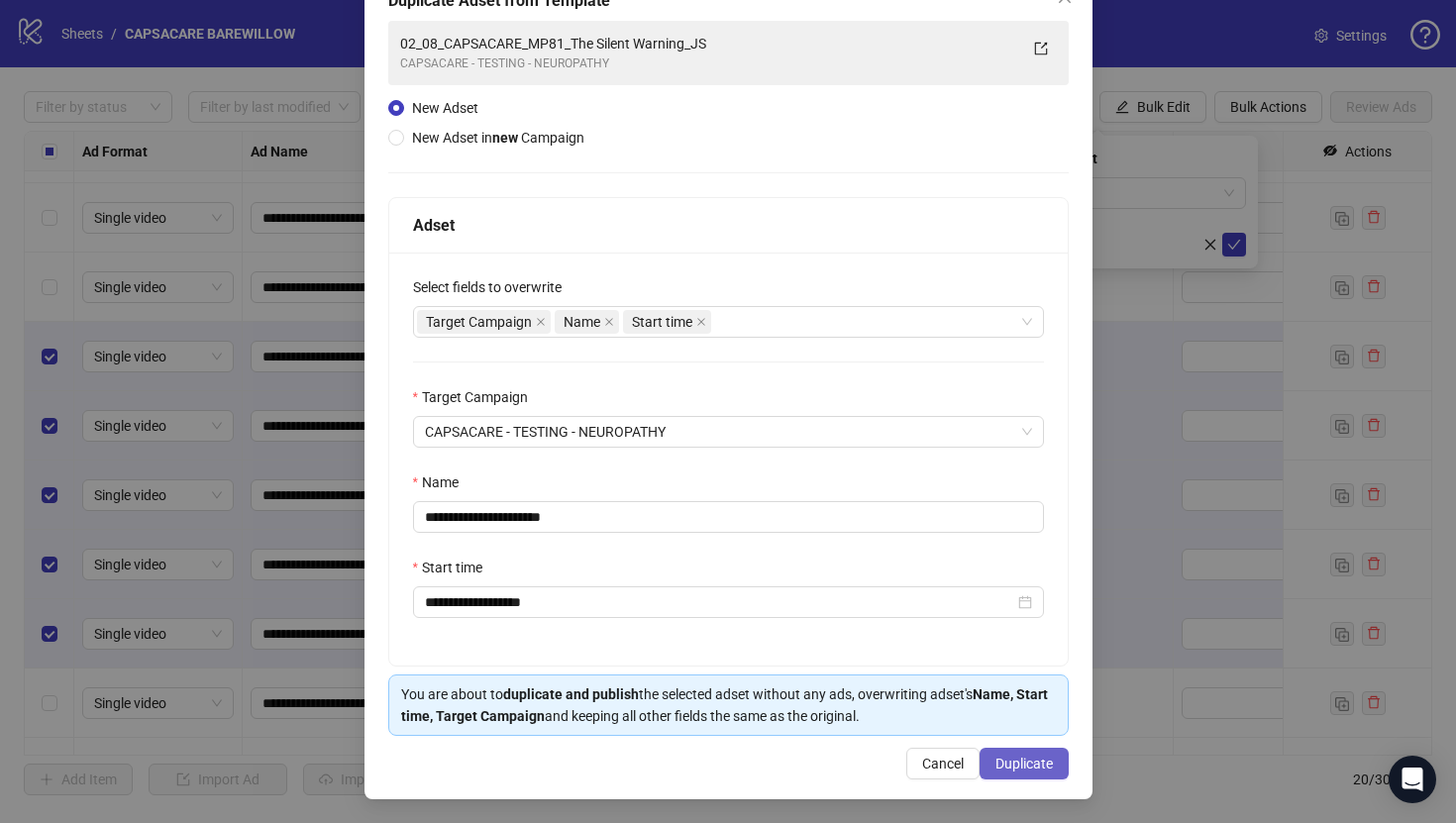 click on "Duplicate" at bounding box center (1024, 764) 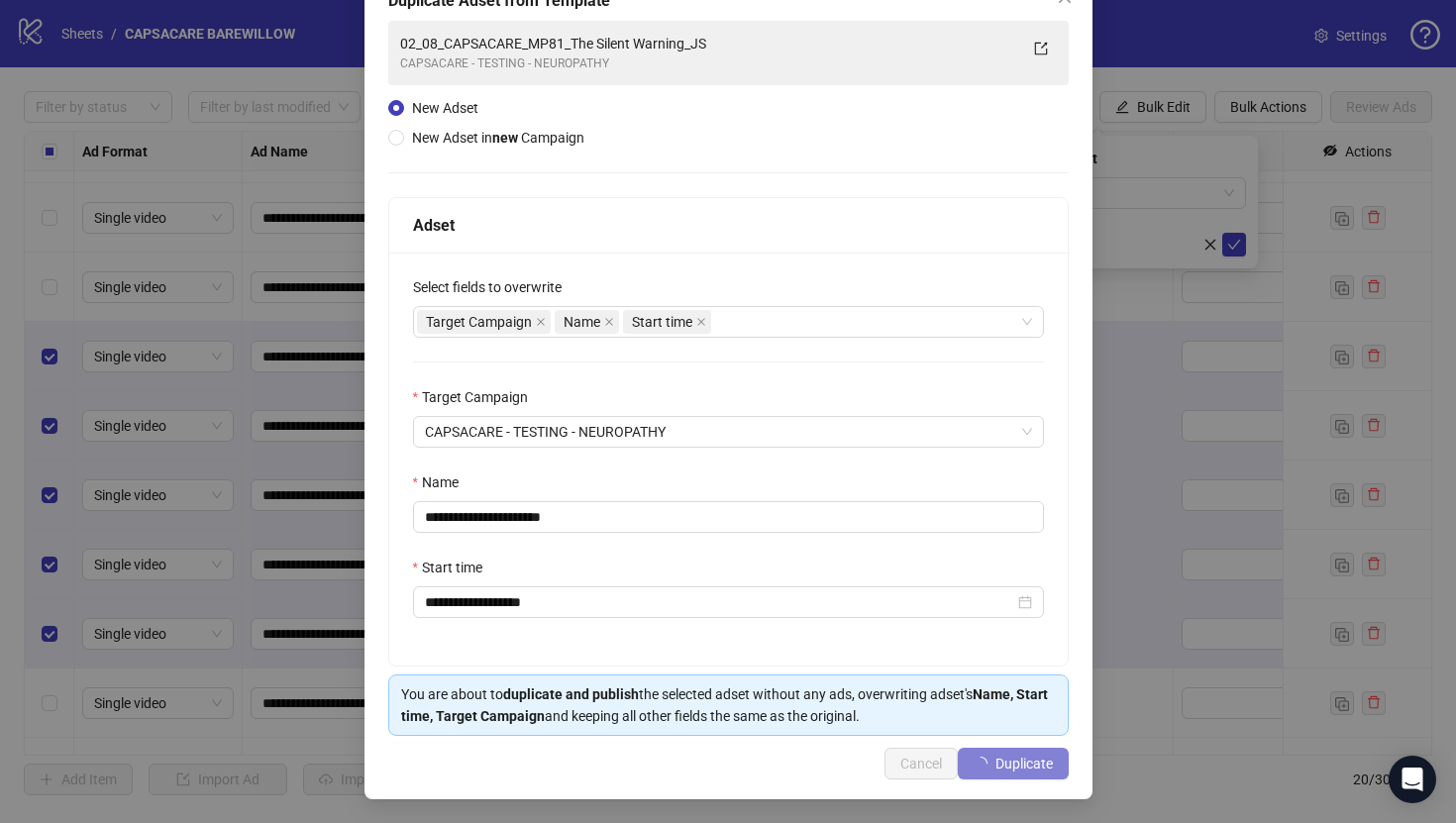 type 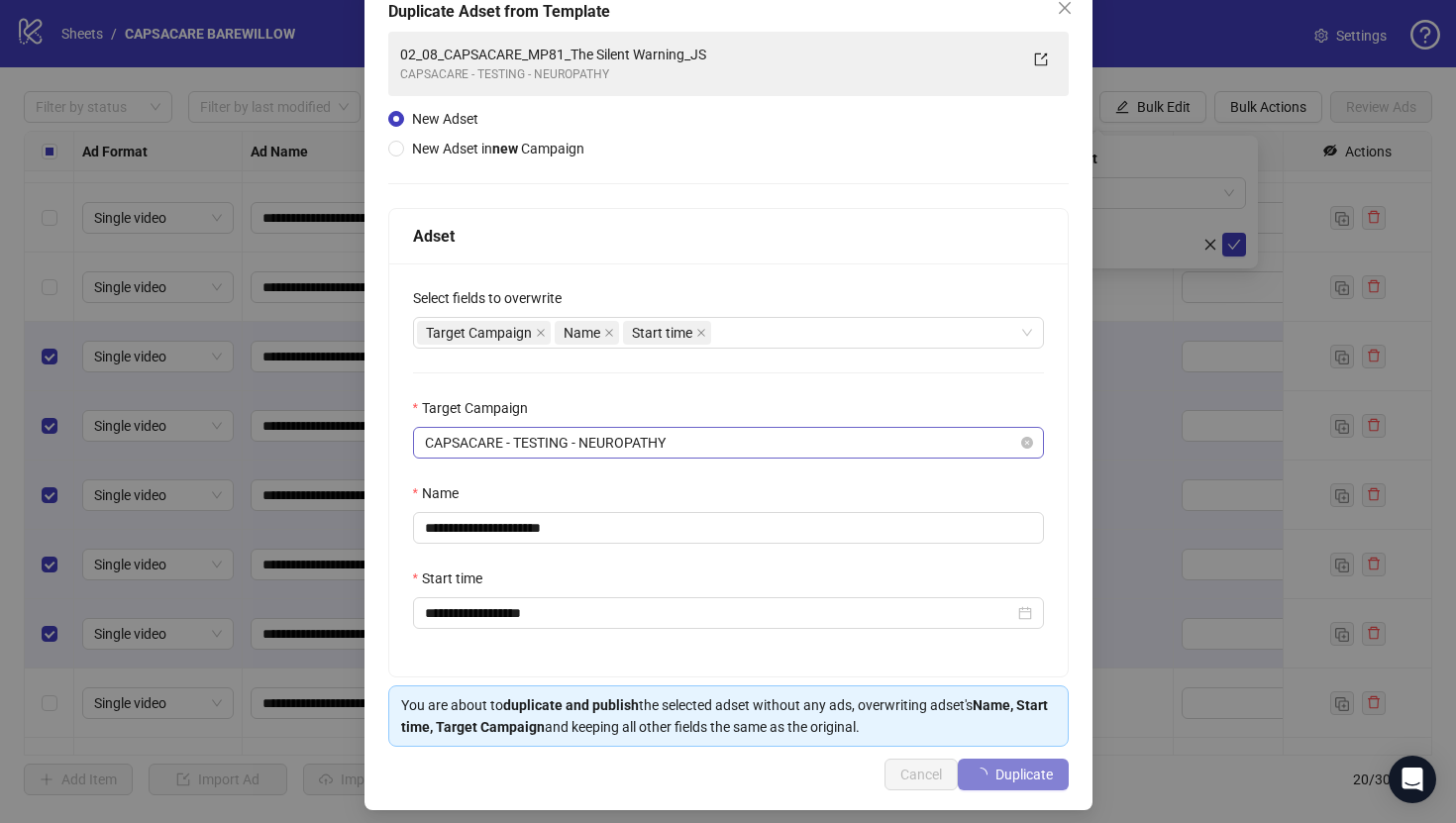 scroll, scrollTop: 0, scrollLeft: 0, axis: both 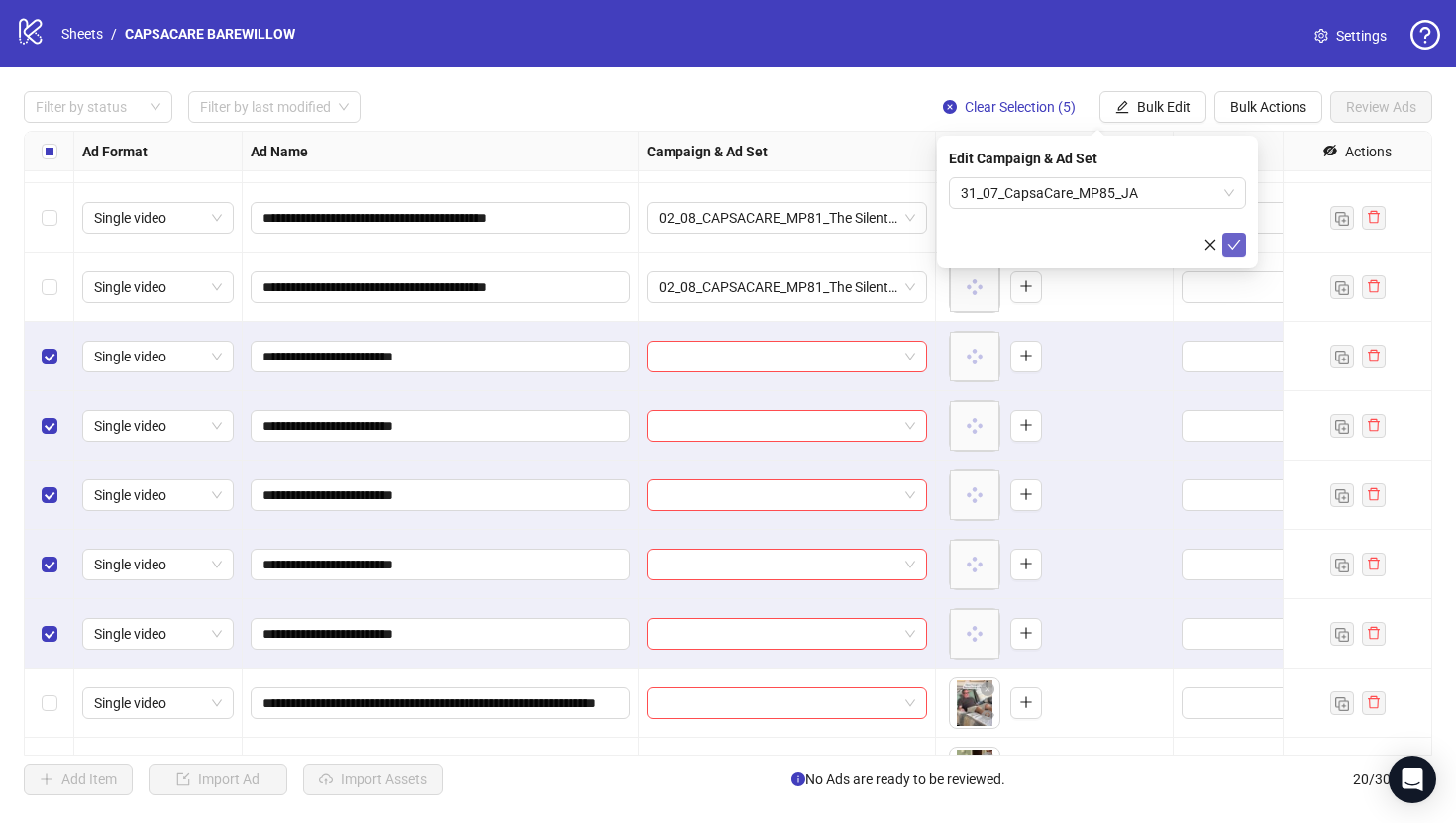 click at bounding box center (1234, 245) 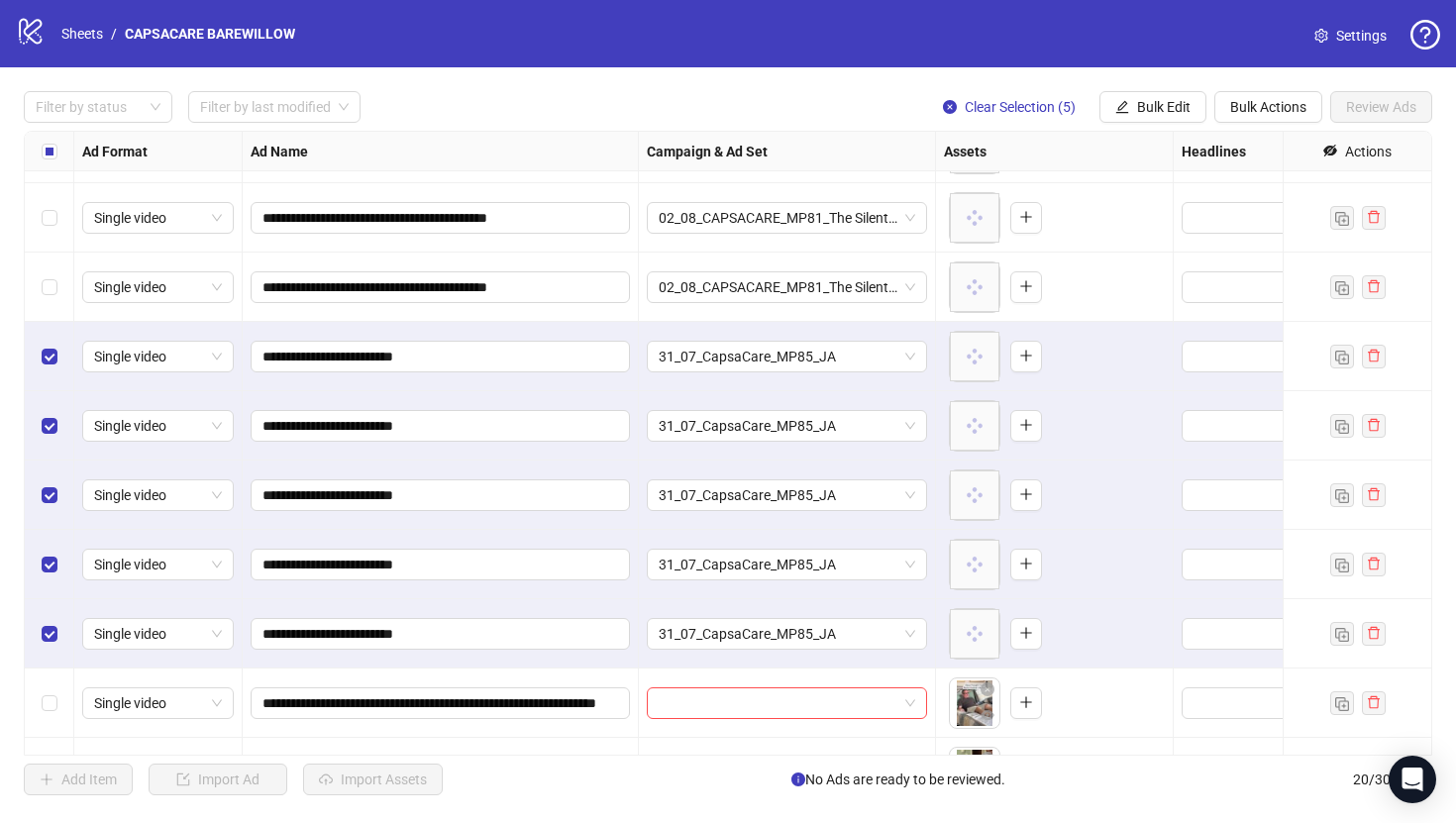 scroll, scrollTop: 458, scrollLeft: 0, axis: vertical 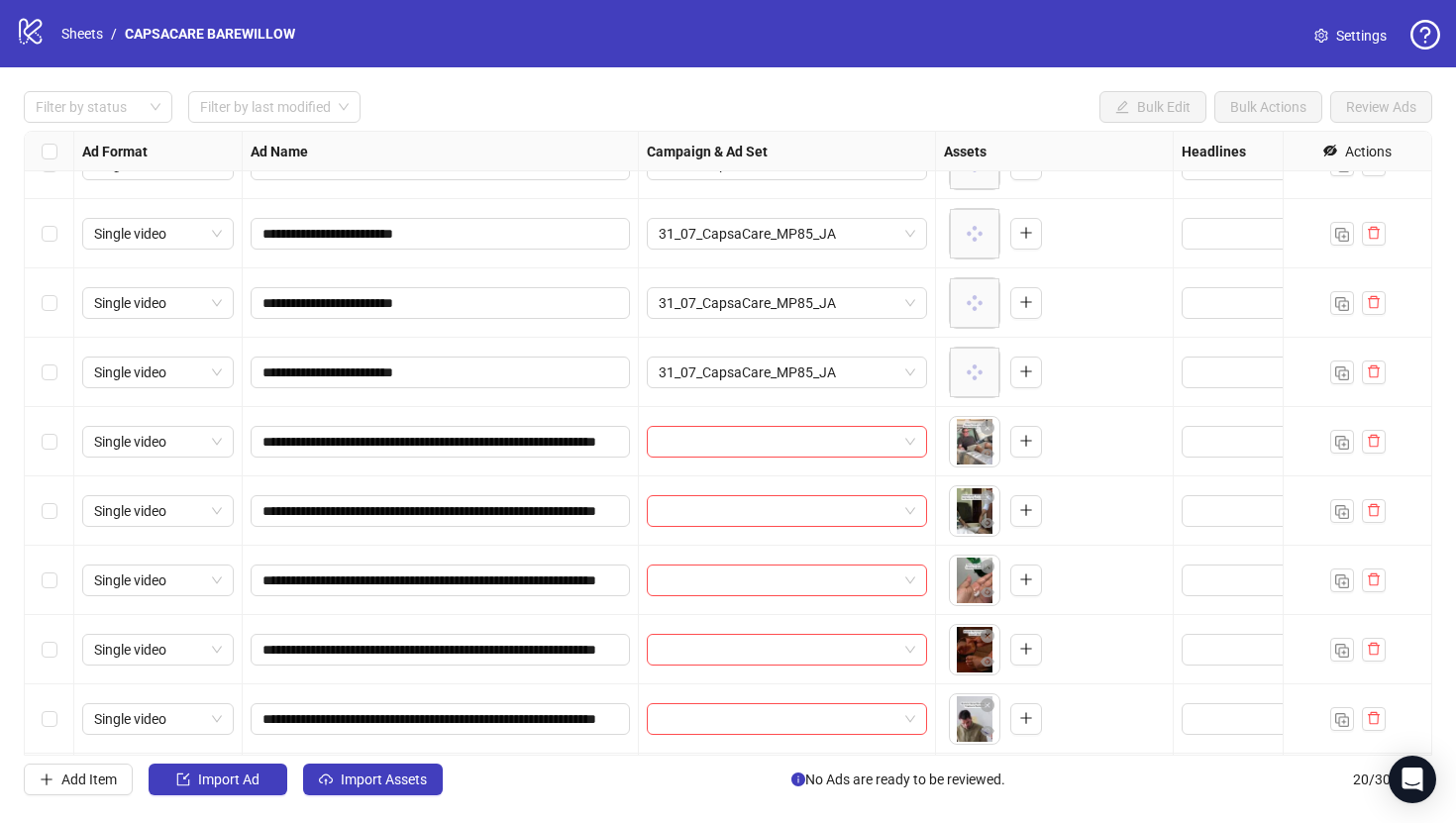 click at bounding box center (50, 442) 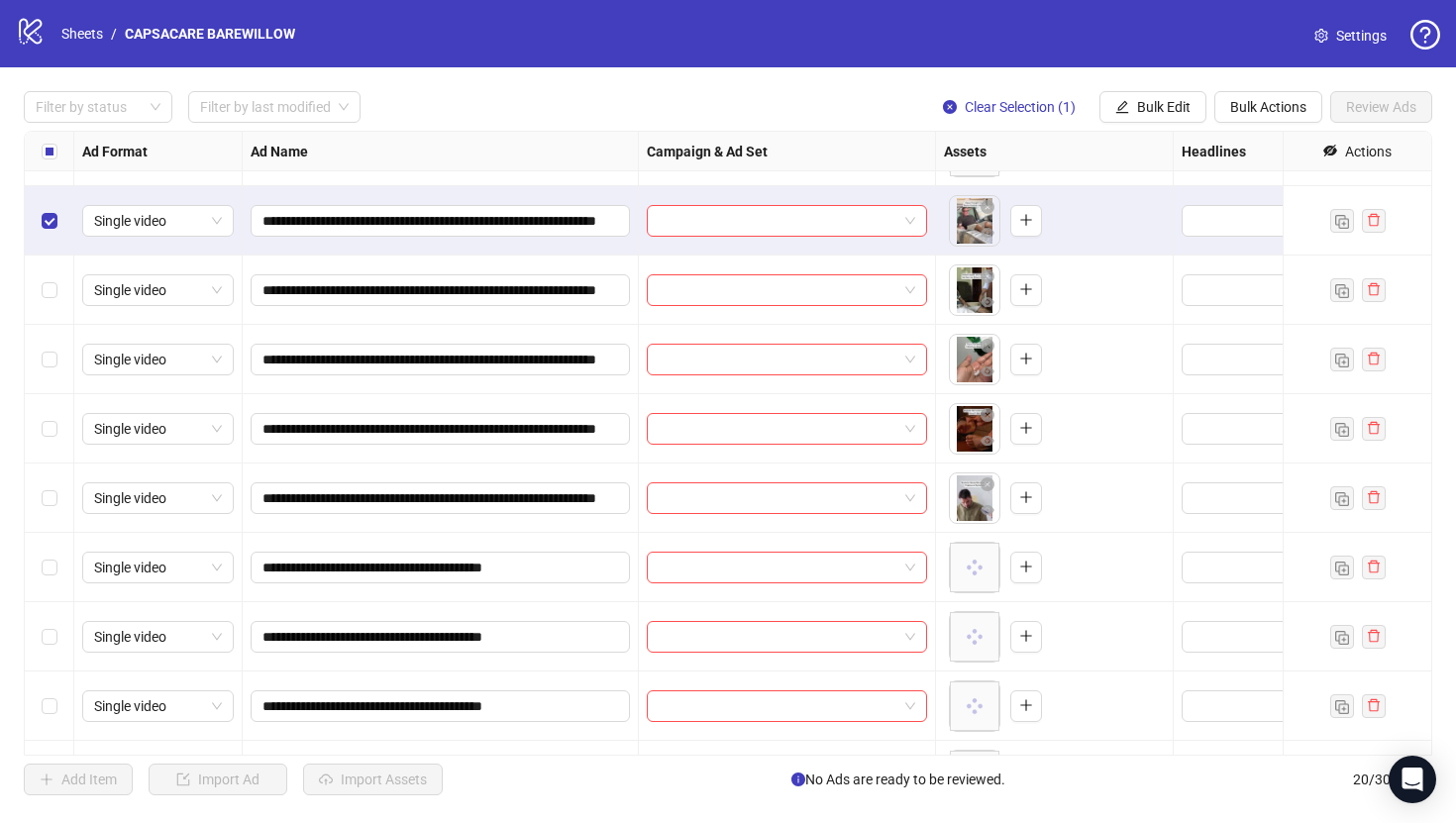 scroll, scrollTop: 679, scrollLeft: 0, axis: vertical 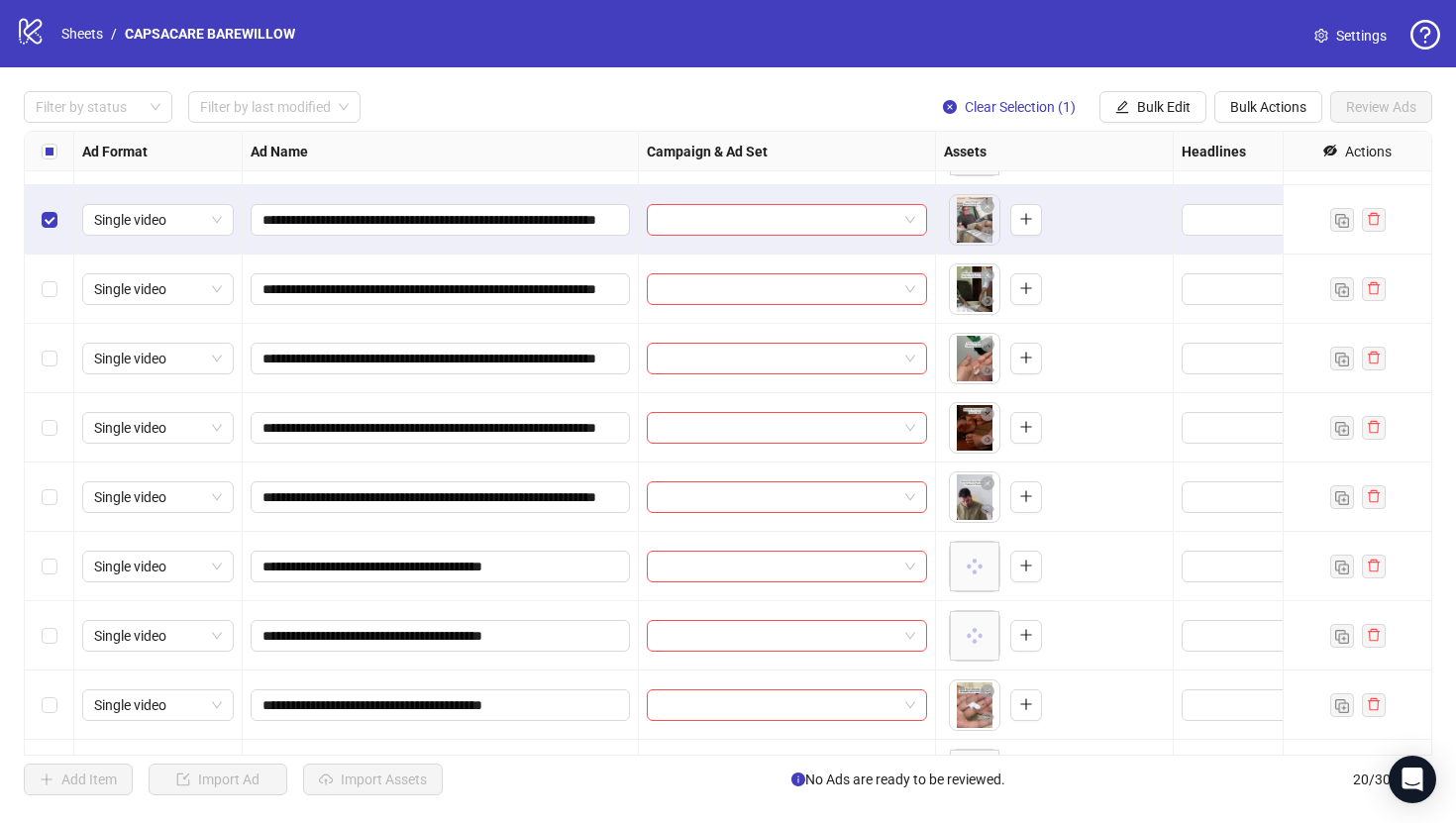 click at bounding box center (50, 497) 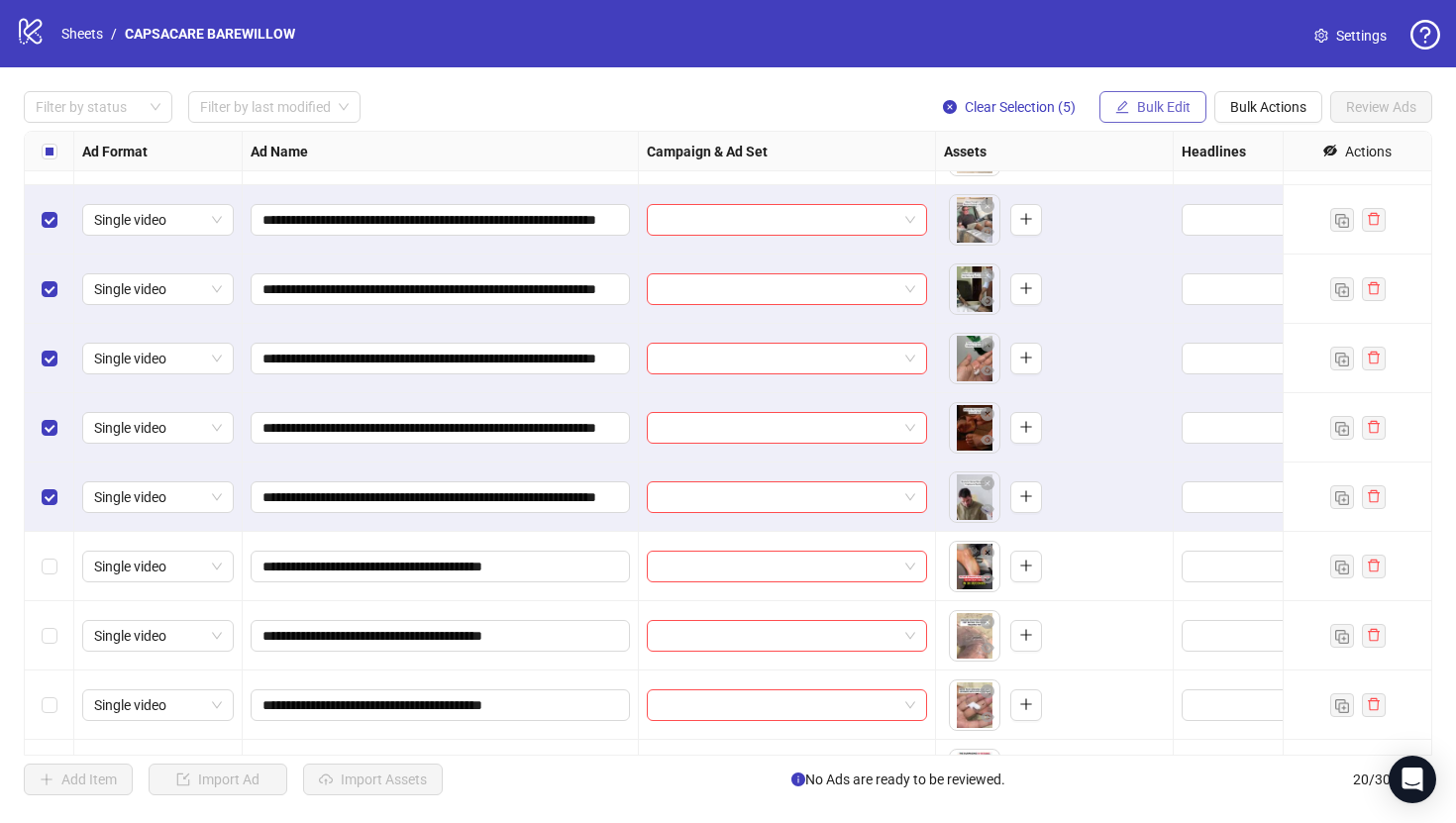 click on "Bulk Edit" at bounding box center [1164, 107] 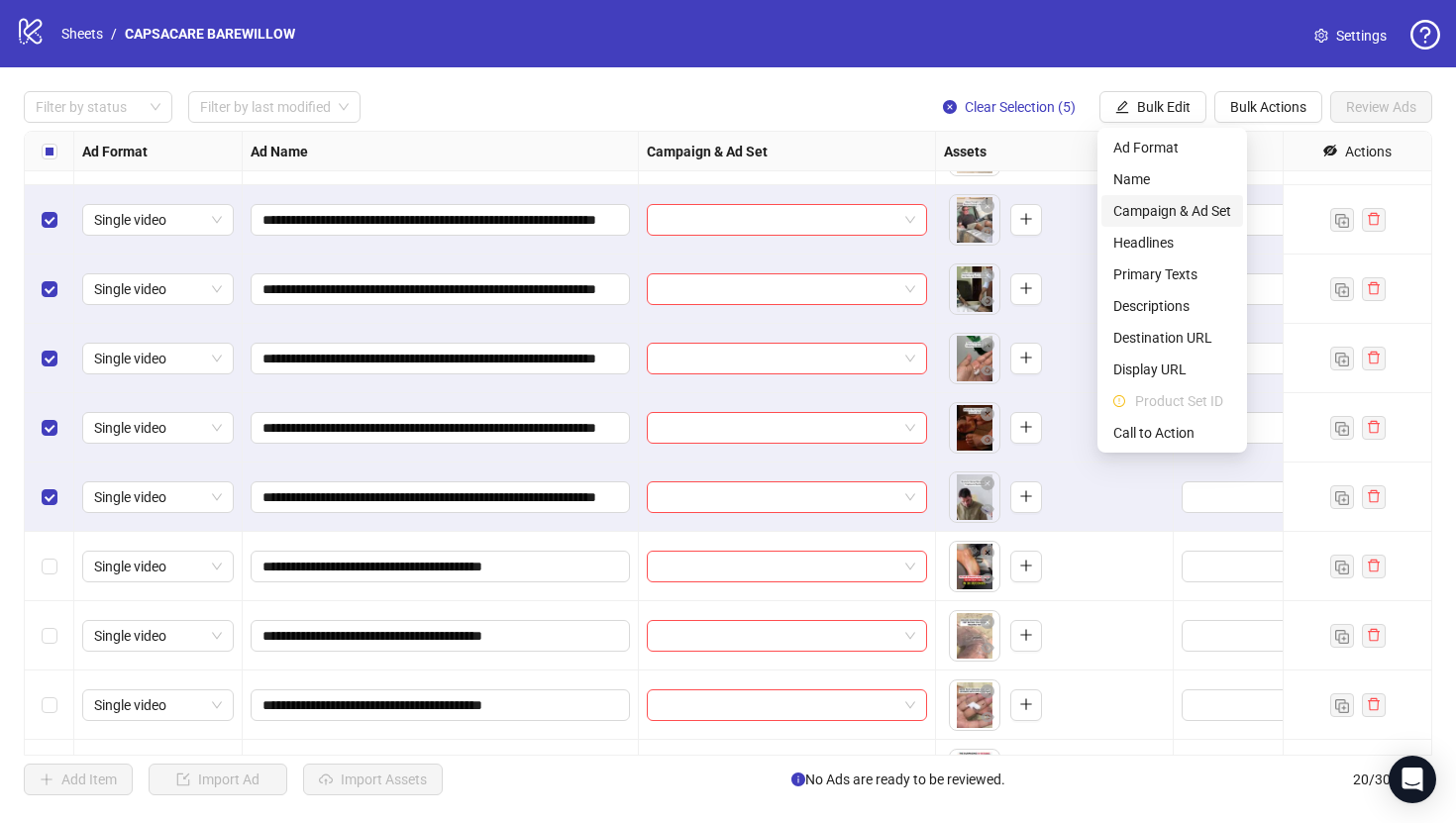 click on "Campaign & Ad Set" at bounding box center [1172, 211] 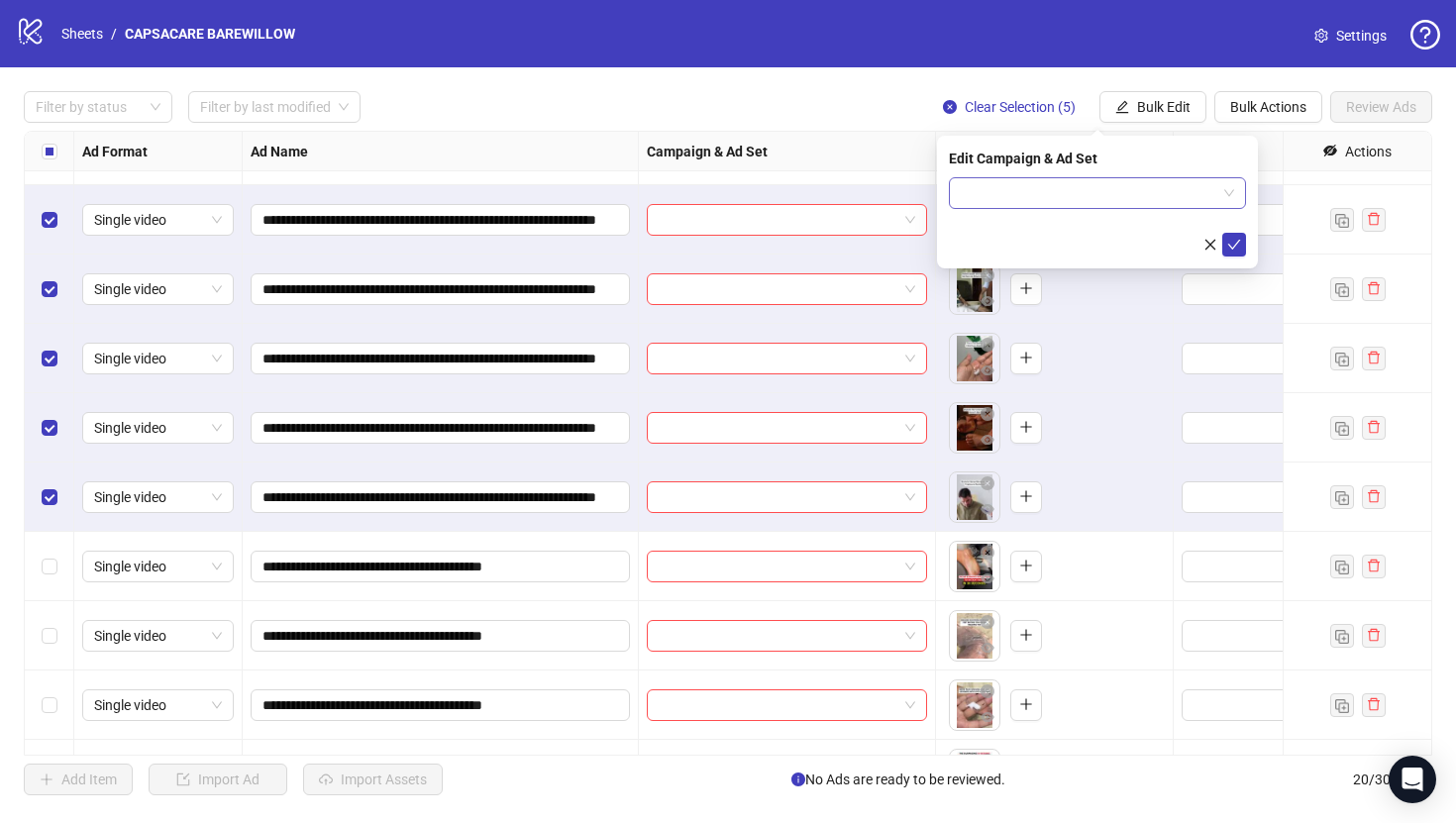 click at bounding box center [1089, 193] 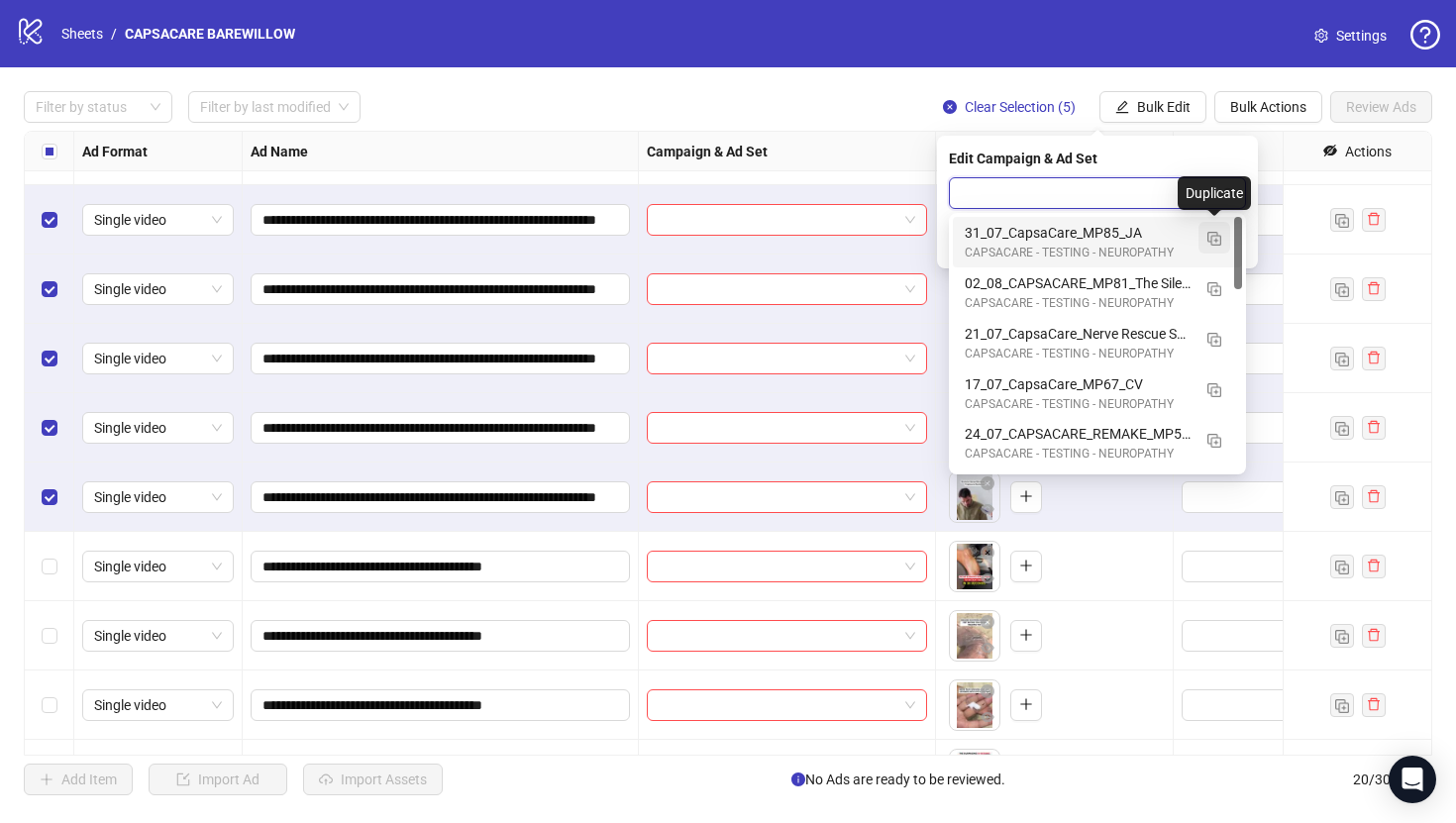 click at bounding box center (1214, 239) 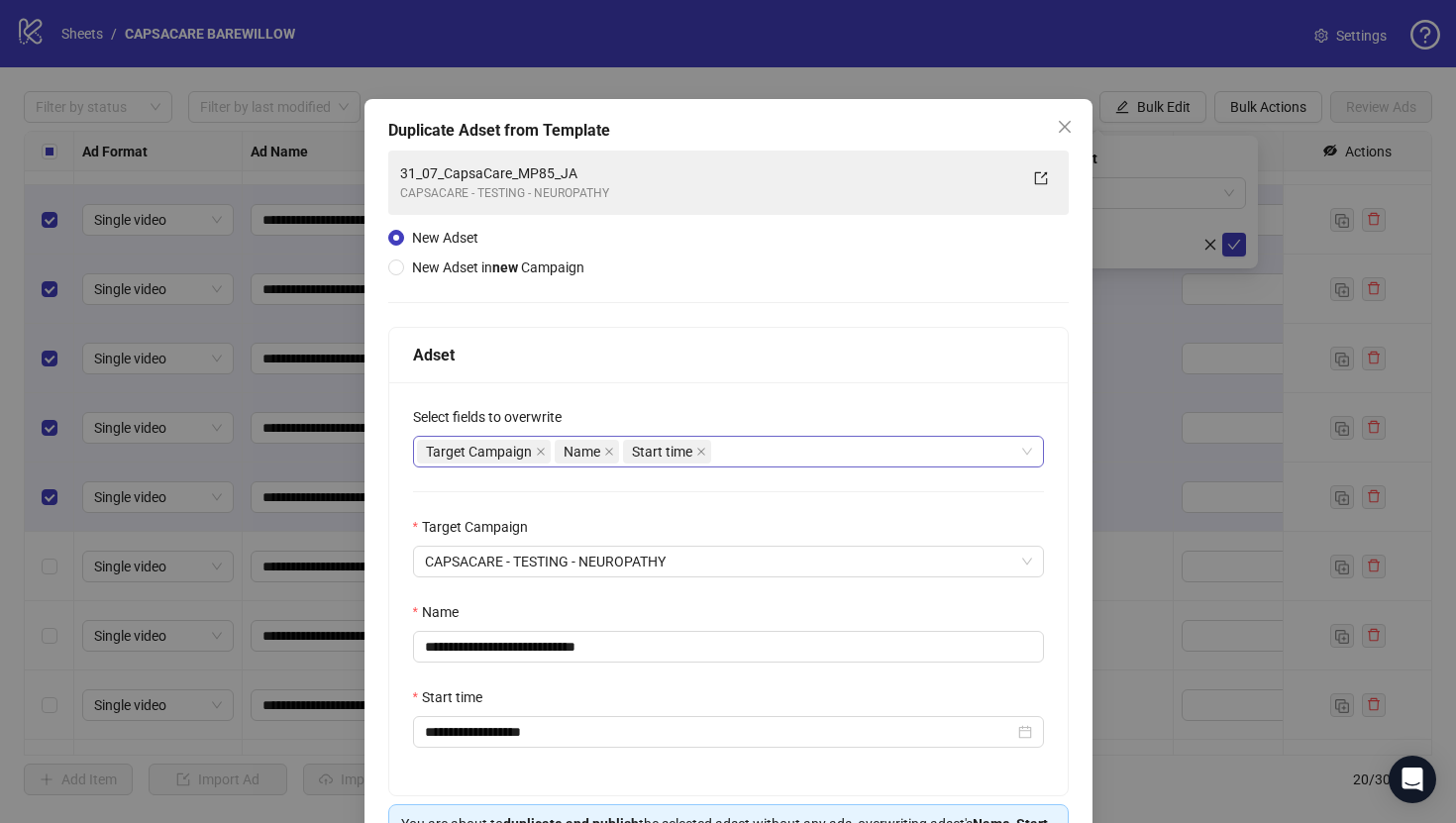 scroll, scrollTop: 75, scrollLeft: 0, axis: vertical 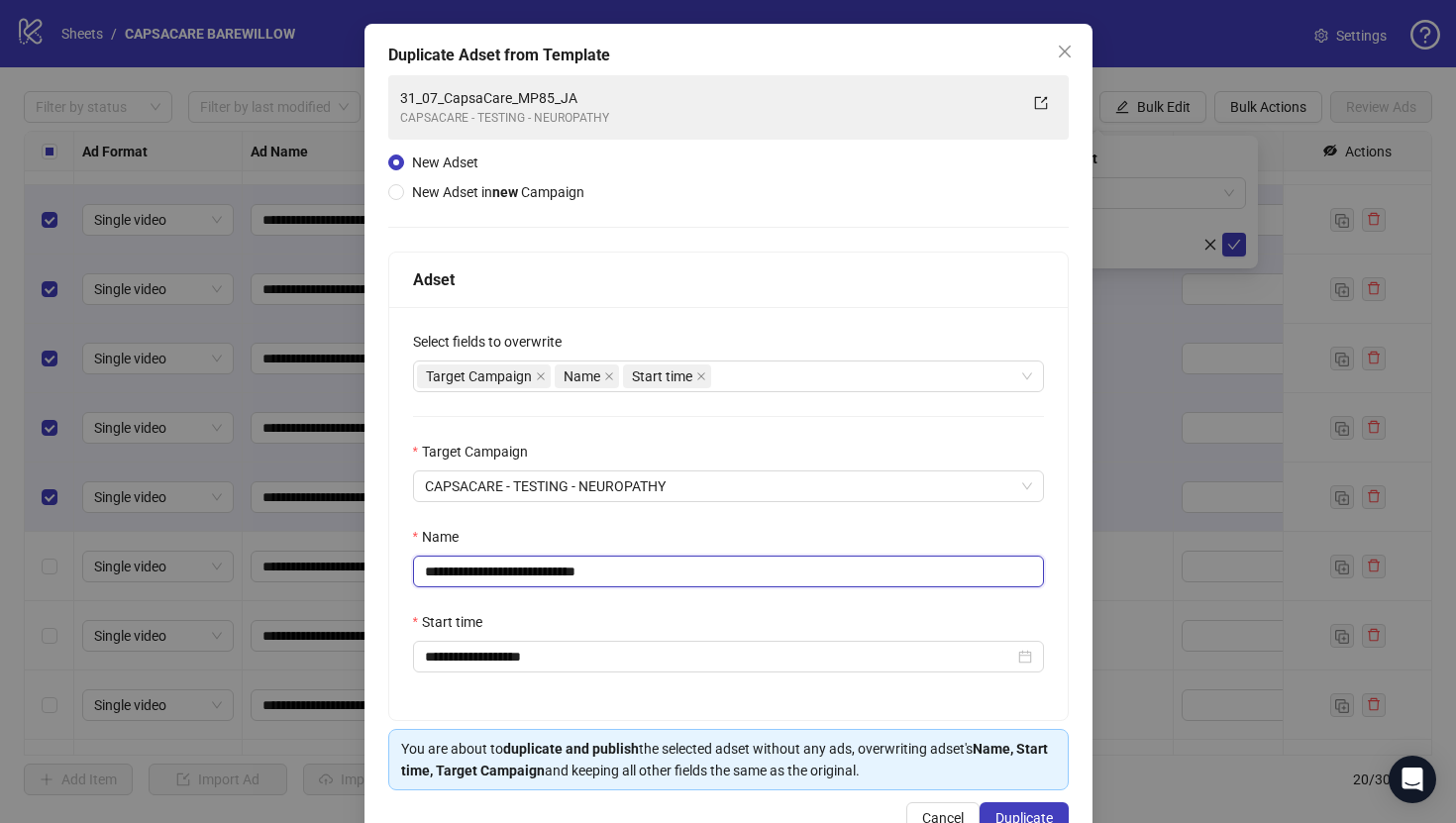 click on "**********" at bounding box center (728, 571) 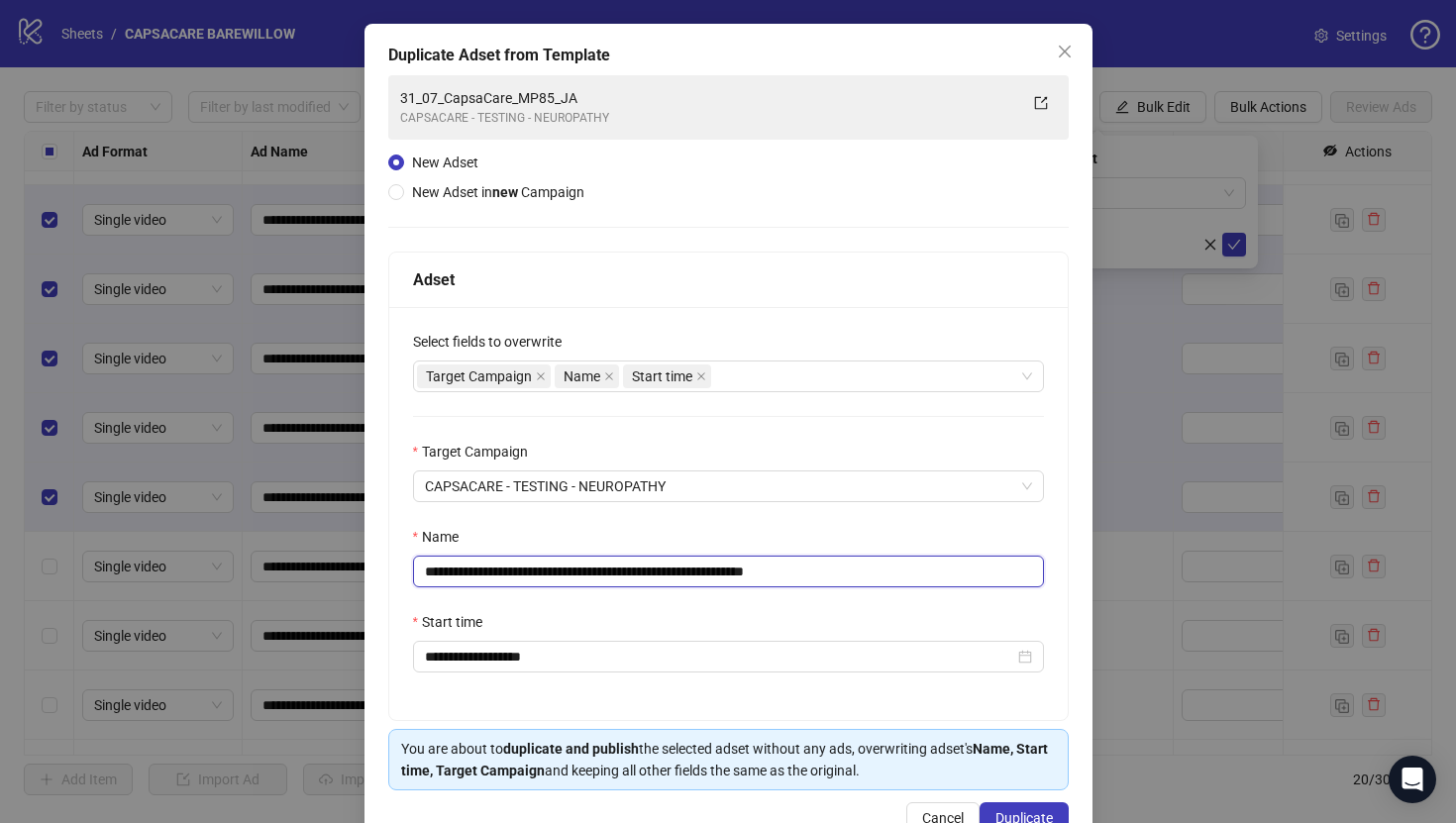 scroll, scrollTop: 131, scrollLeft: 0, axis: vertical 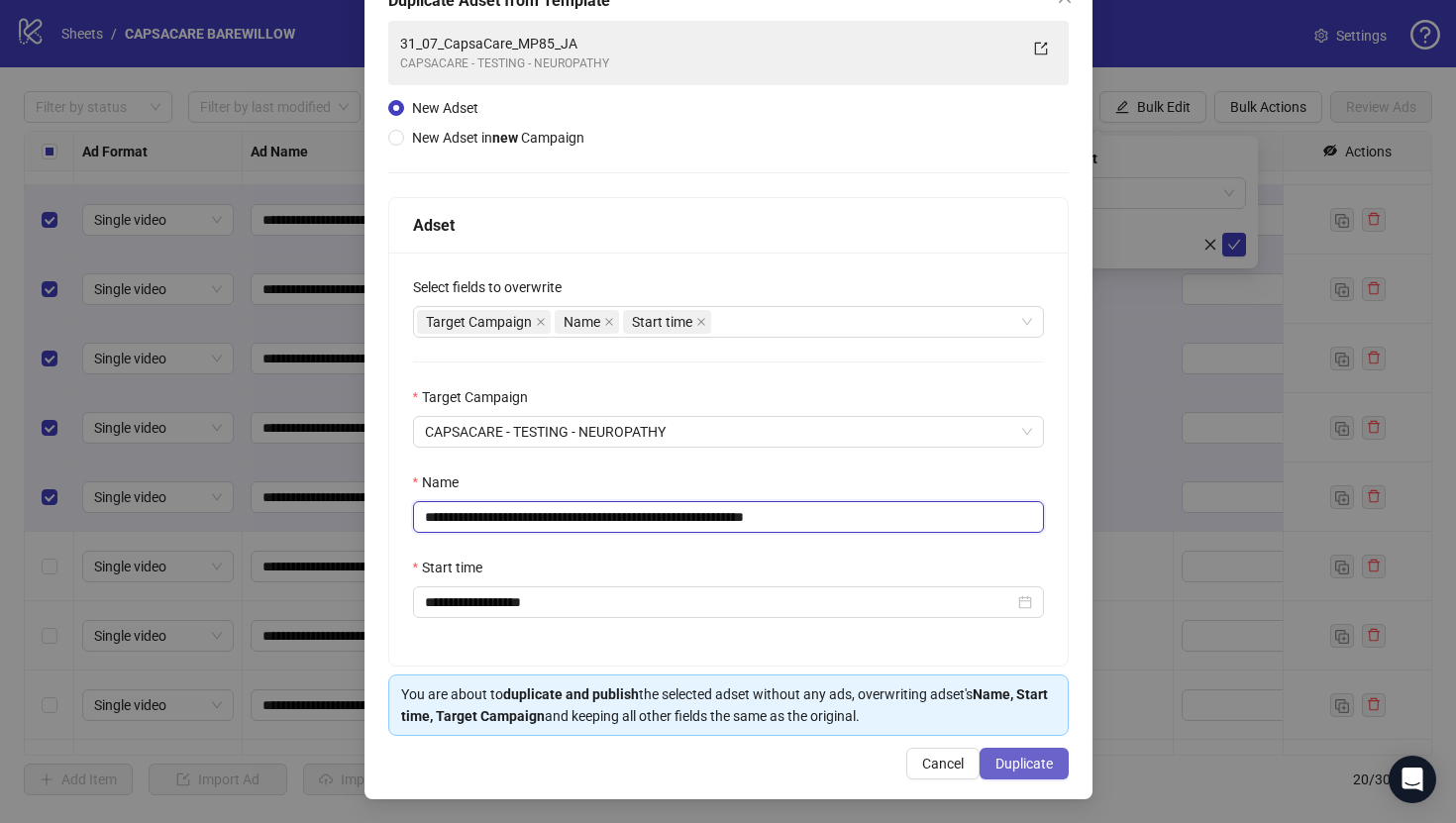 type on "**********" 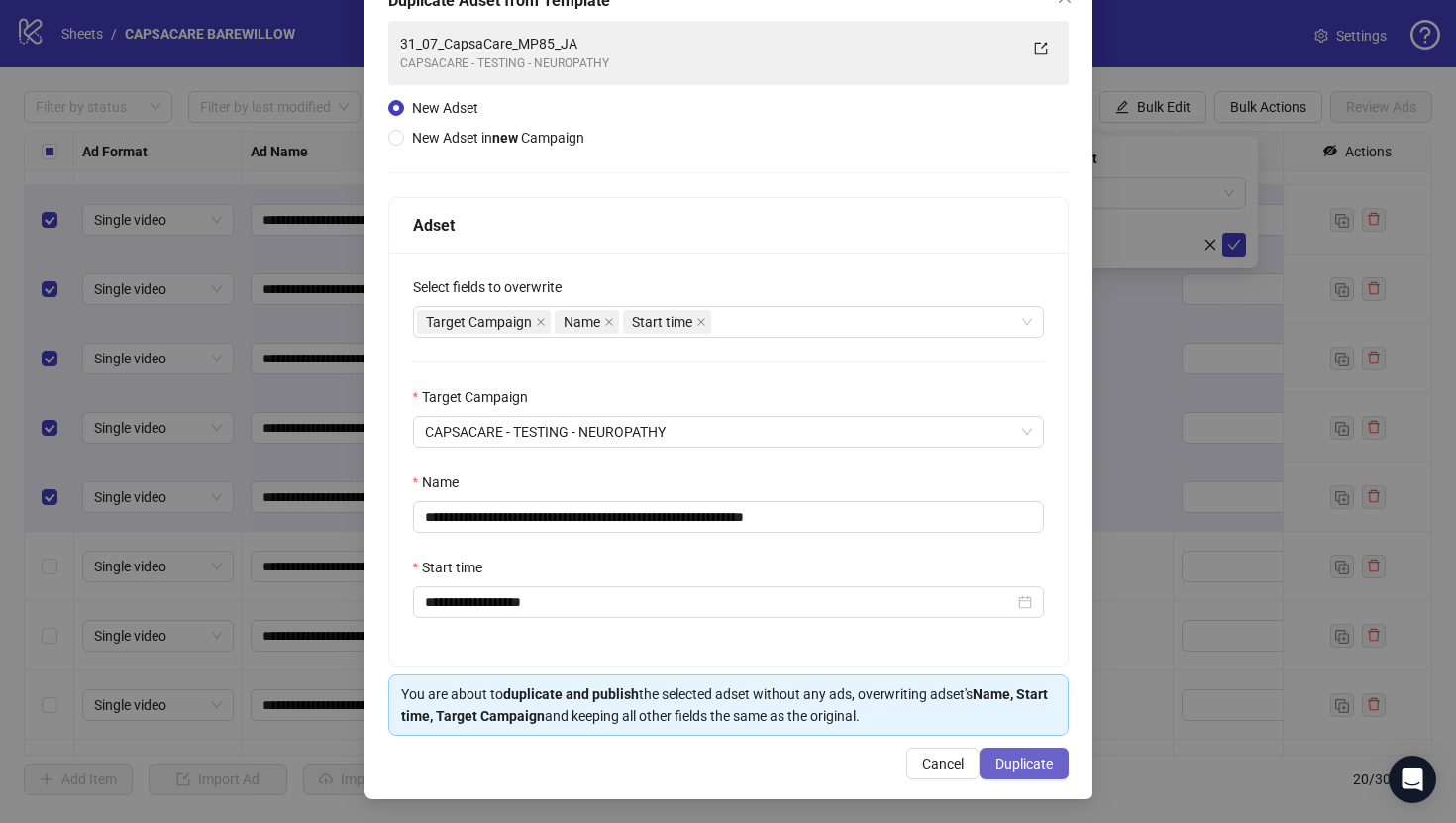 click on "Duplicate" at bounding box center [1024, 764] 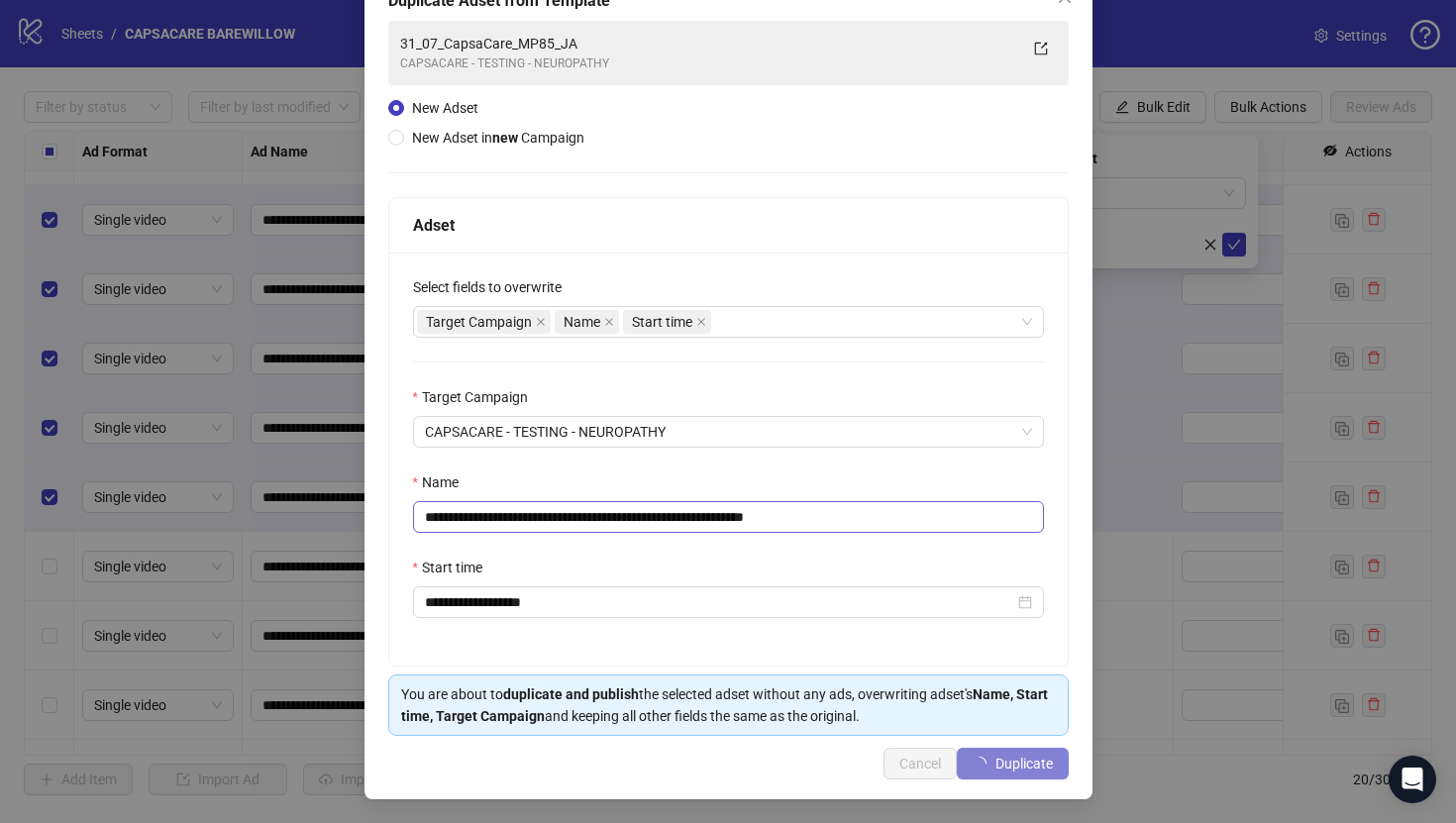type 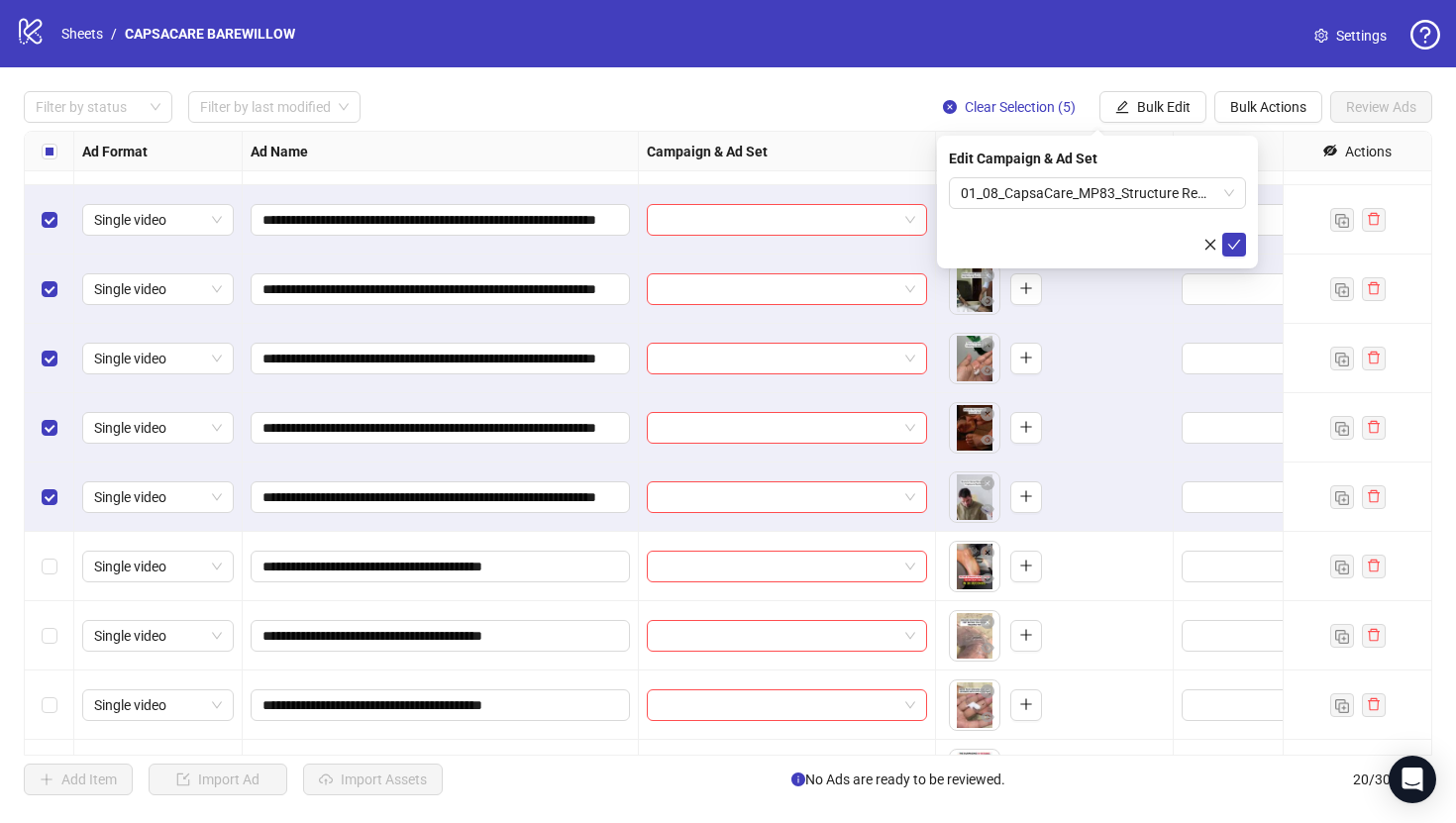 click on "Edit Campaign & Ad Set 01_08_CapsaCare_MP83_Structure Rewrite 1_Diabetic-should-know_RO" at bounding box center [1097, 202] 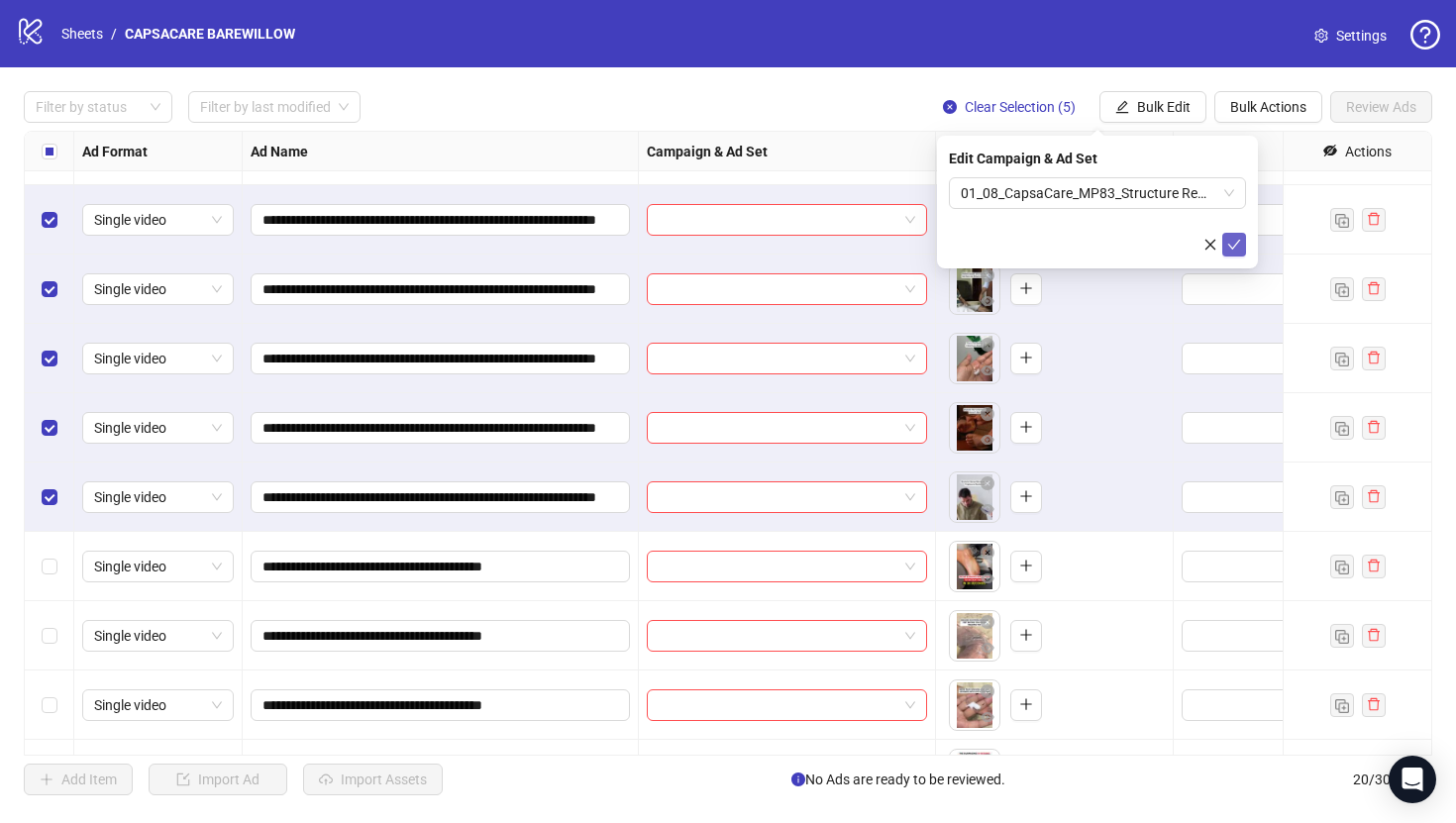 click 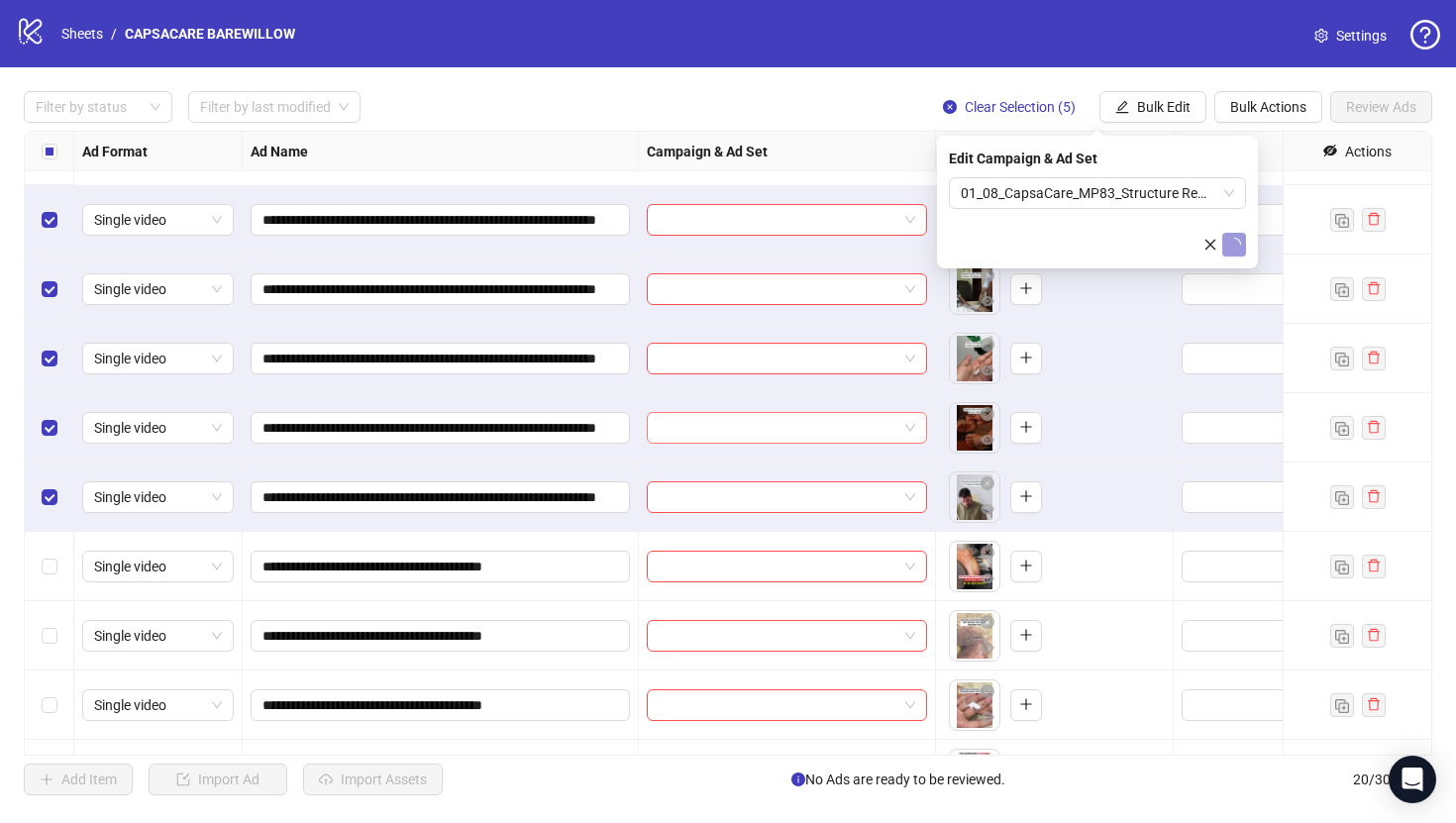 scroll, scrollTop: 803, scrollLeft: 0, axis: vertical 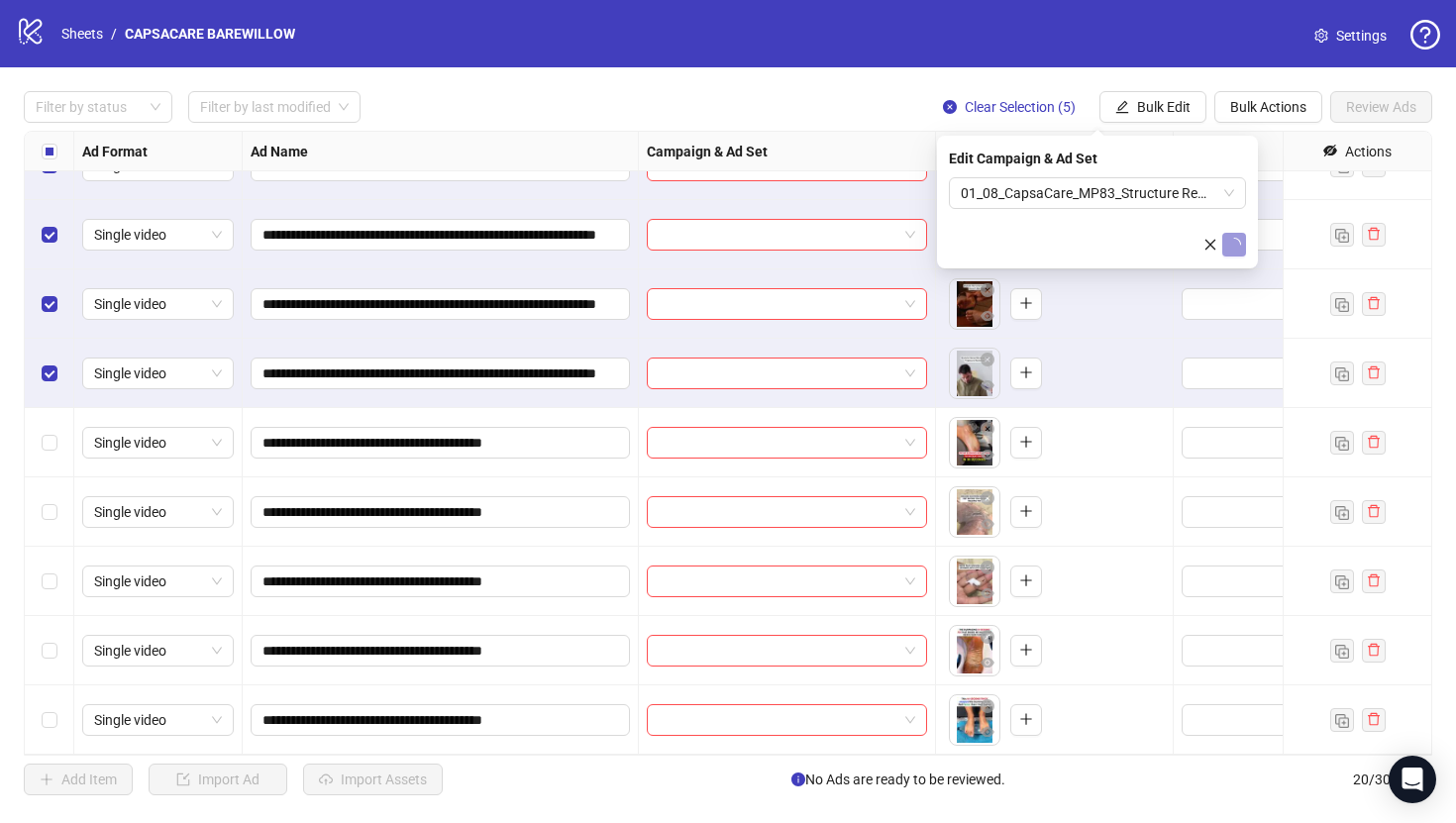 type 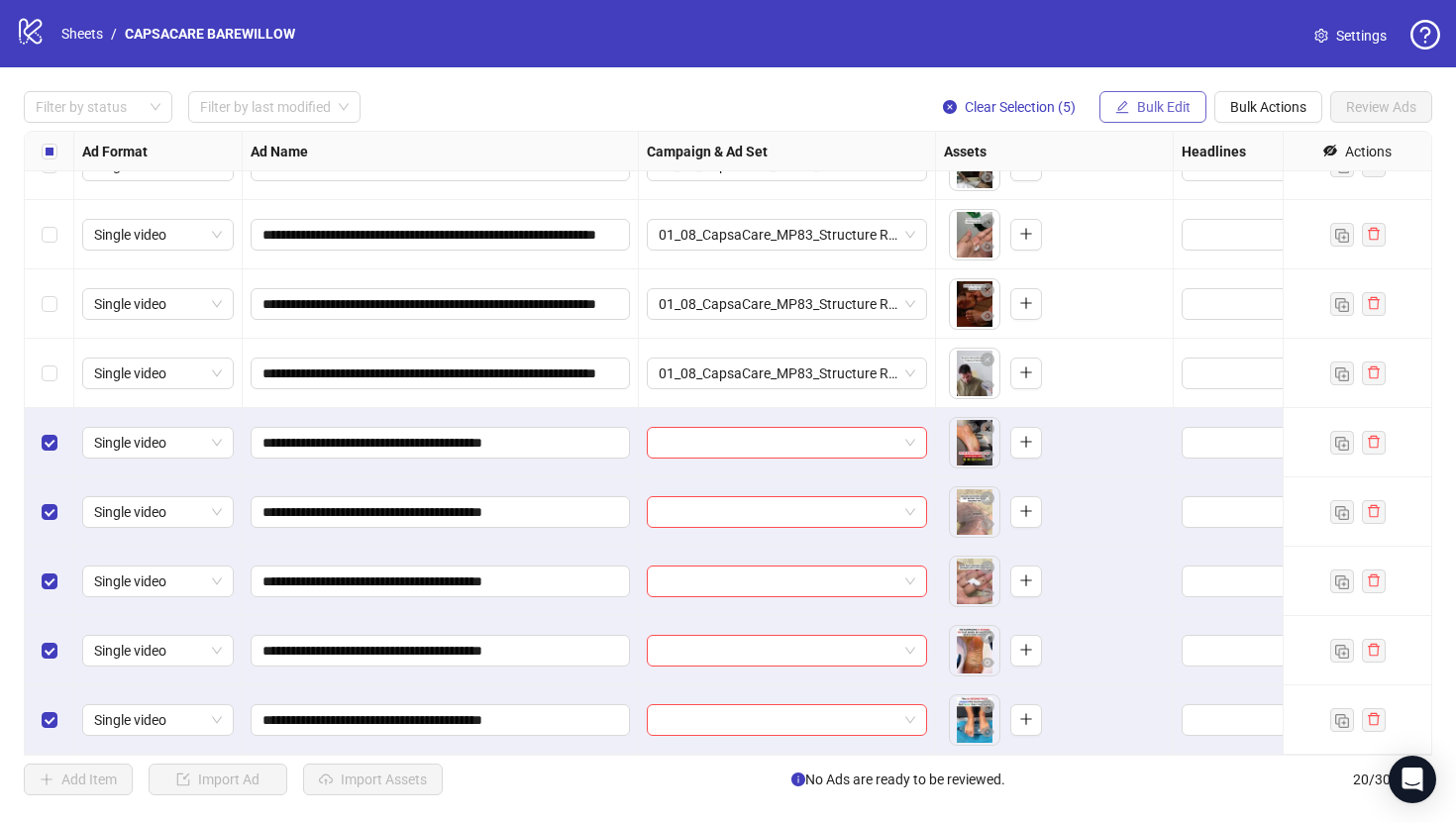 click on "Bulk Edit" at bounding box center [1164, 107] 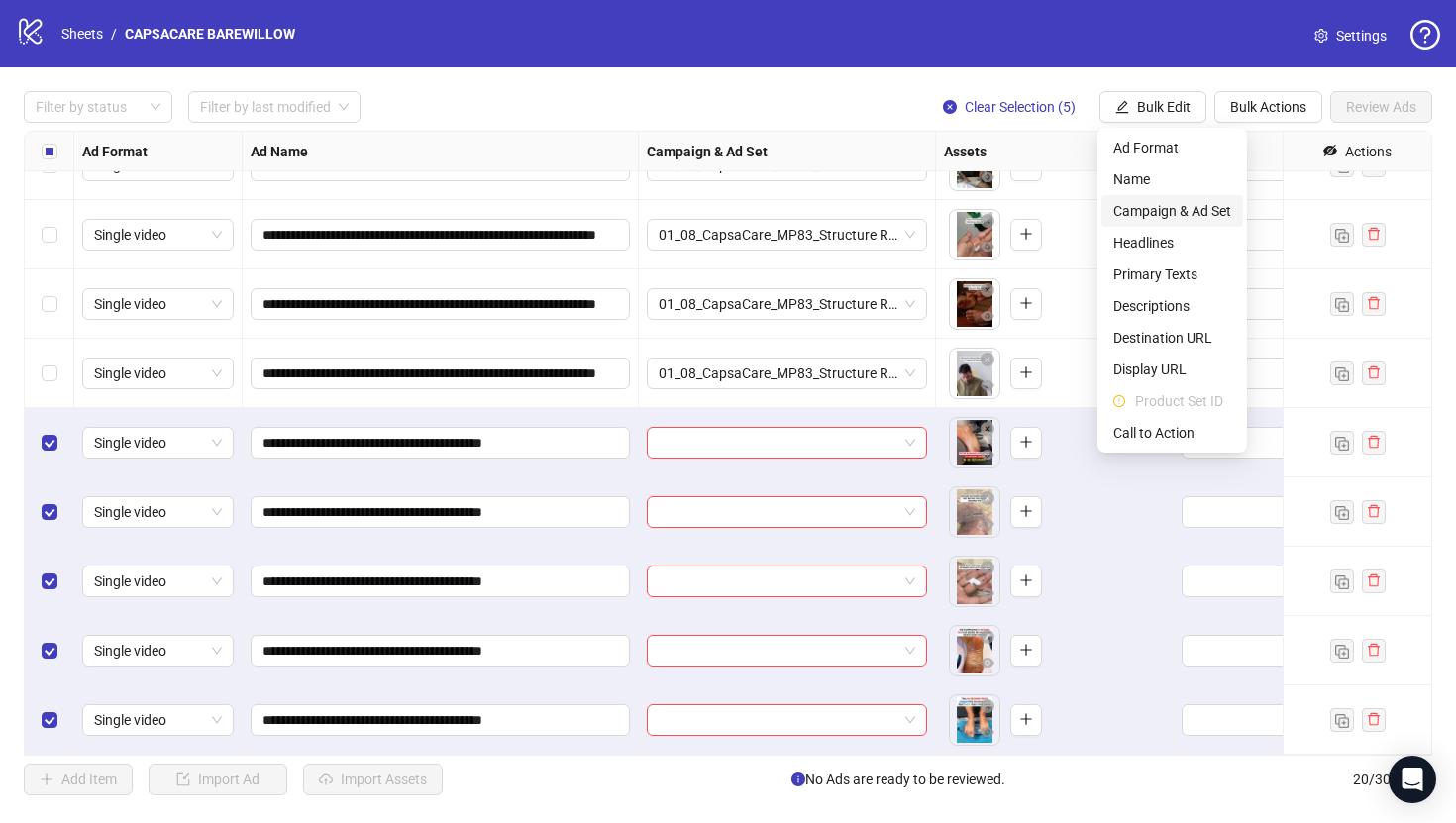 click on "Campaign & Ad Set" at bounding box center (1172, 211) 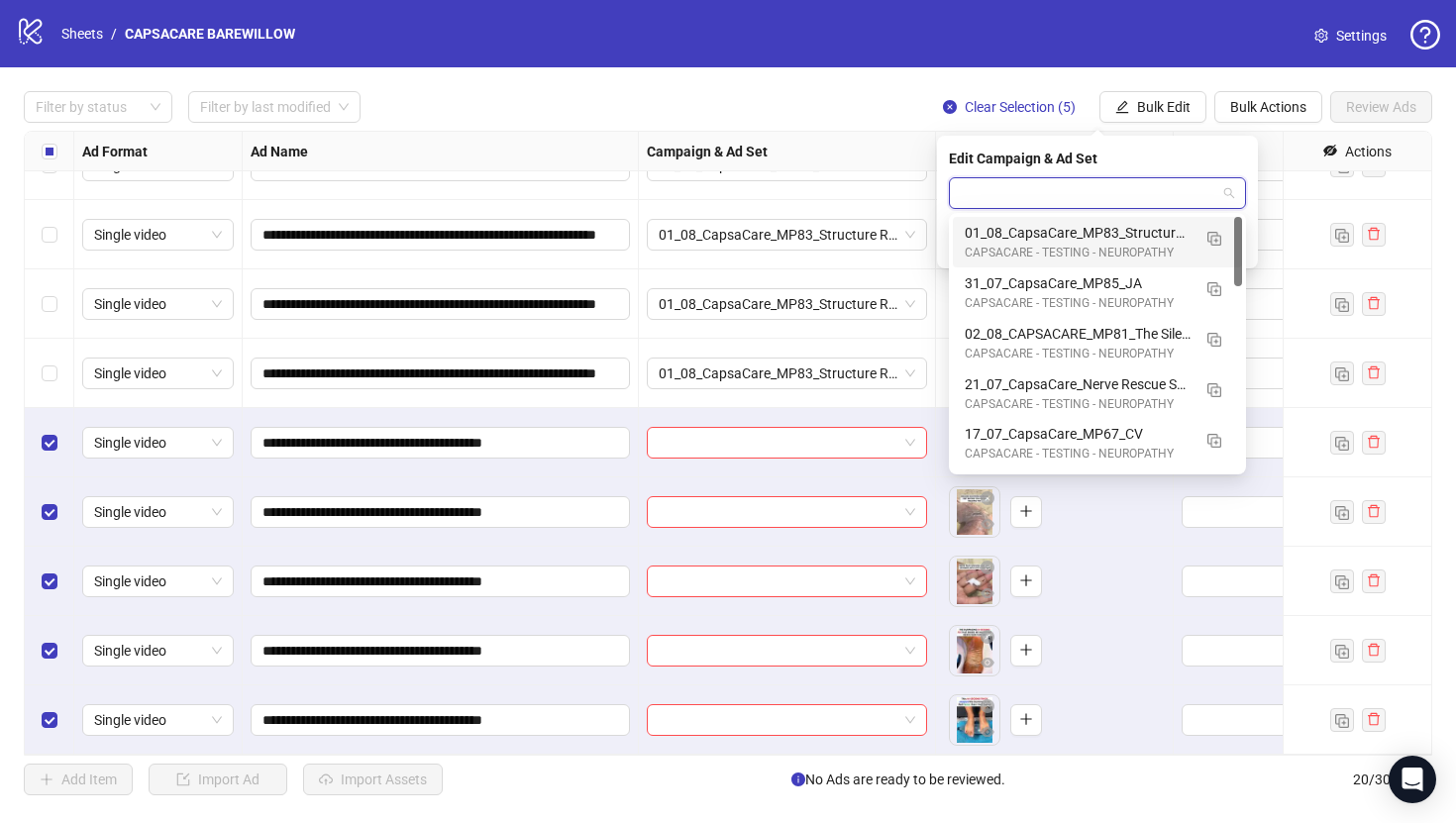 click at bounding box center (1089, 193) 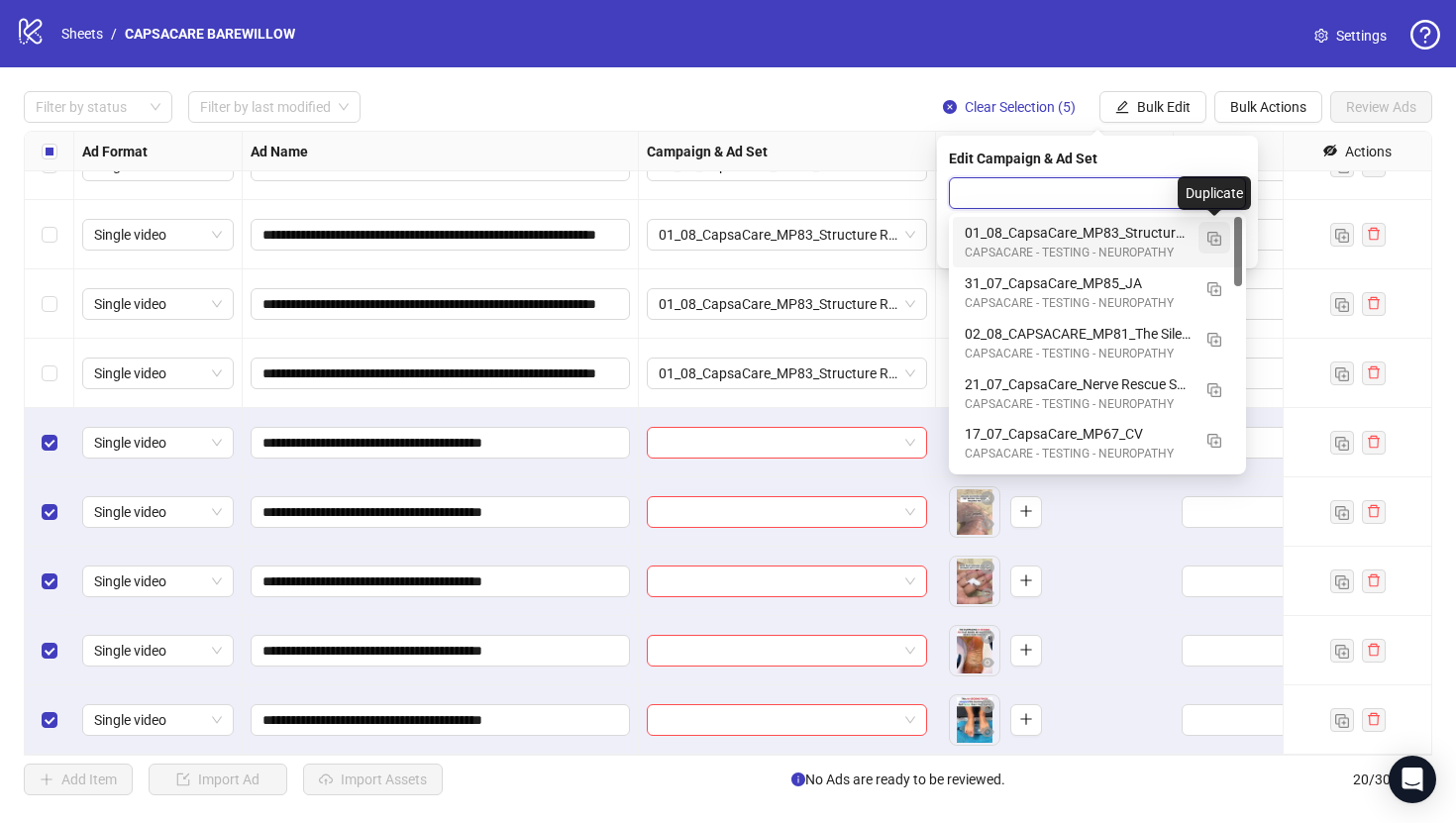 click at bounding box center [1214, 239] 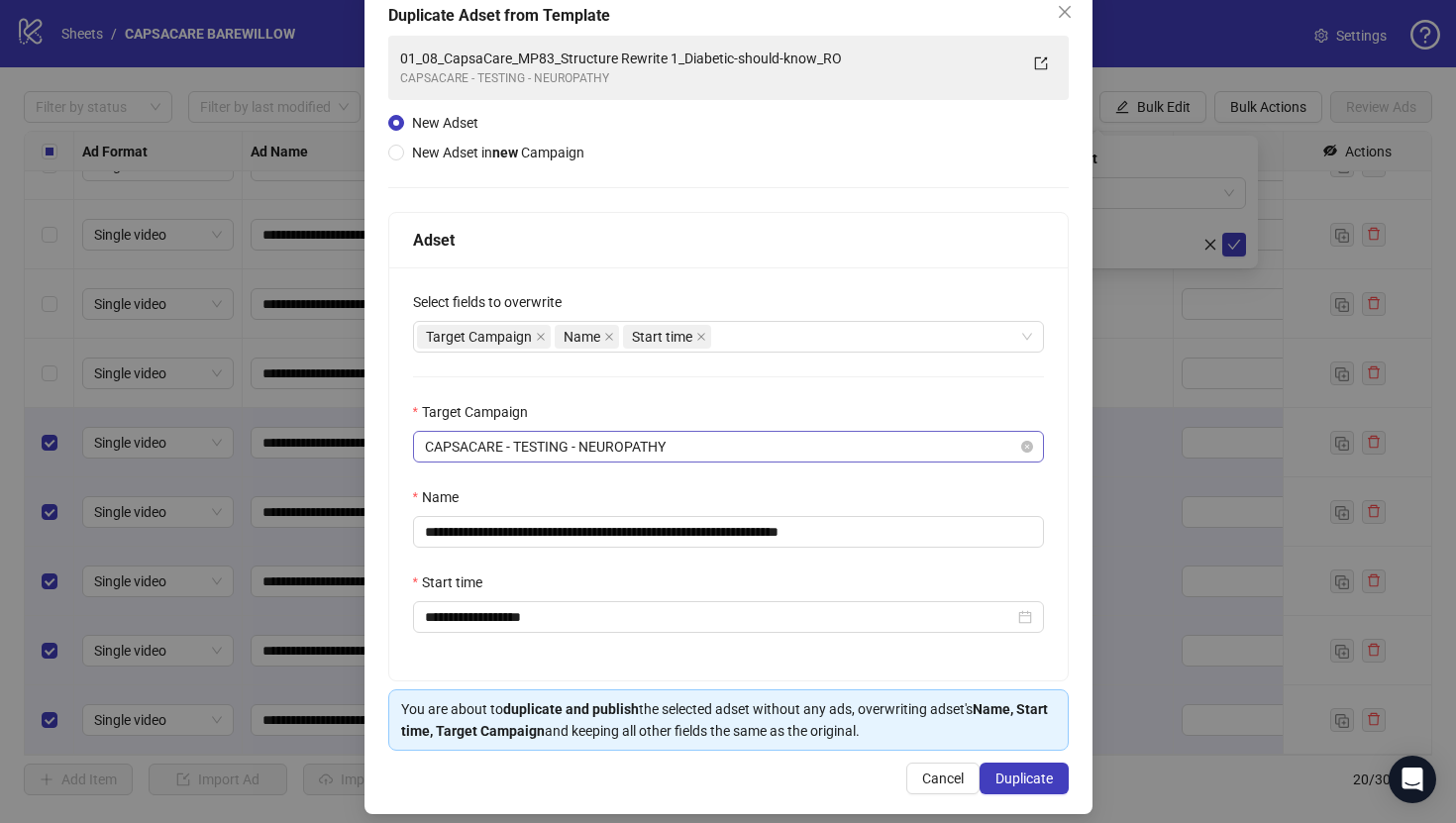 scroll, scrollTop: 121, scrollLeft: 0, axis: vertical 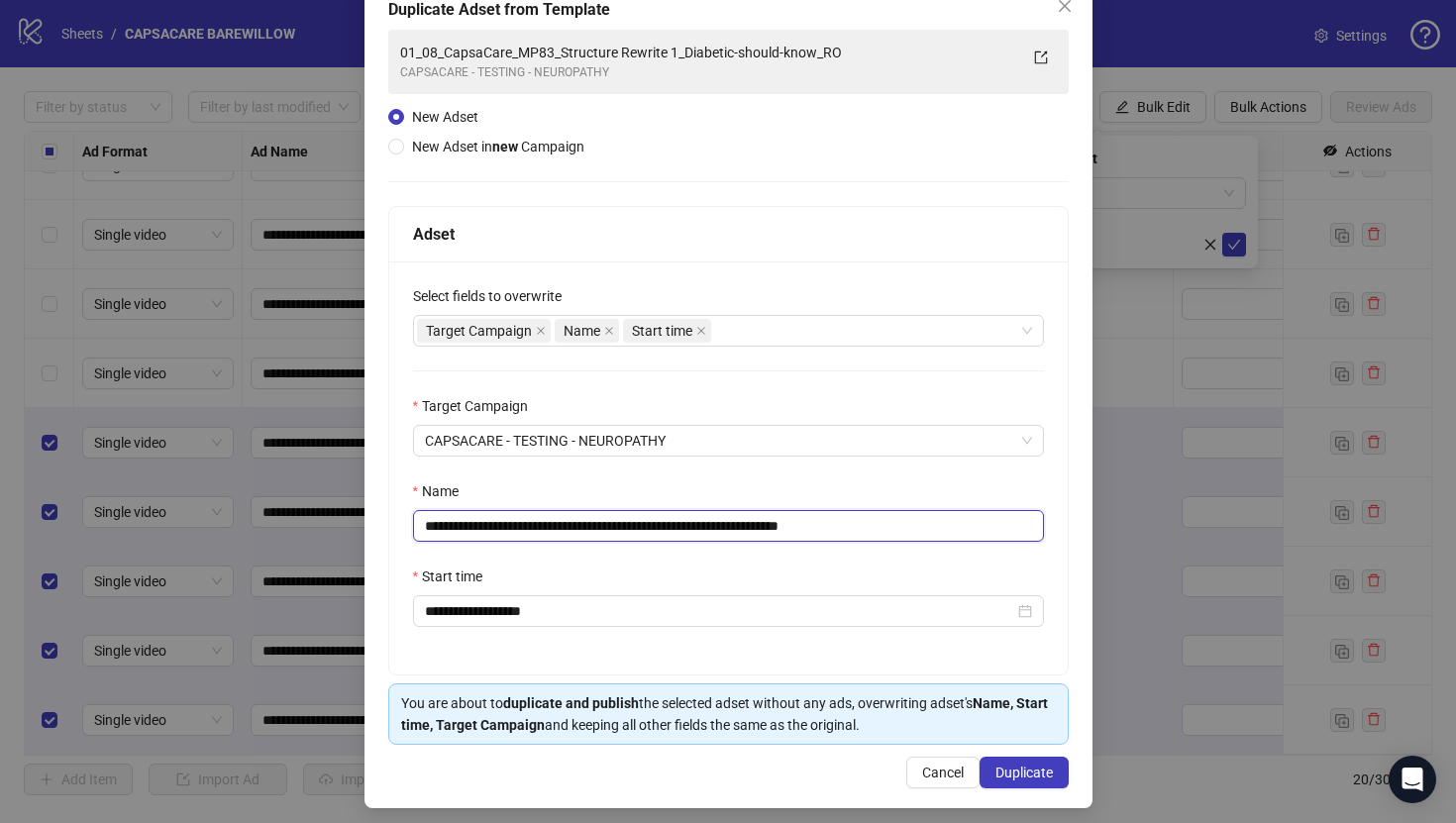 click on "**********" at bounding box center [728, 526] 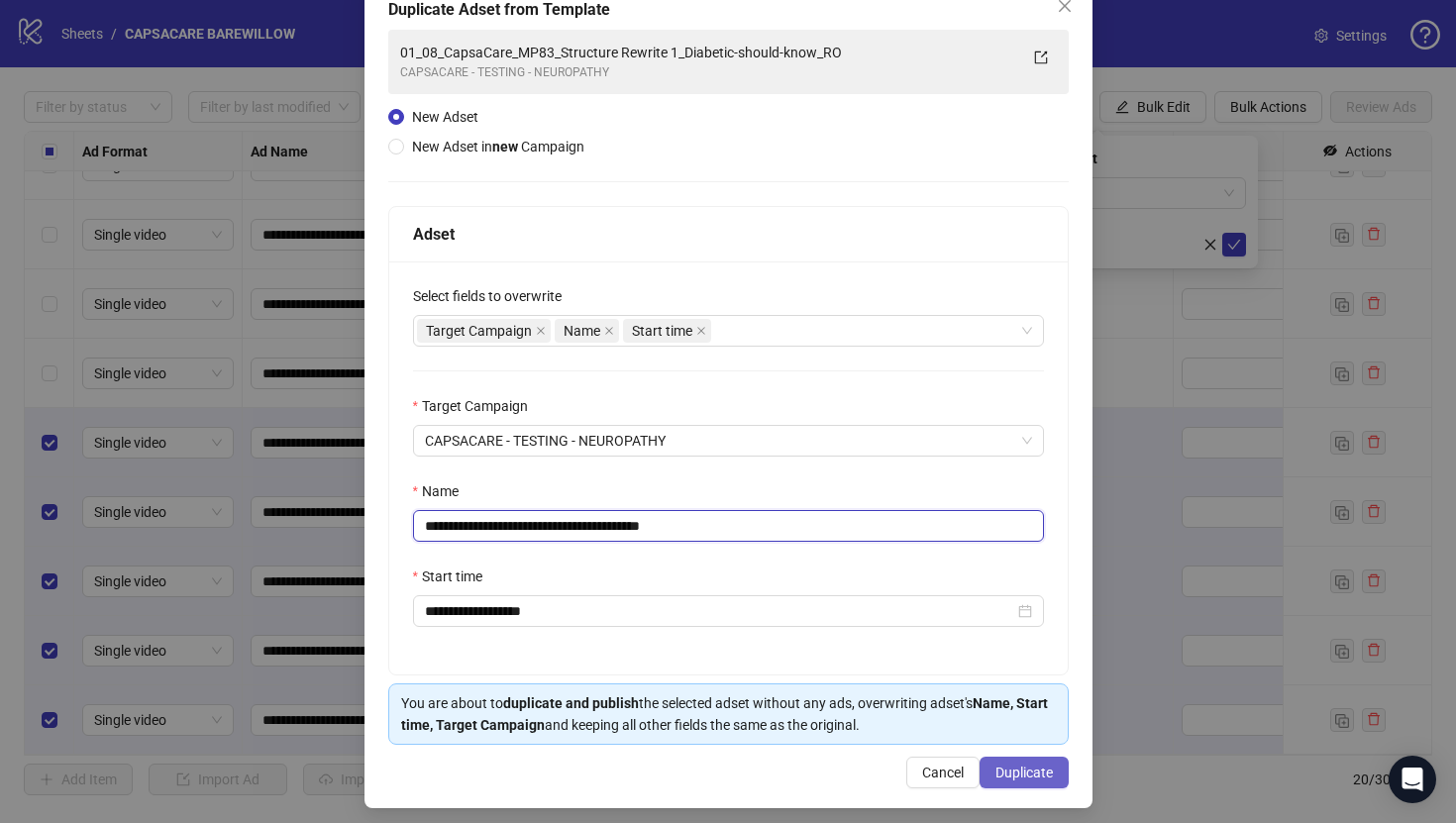 type on "**********" 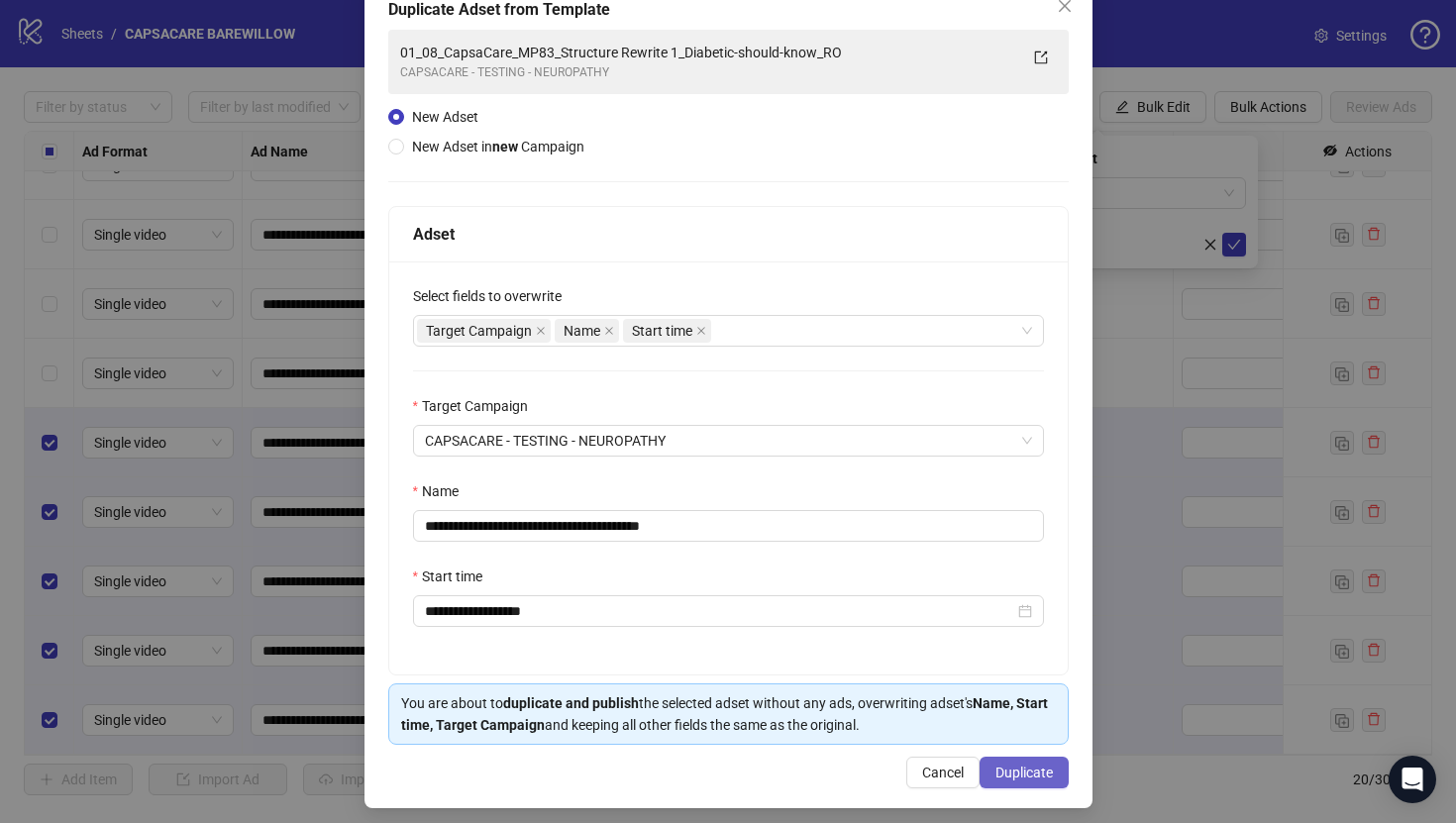 click on "Duplicate" at bounding box center [1024, 772] 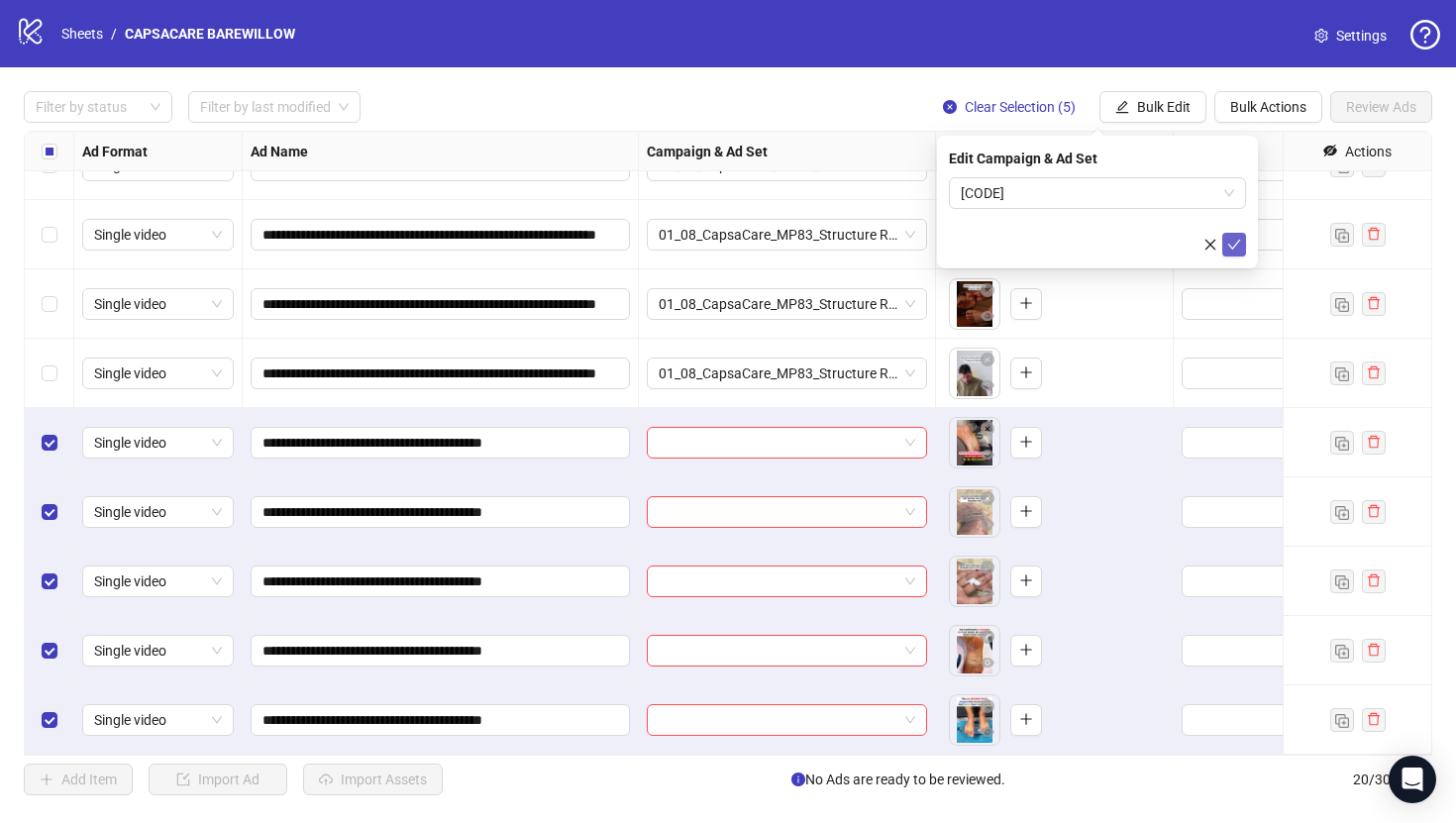 click 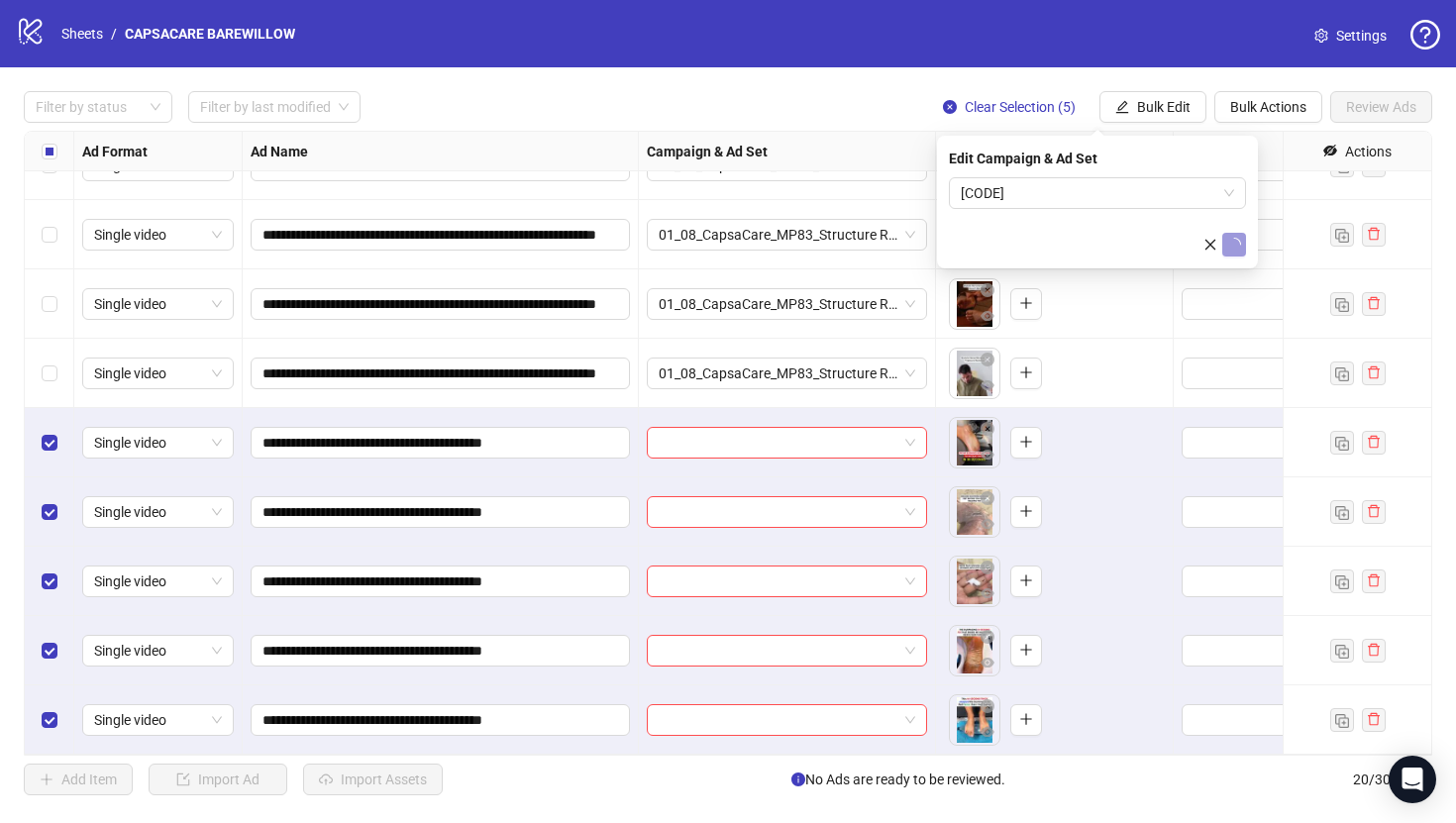 type 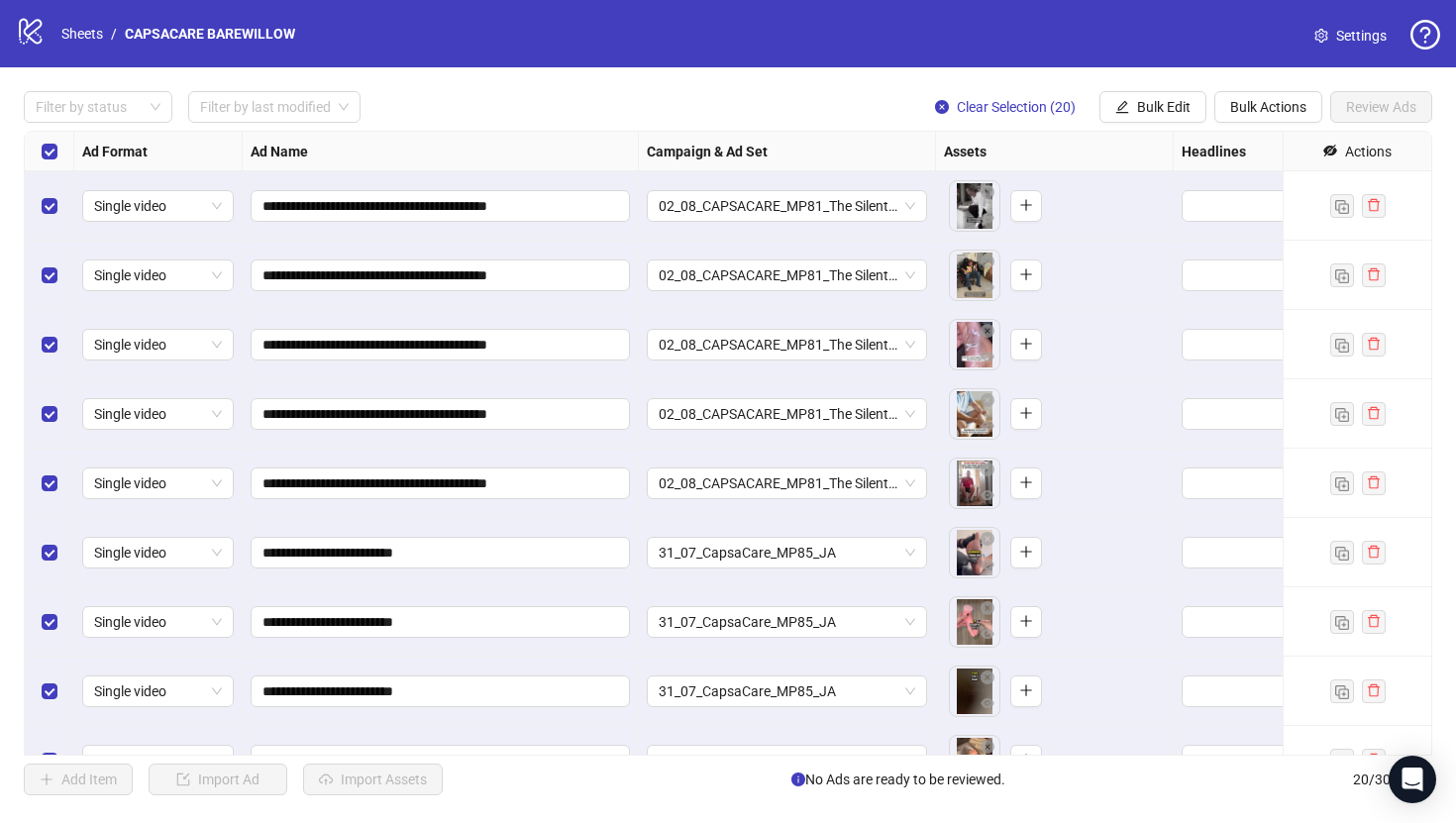 scroll, scrollTop: 0, scrollLeft: 736, axis: horizontal 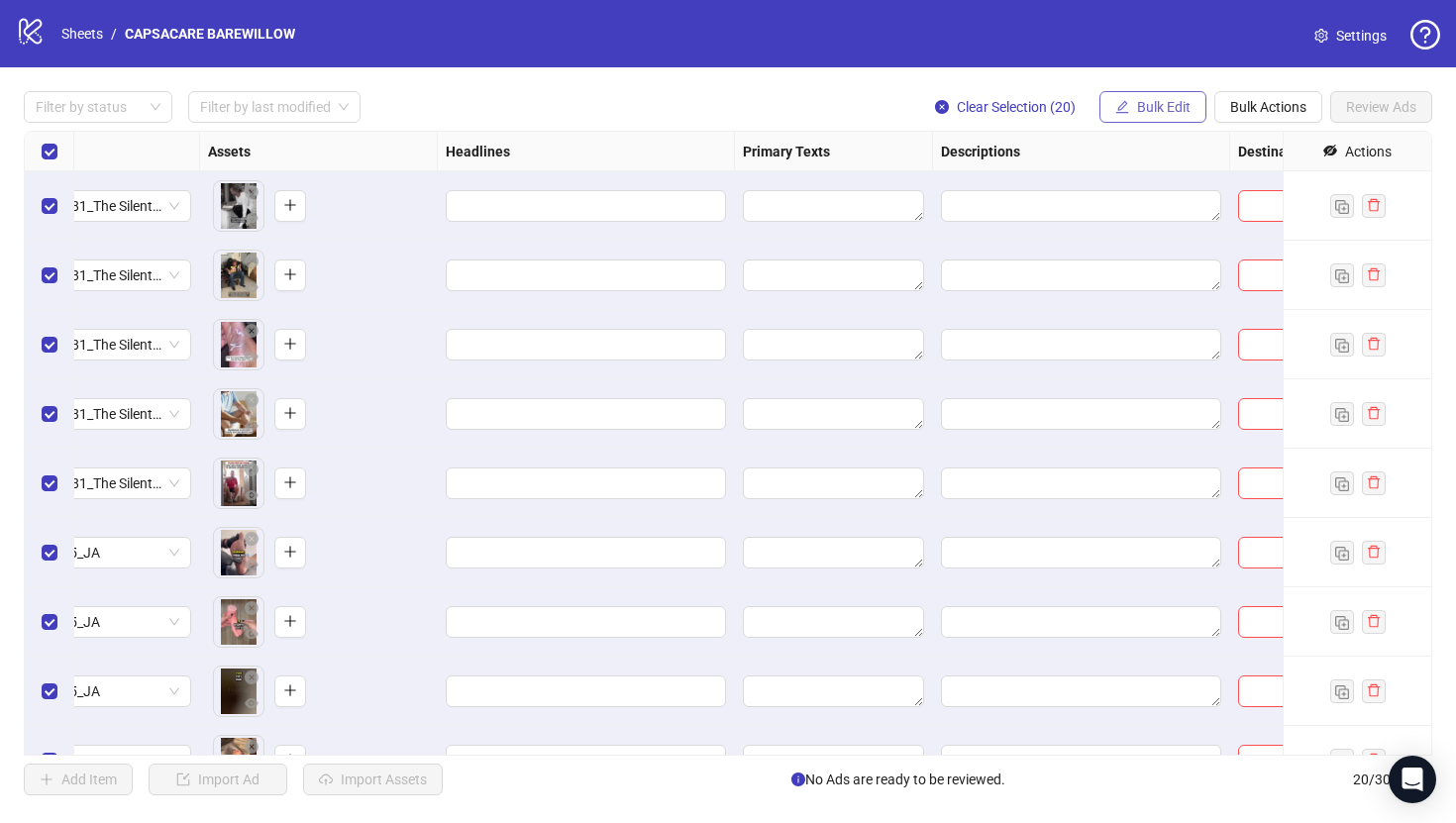 click on "Bulk Edit" at bounding box center (1153, 107) 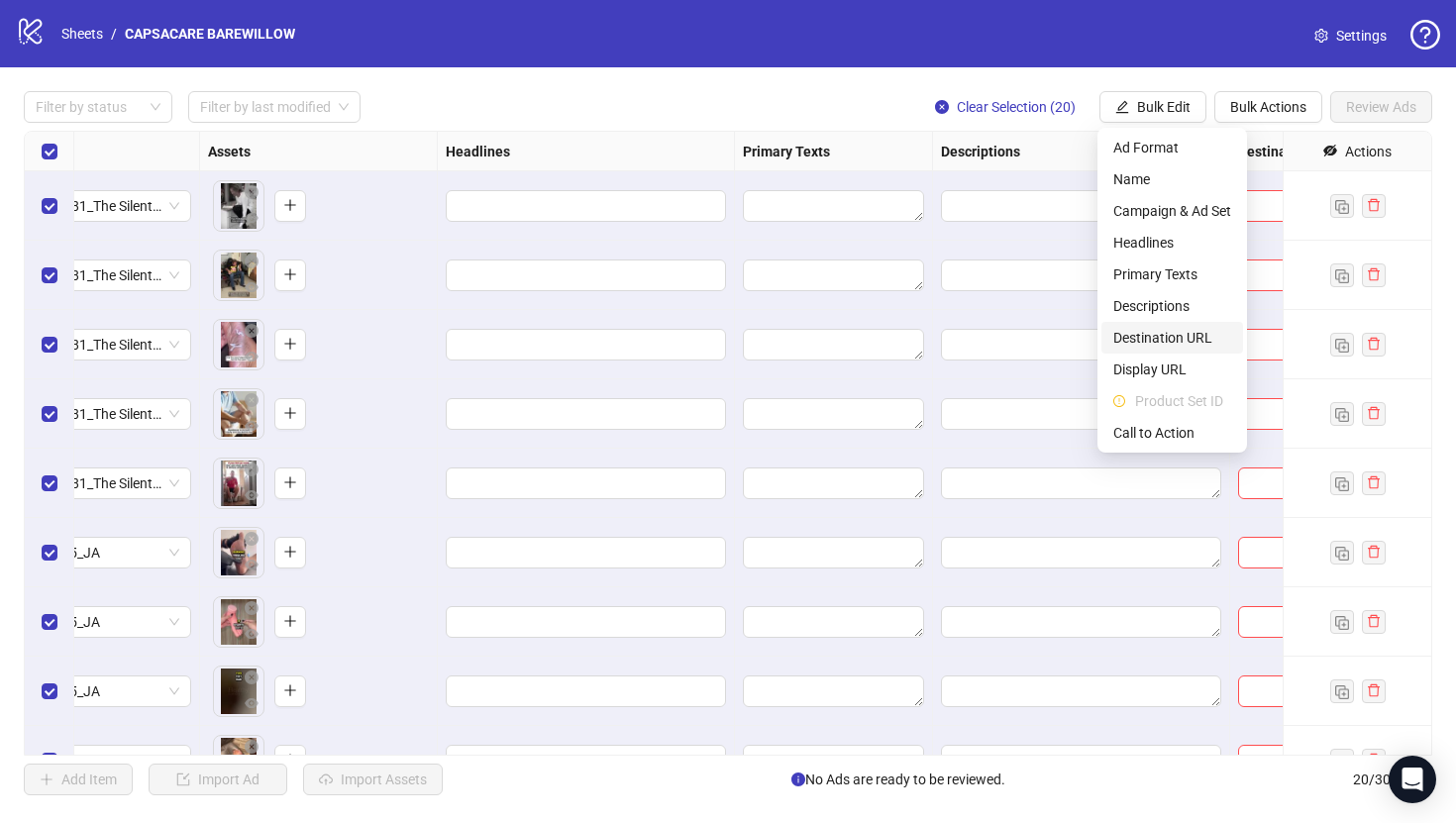 click on "Destination URL" at bounding box center (1172, 338) 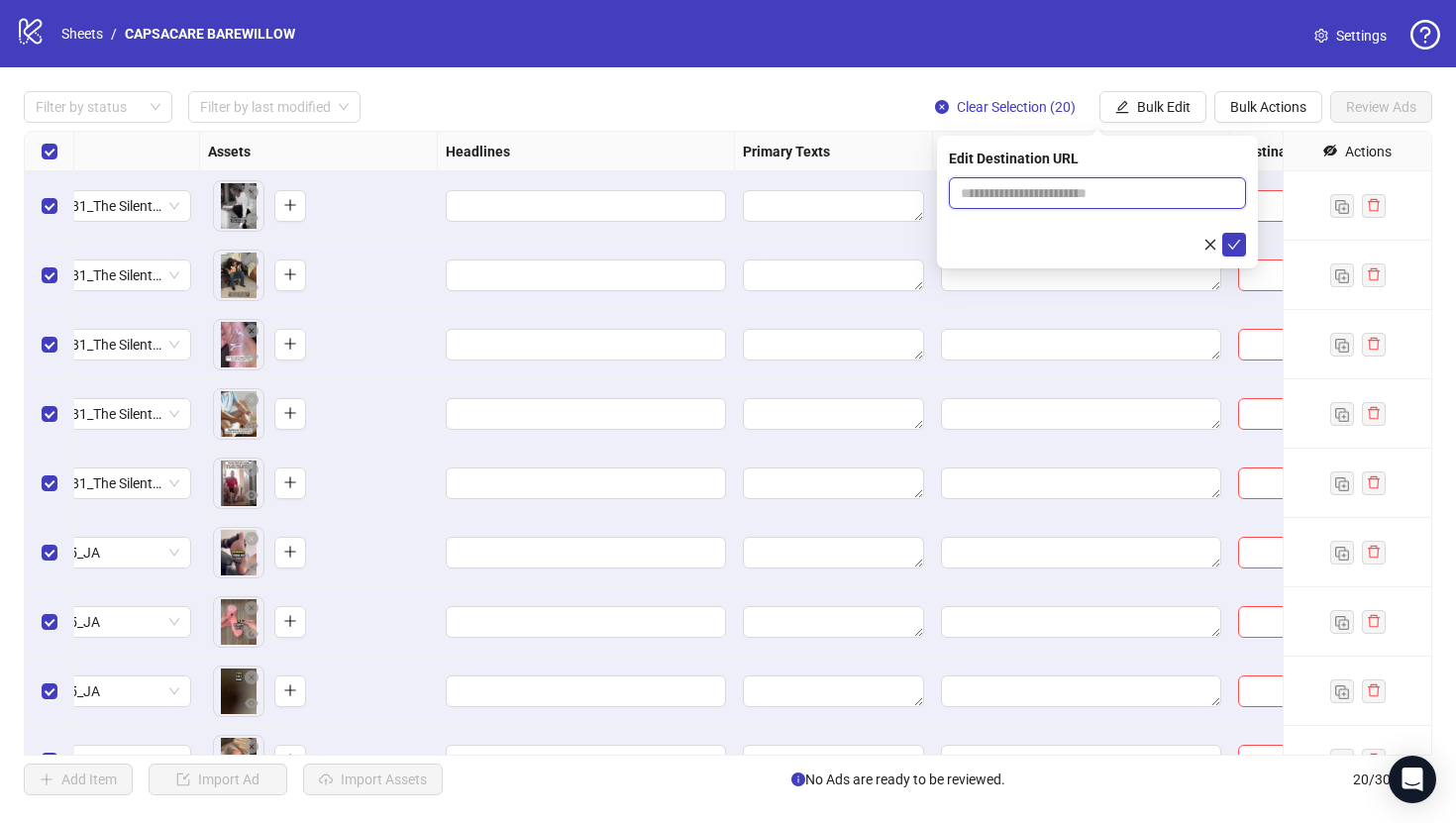 click at bounding box center [1090, 193] 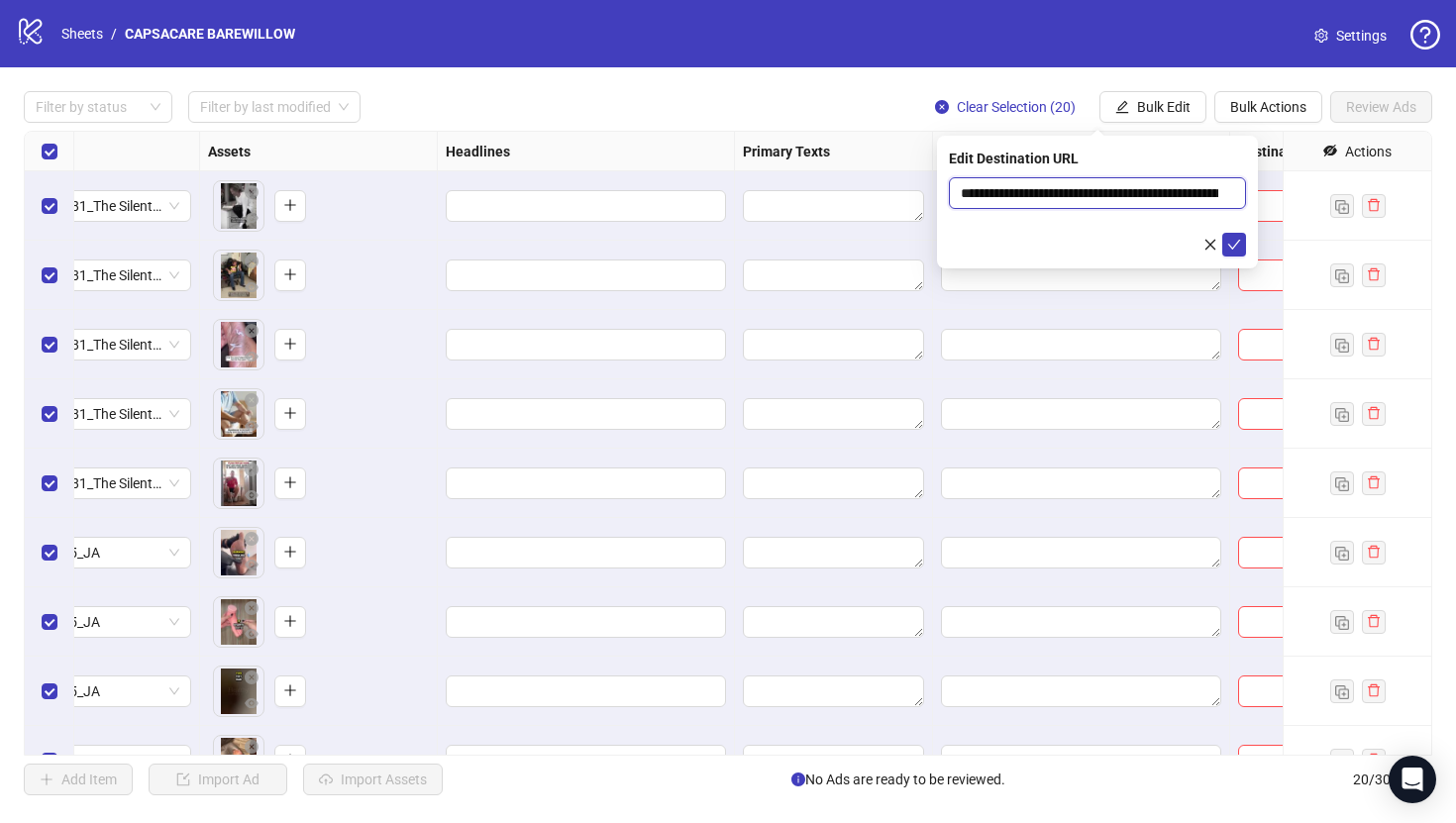 scroll, scrollTop: 0, scrollLeft: 727, axis: horizontal 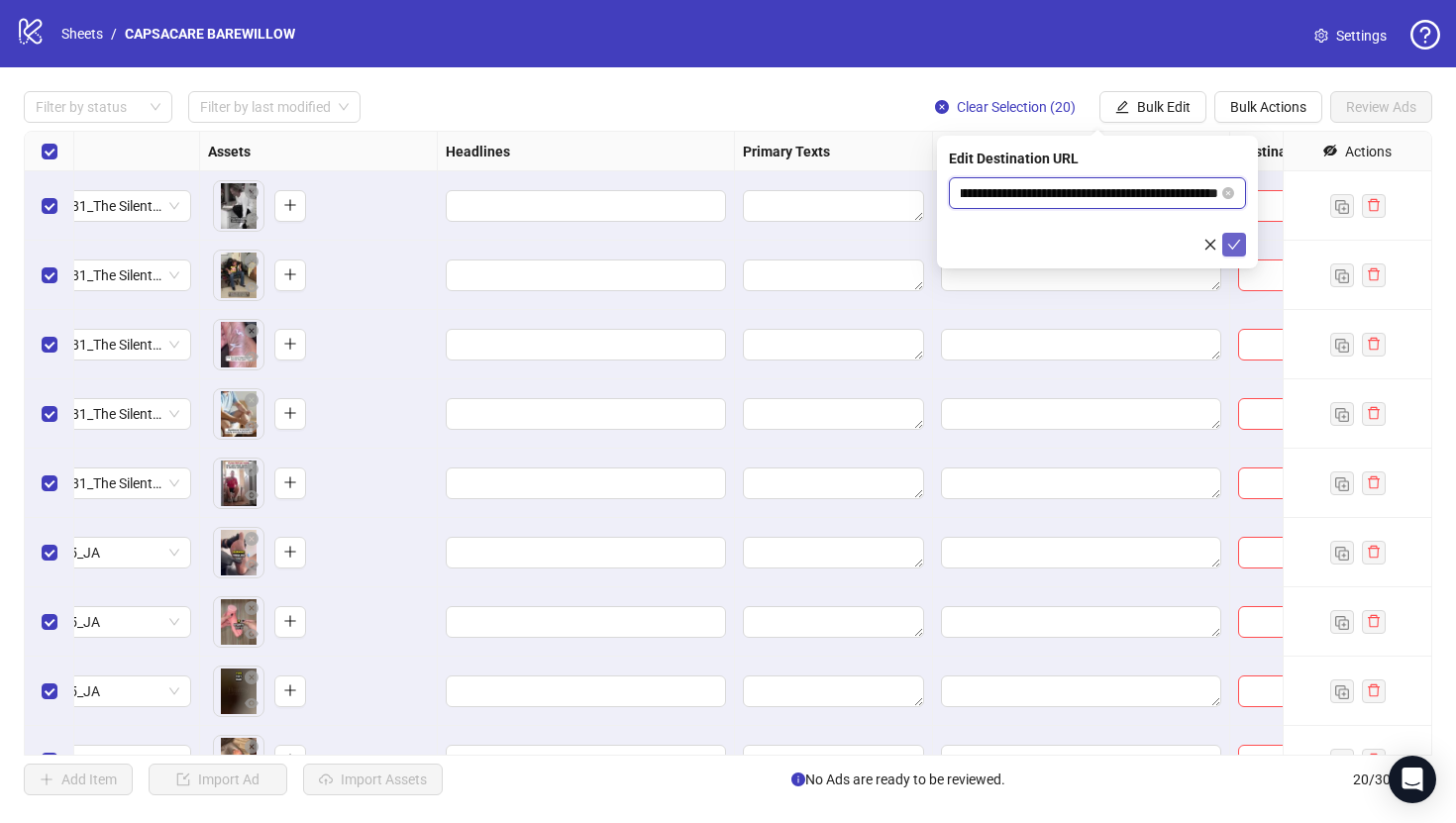 type on "**********" 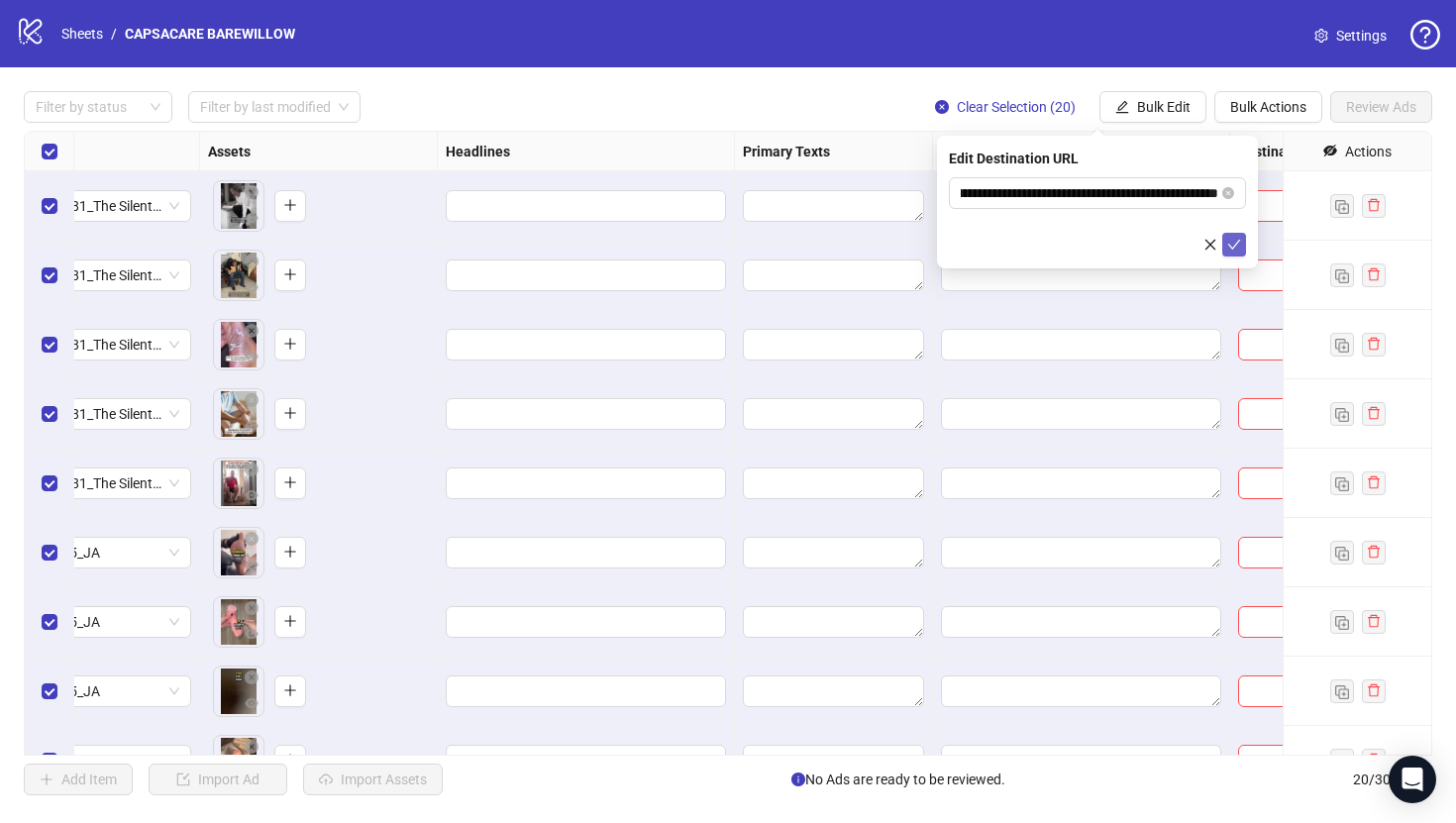 scroll, scrollTop: 0, scrollLeft: 0, axis: both 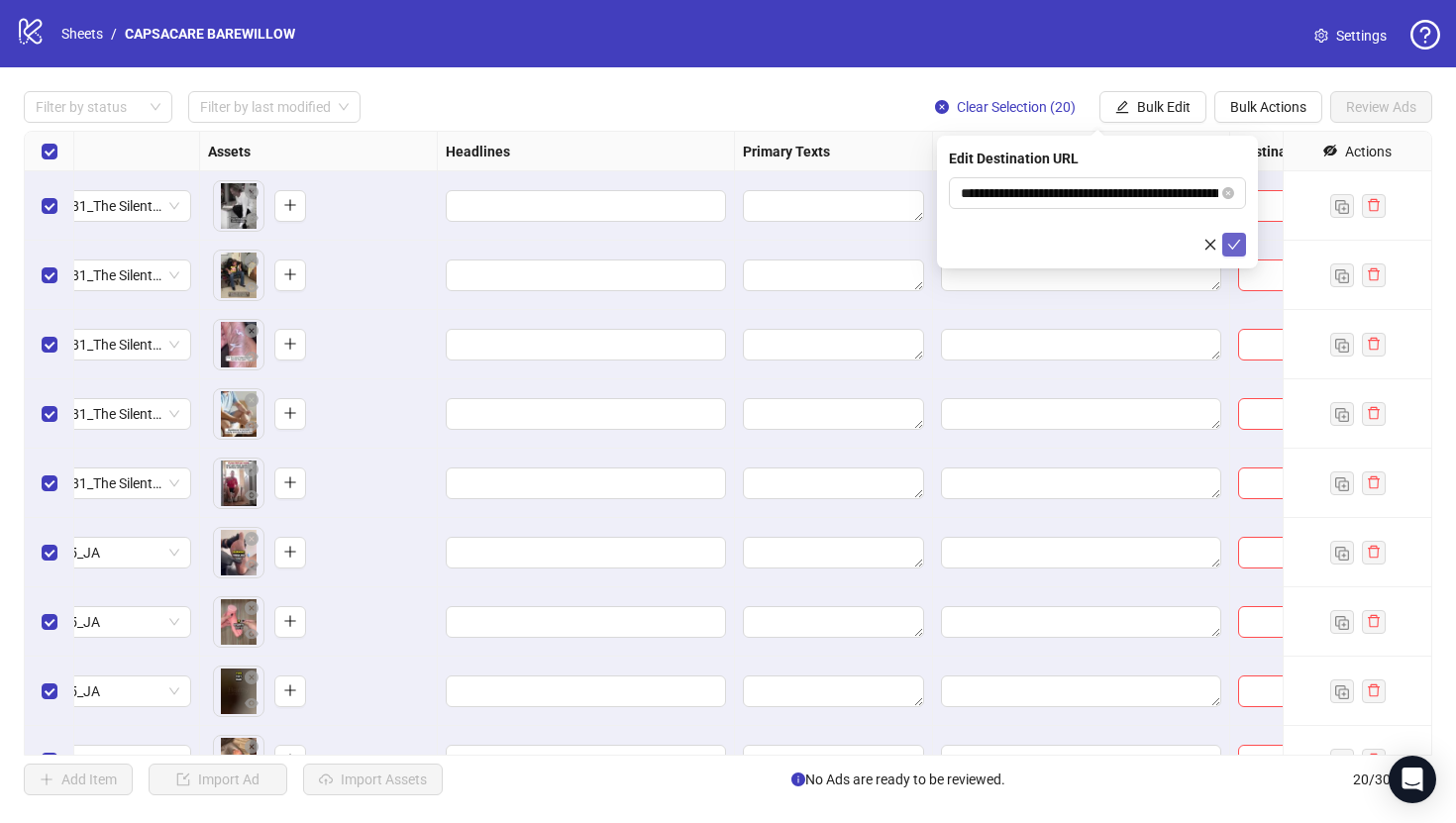 click at bounding box center (1234, 245) 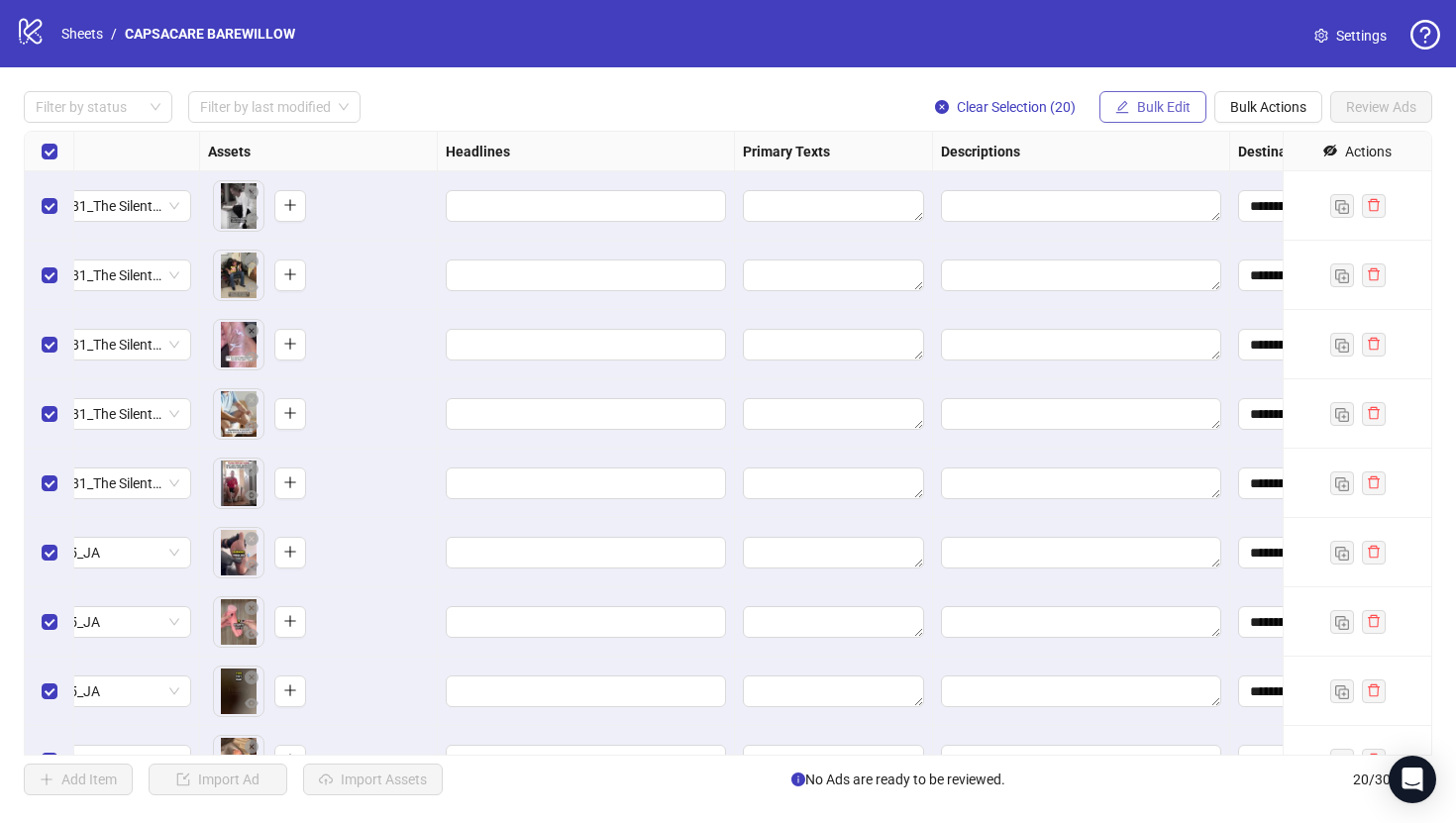 click on "Bulk Edit" at bounding box center (1164, 107) 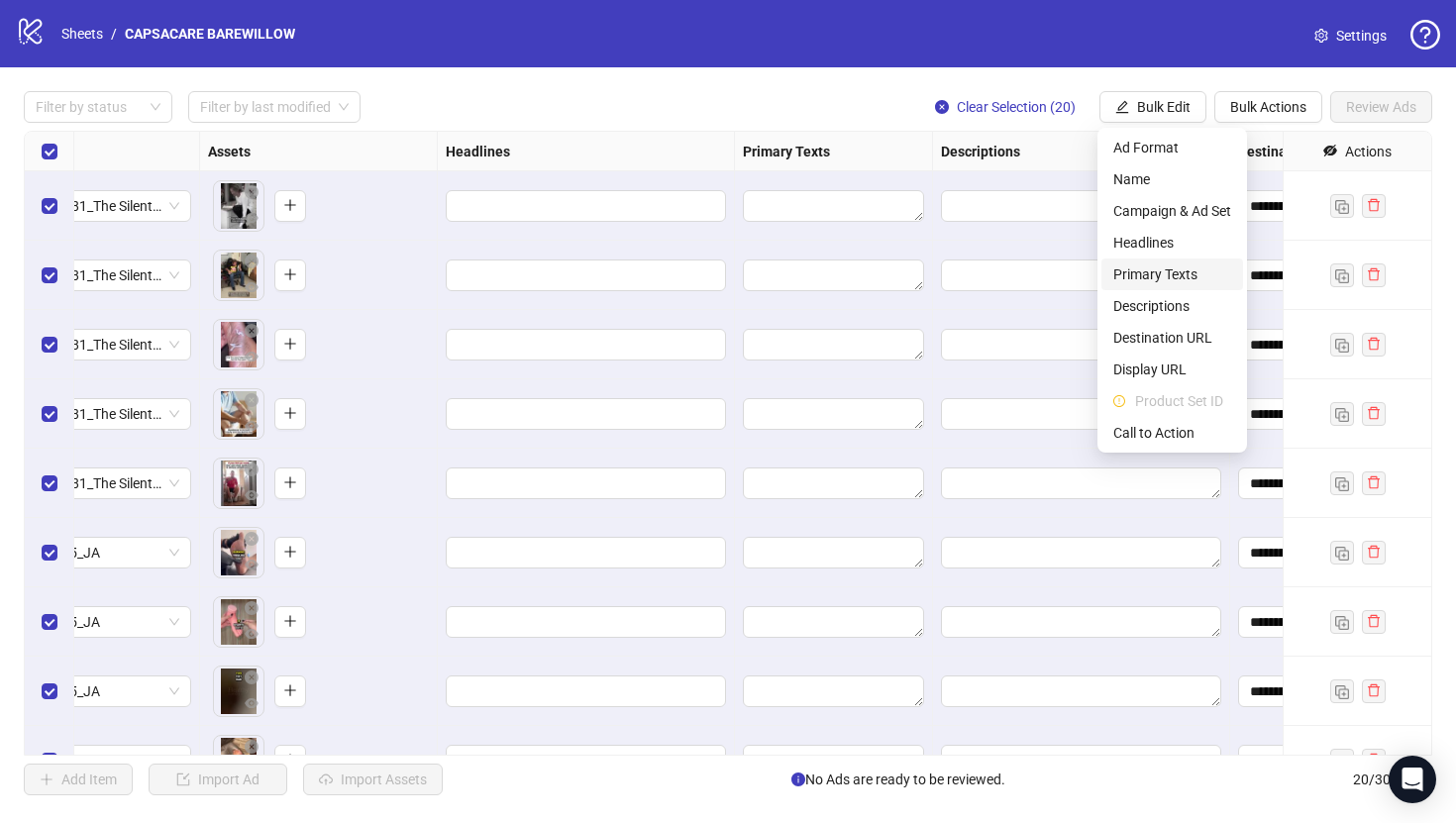 click on "Primary Texts" at bounding box center (1172, 274) 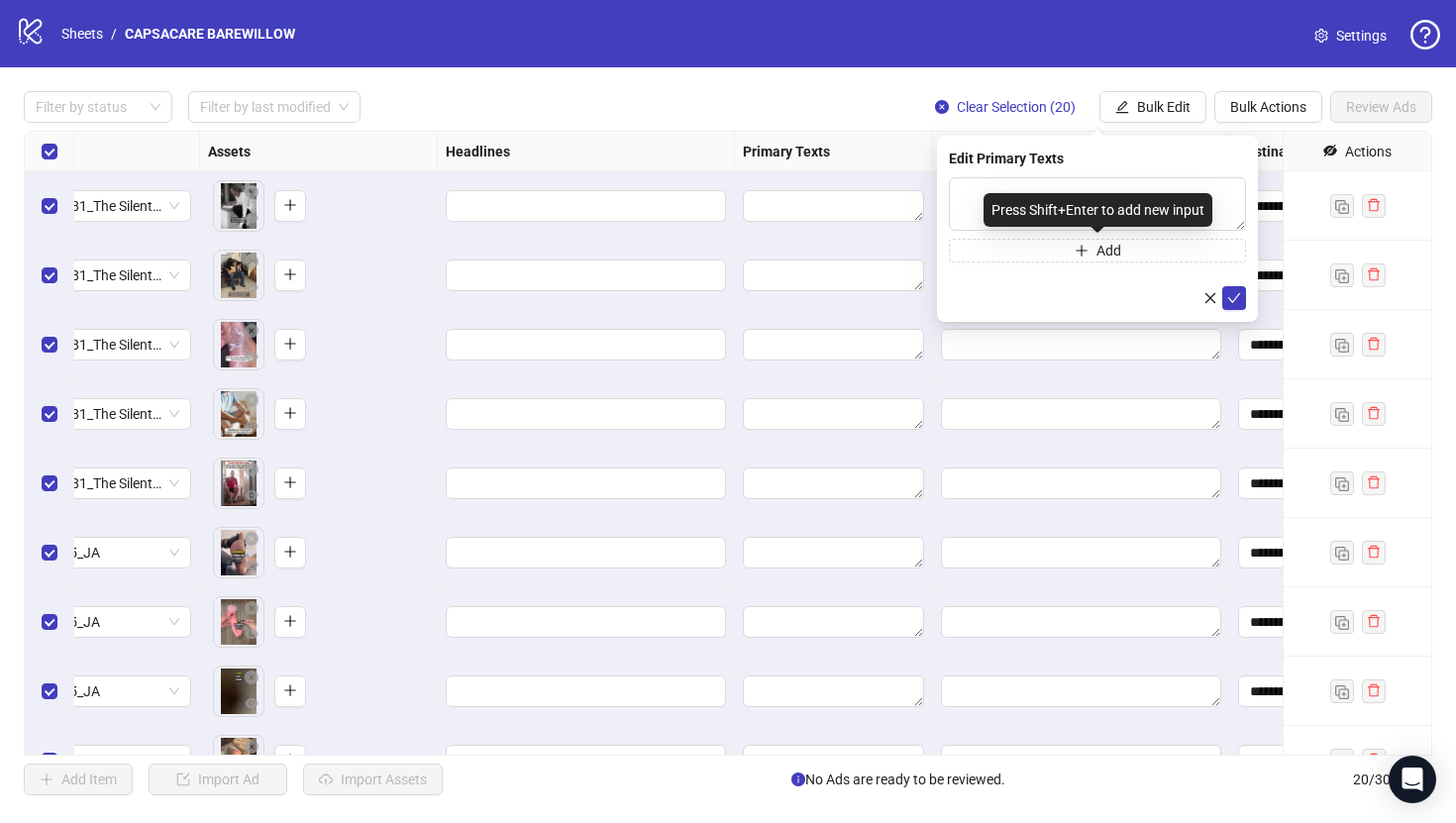 click on "Press Shift+Enter to add new input" at bounding box center [1097, 210] 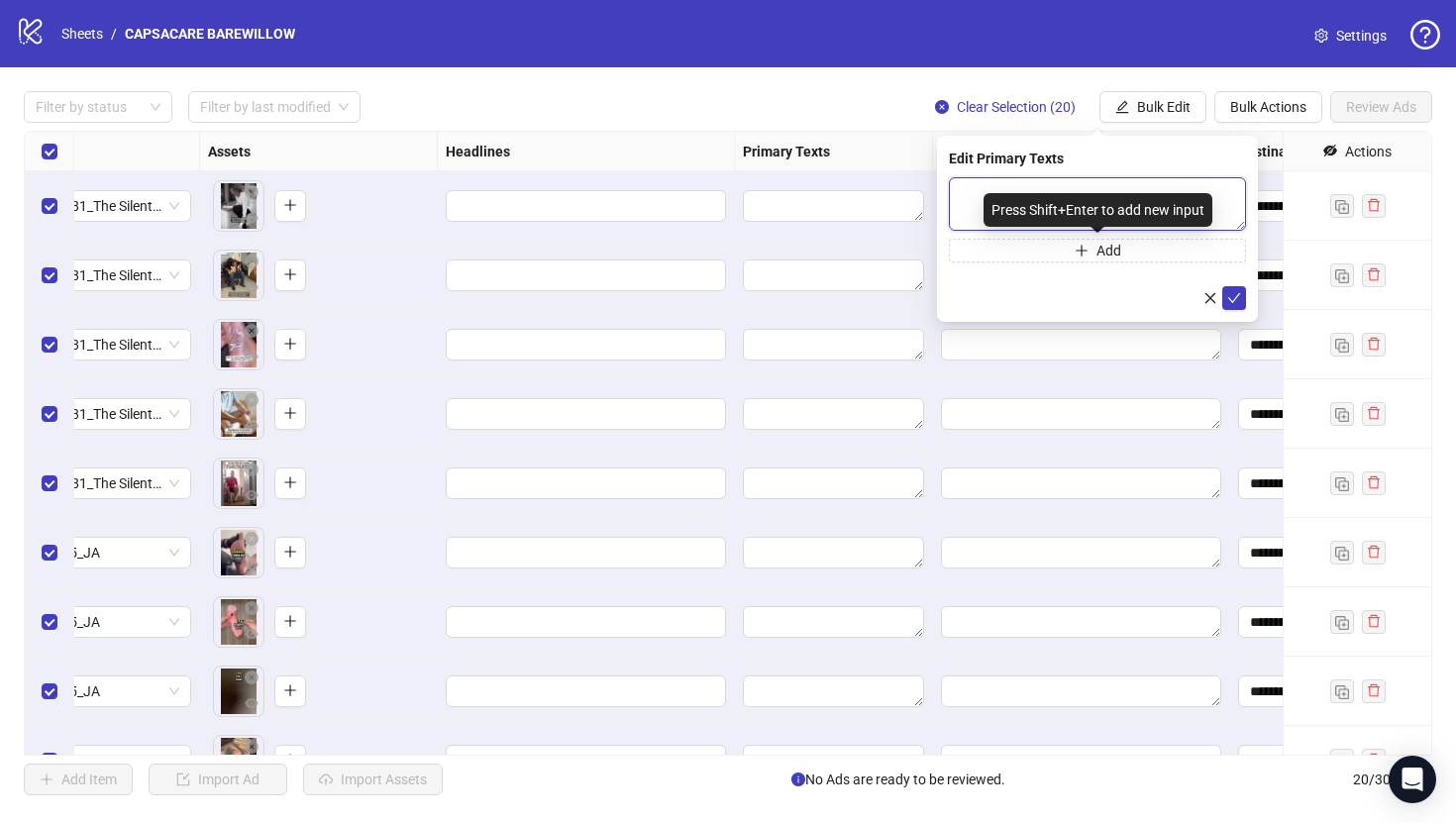 click at bounding box center (1097, 204) 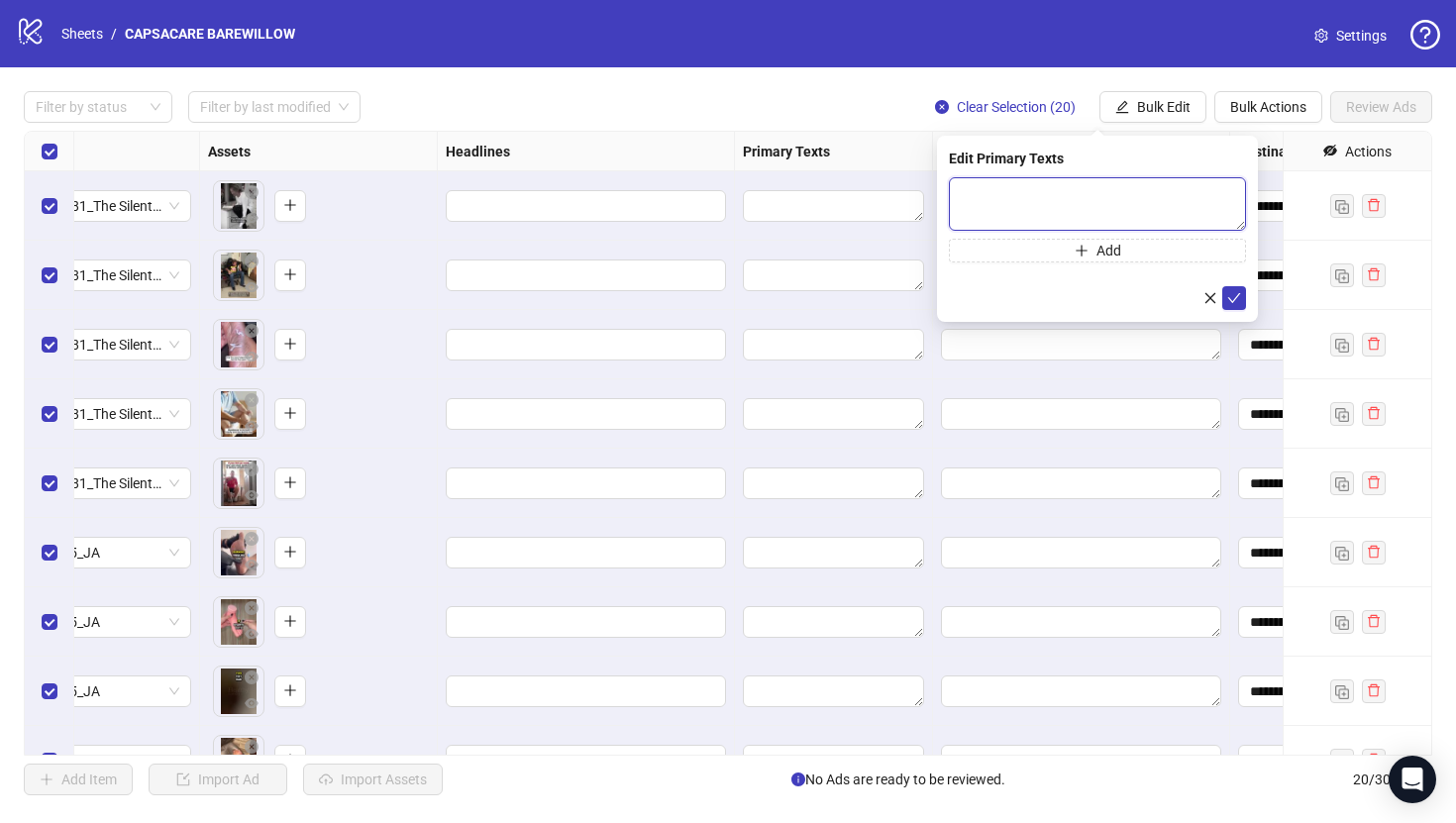 paste on "**********" 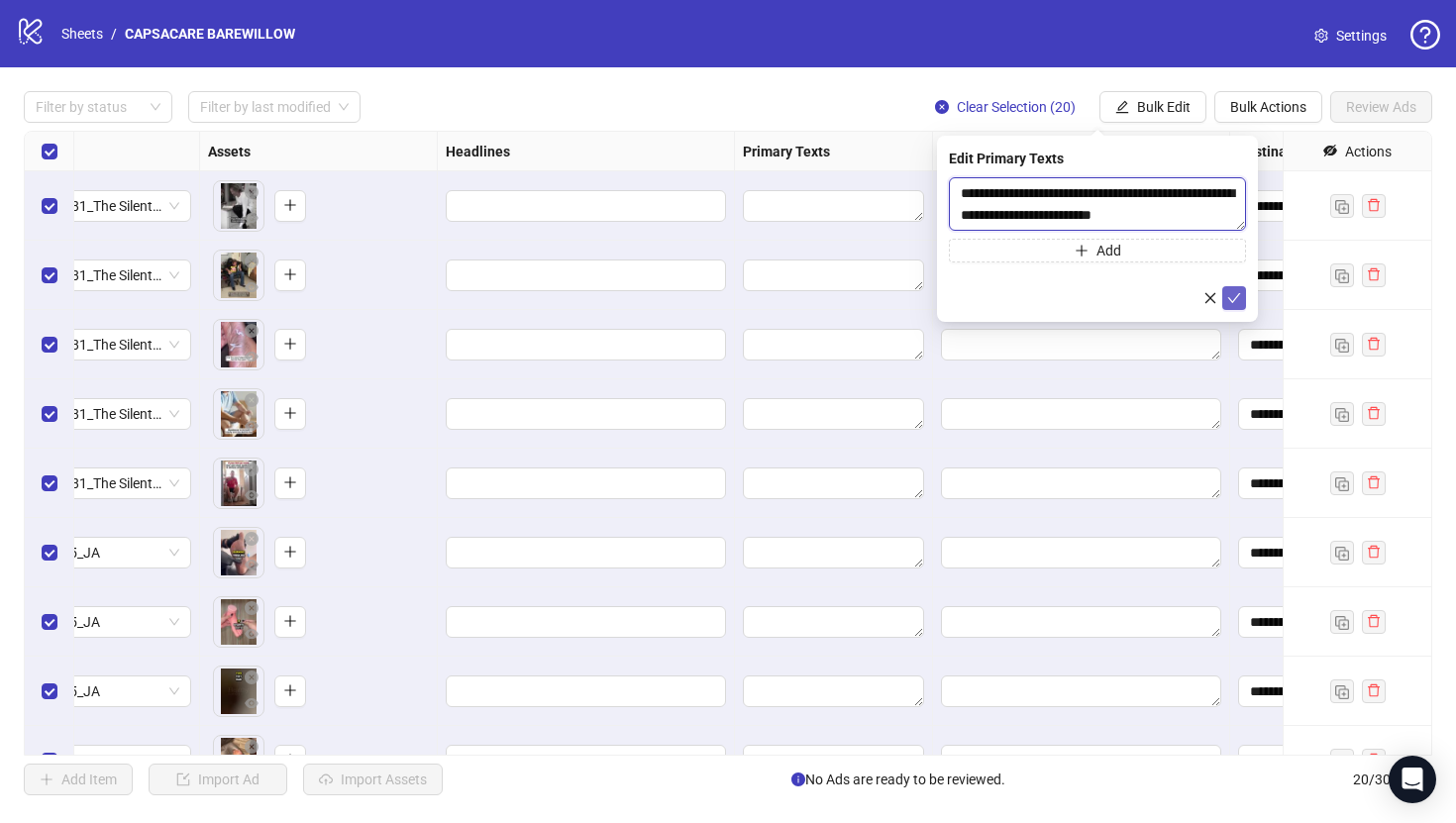 type on "**********" 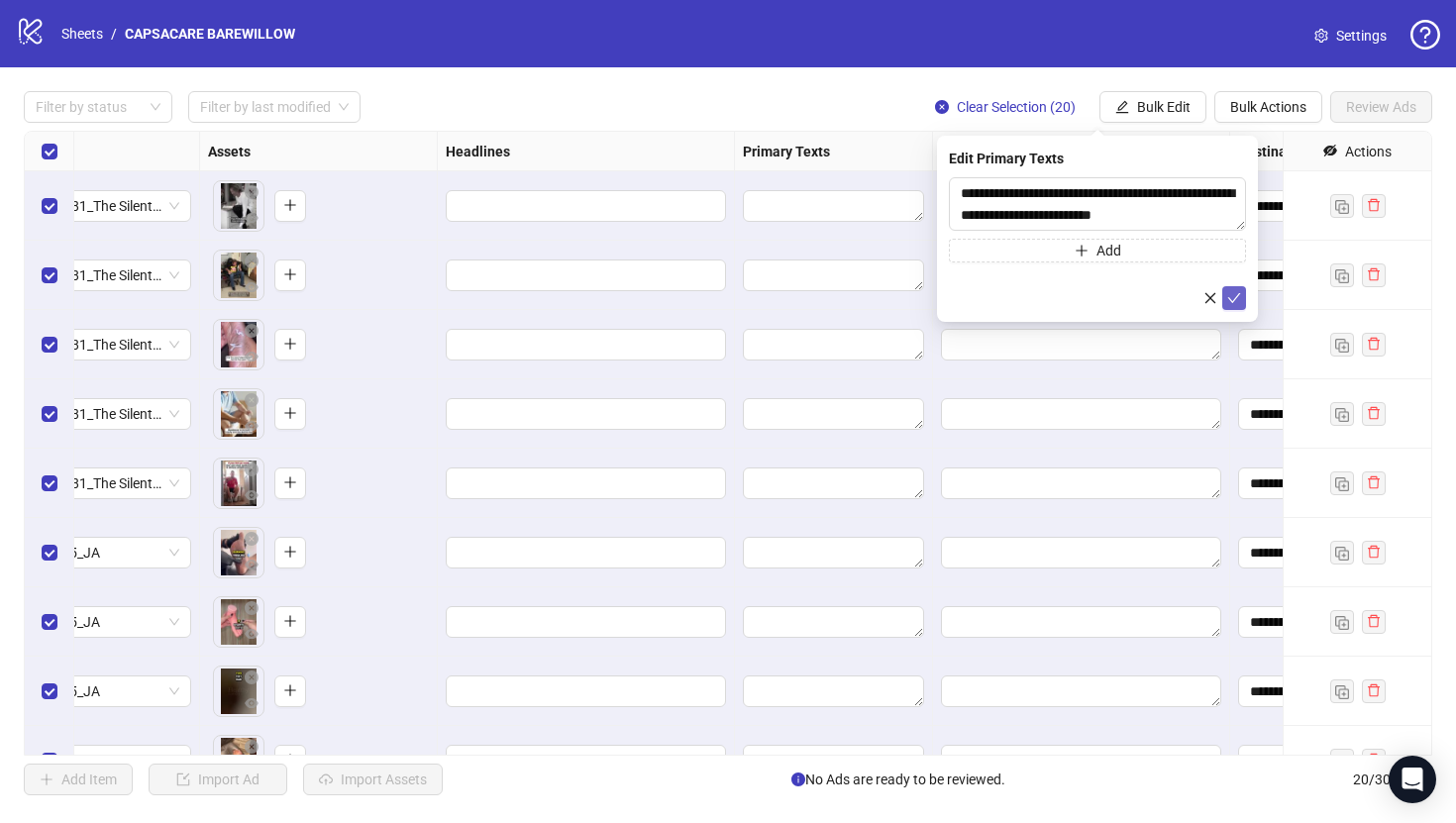 click at bounding box center (1234, 298) 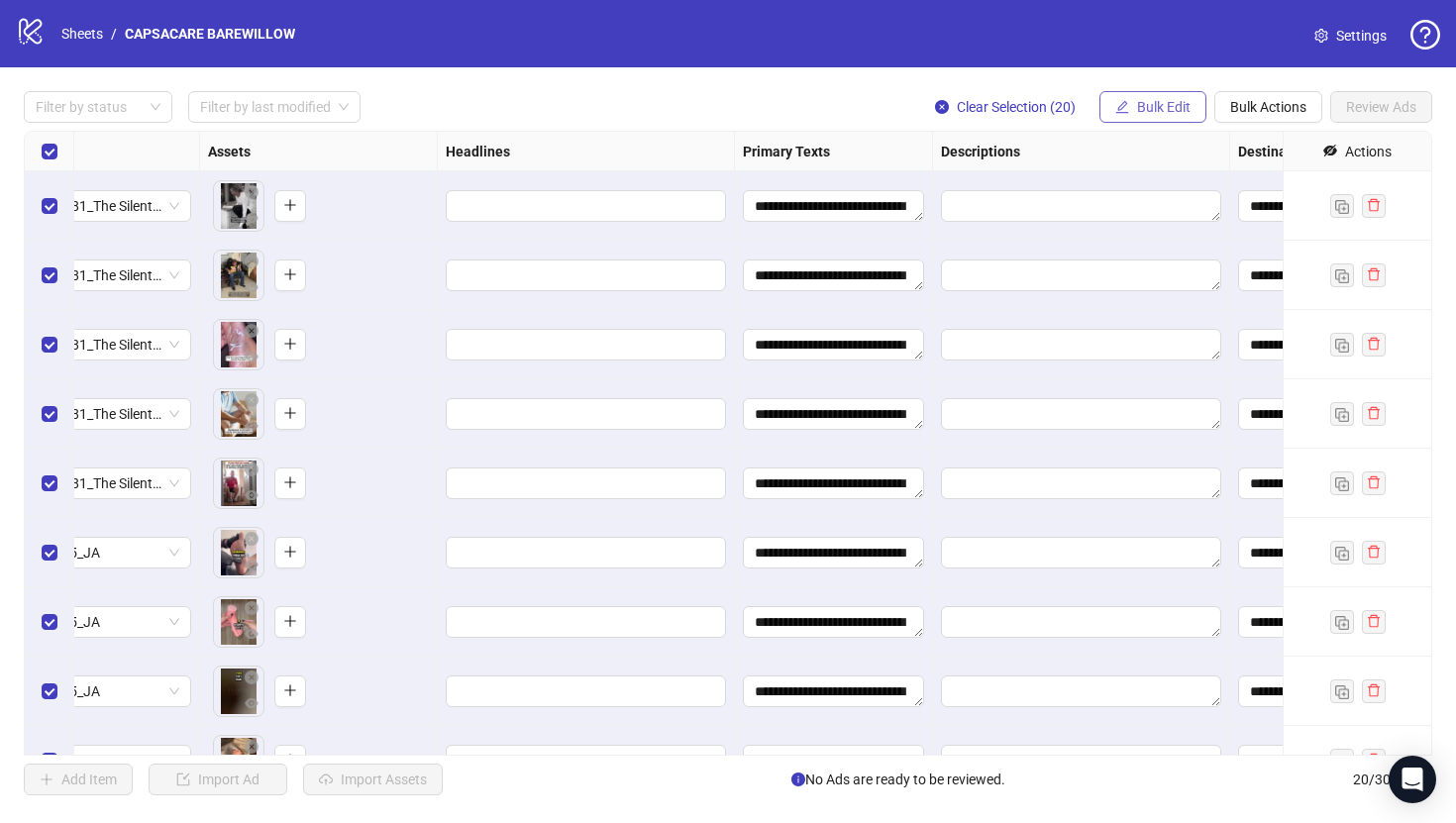 click on "Bulk Edit" at bounding box center (1153, 107) 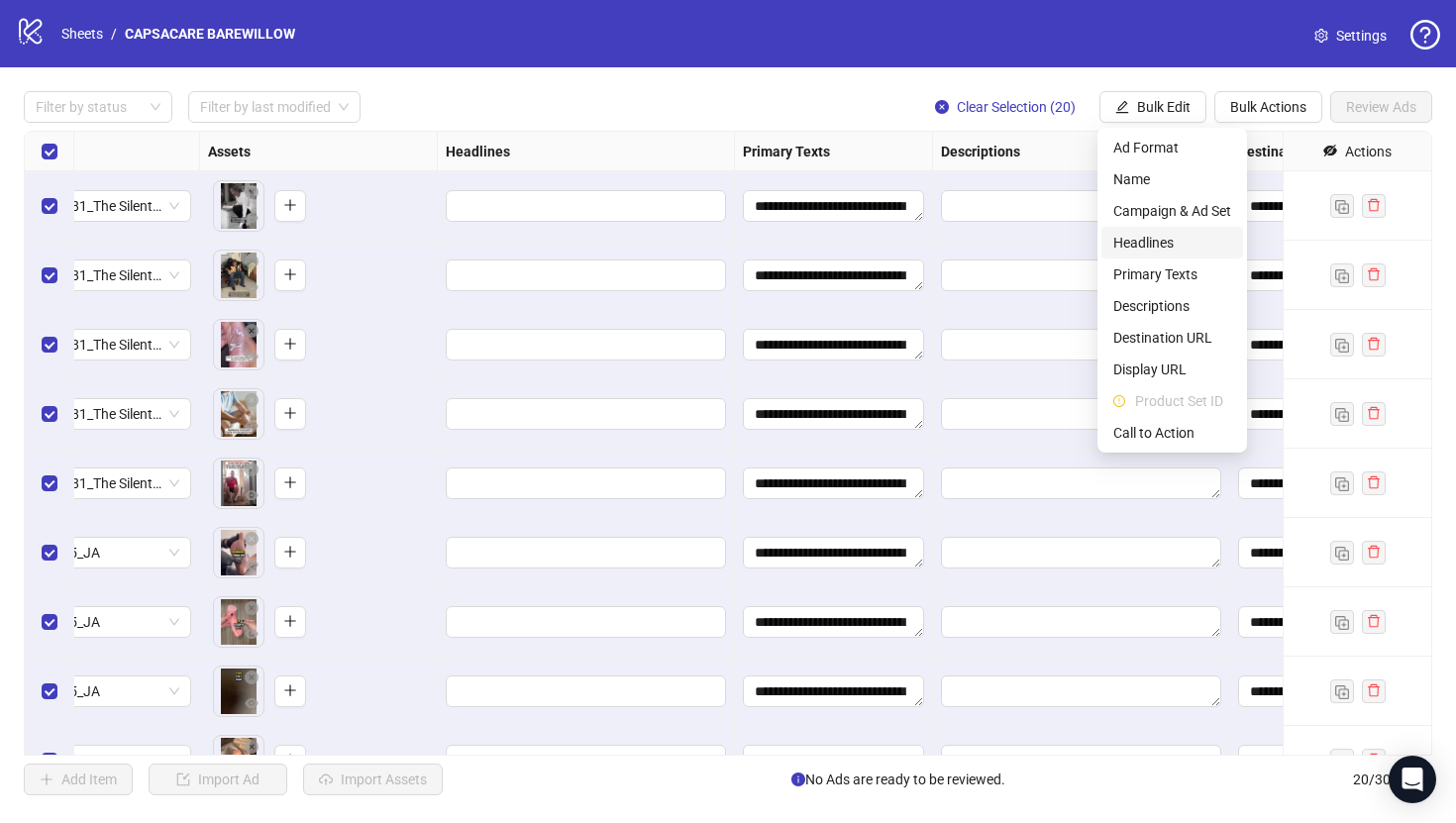 click on "Headlines" at bounding box center (1172, 243) 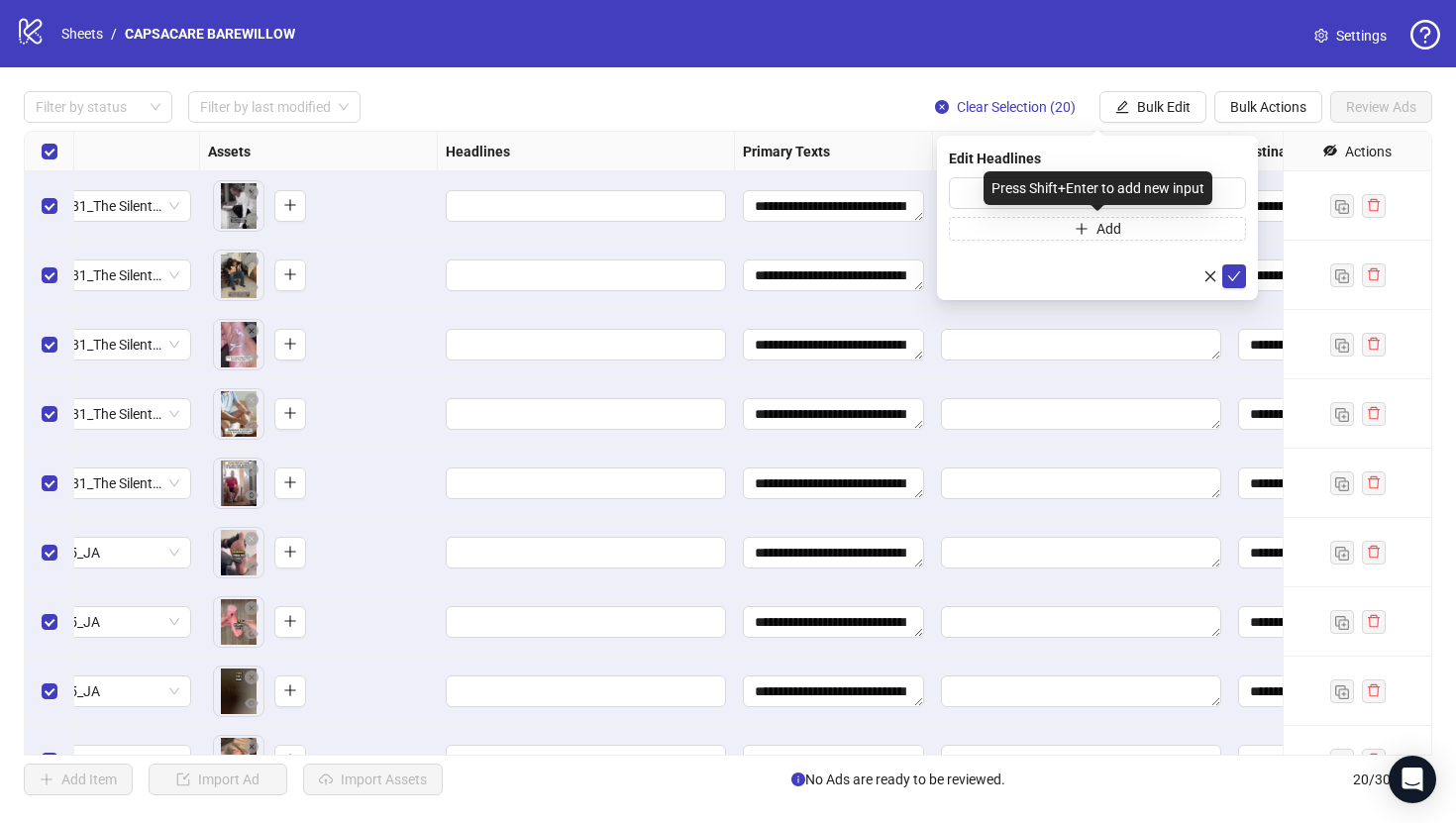 click on "Press Shift+Enter to add new input" at bounding box center [1097, 188] 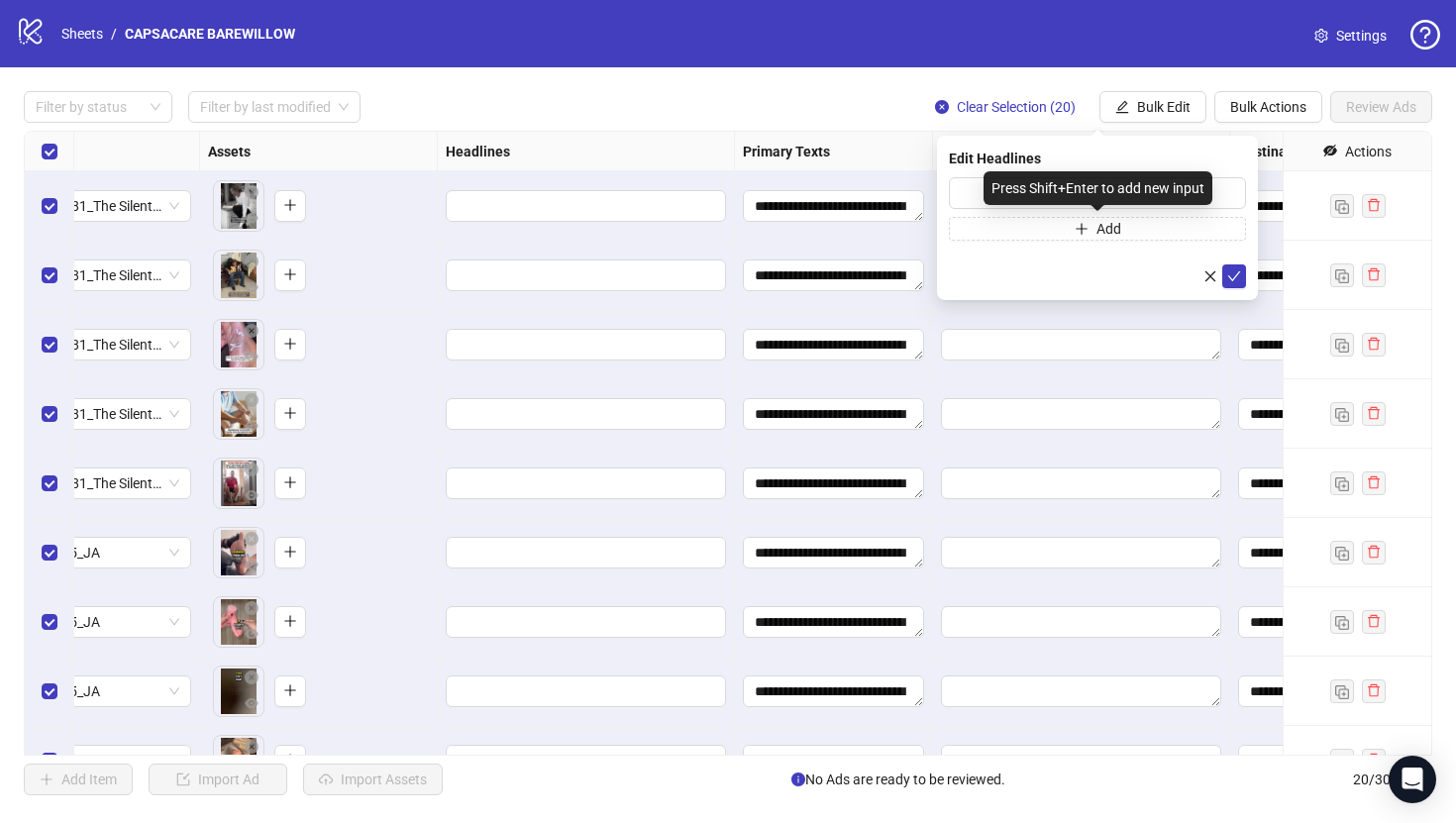click on "Press Shift+Enter to add new input" at bounding box center [1097, 188] 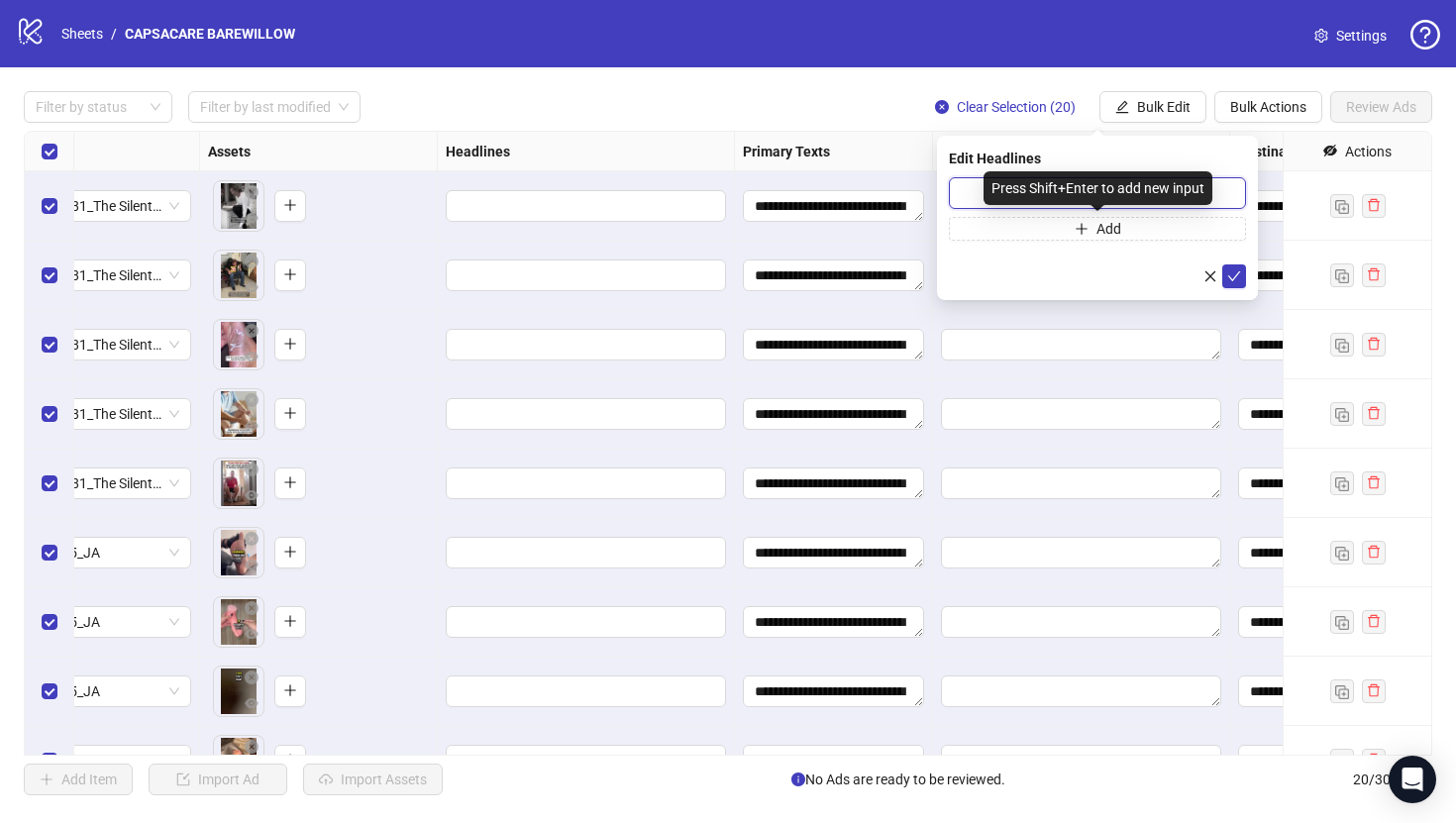 click at bounding box center (1097, 193) 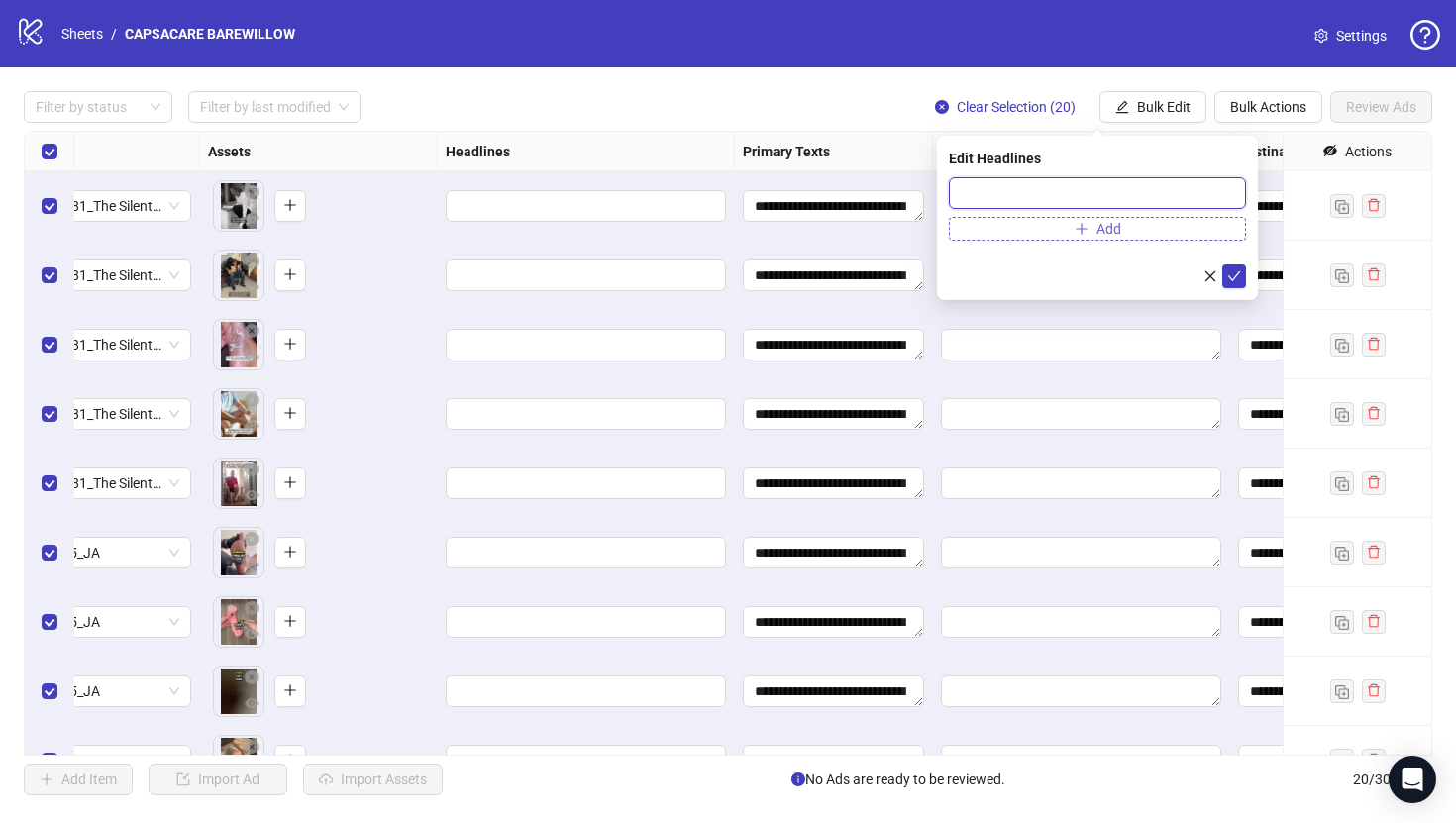 paste on "**********" 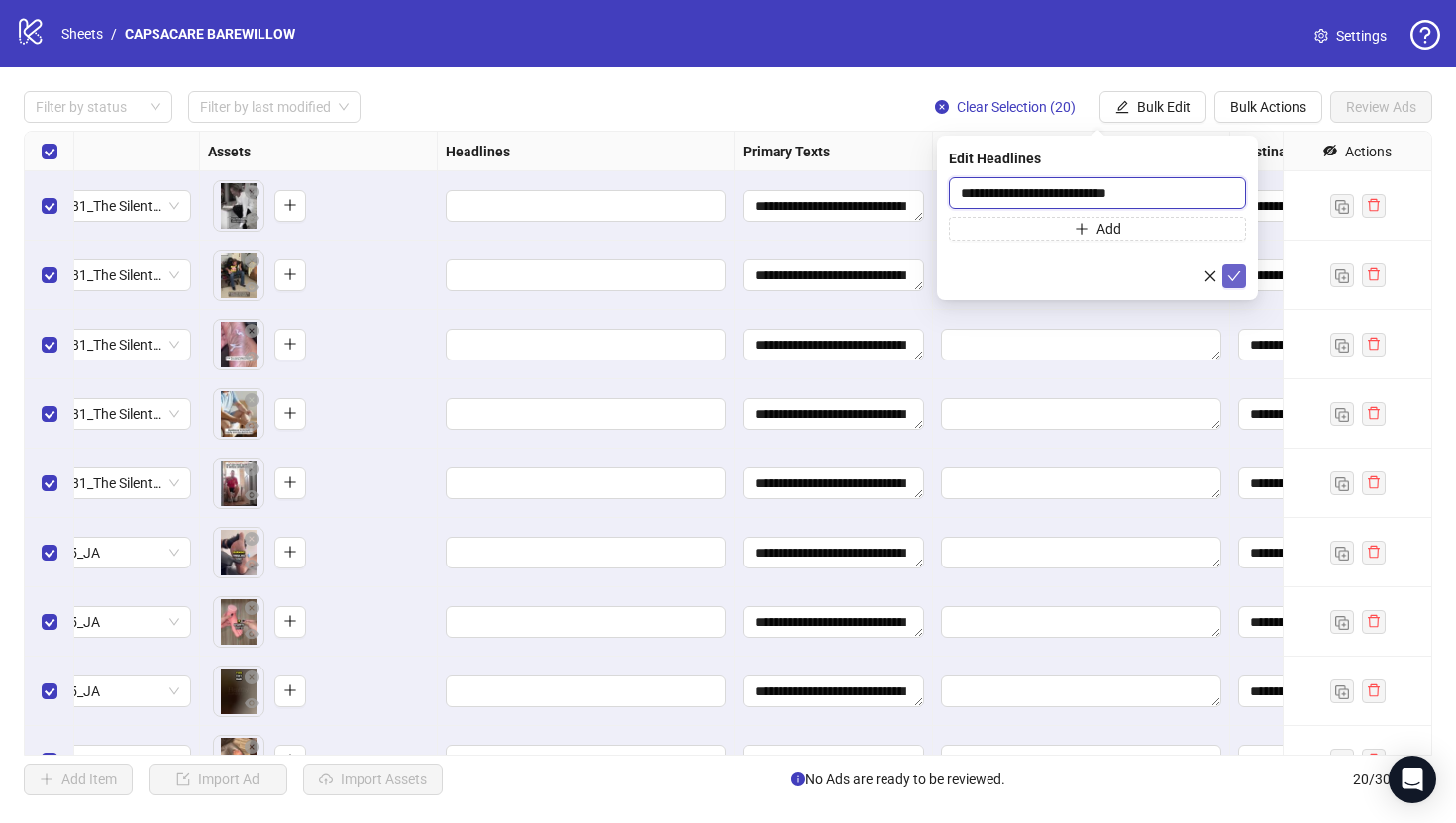 type on "**********" 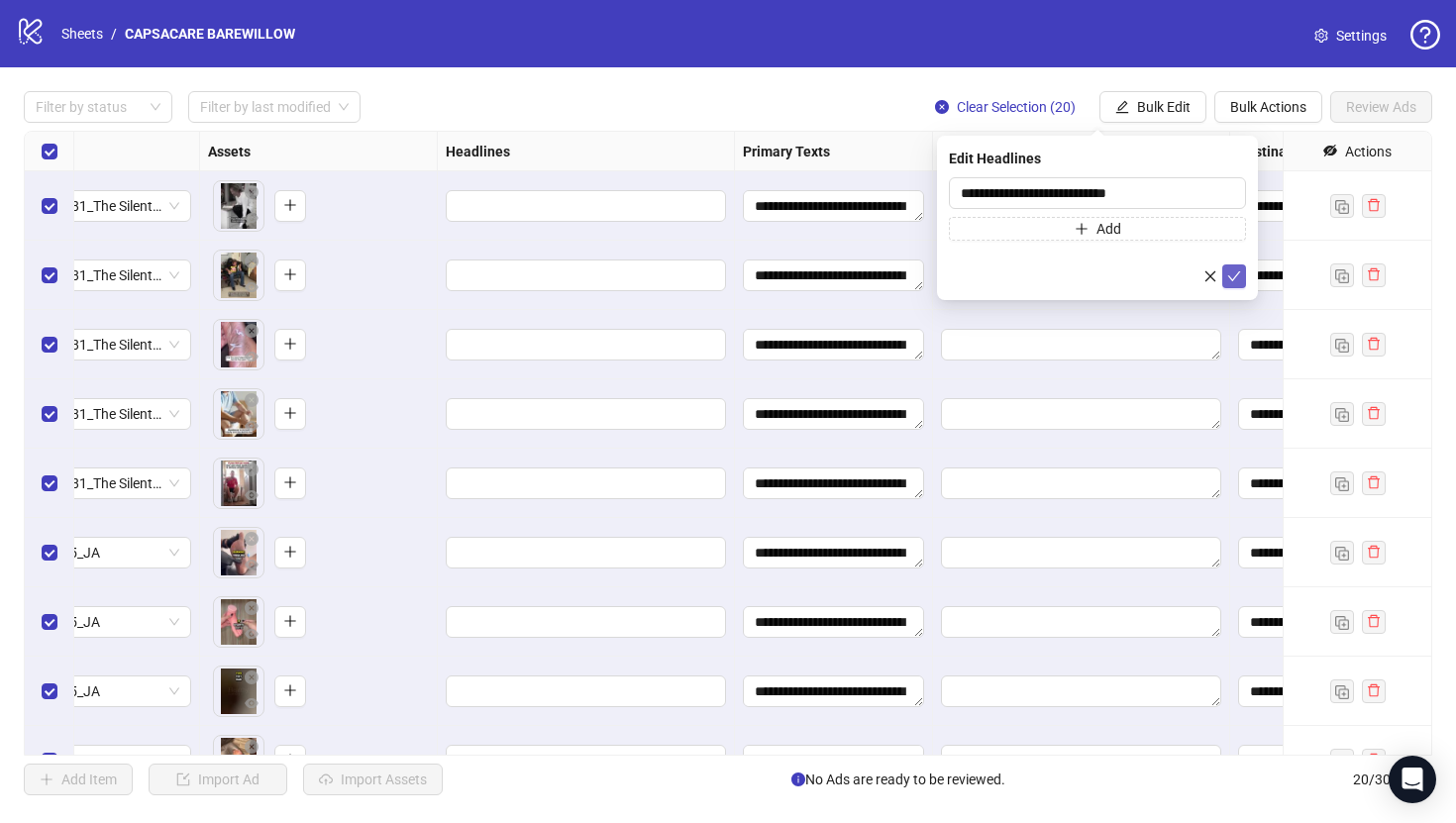 click at bounding box center [1234, 276] 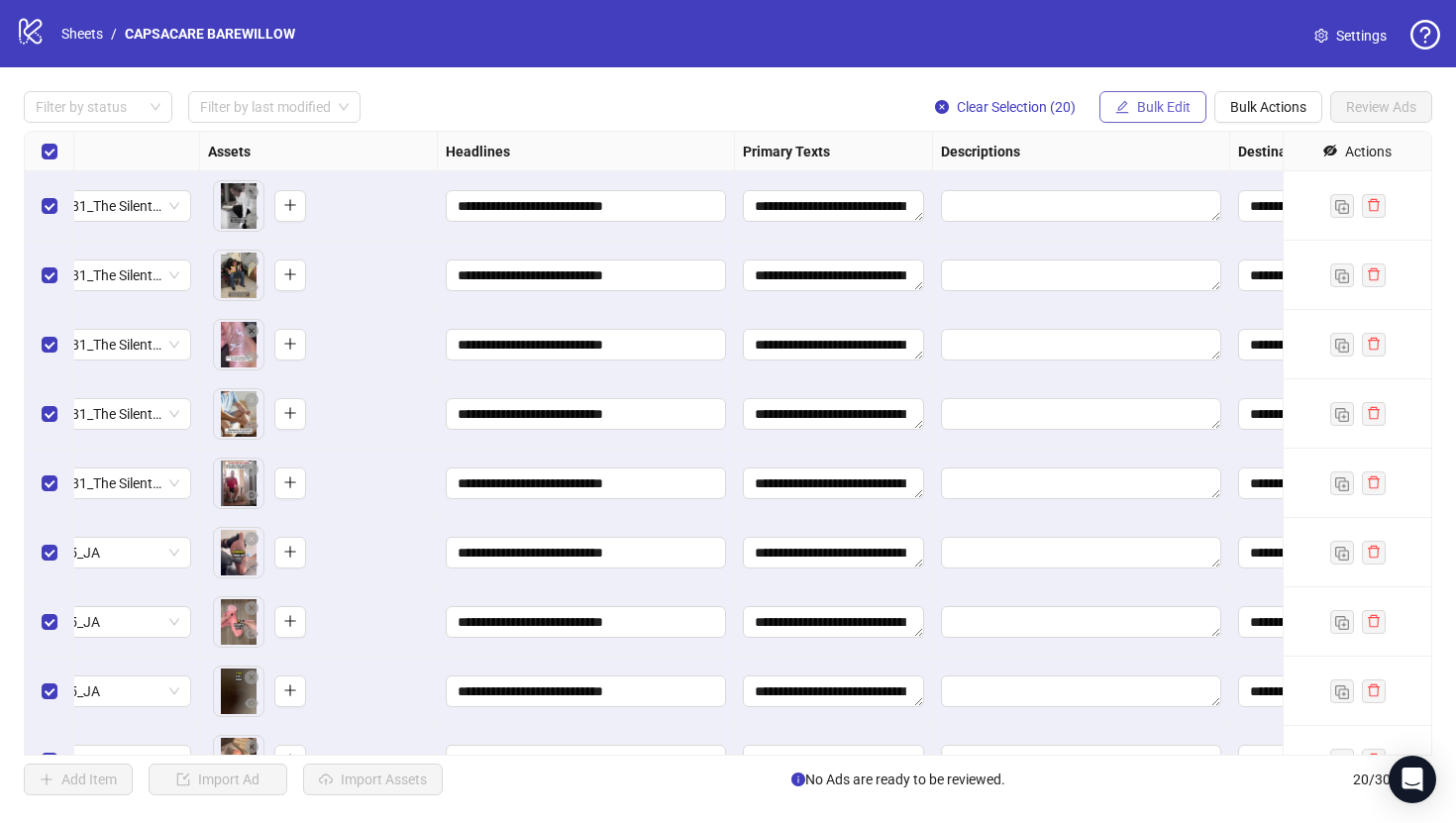click on "Bulk Edit" at bounding box center (1164, 107) 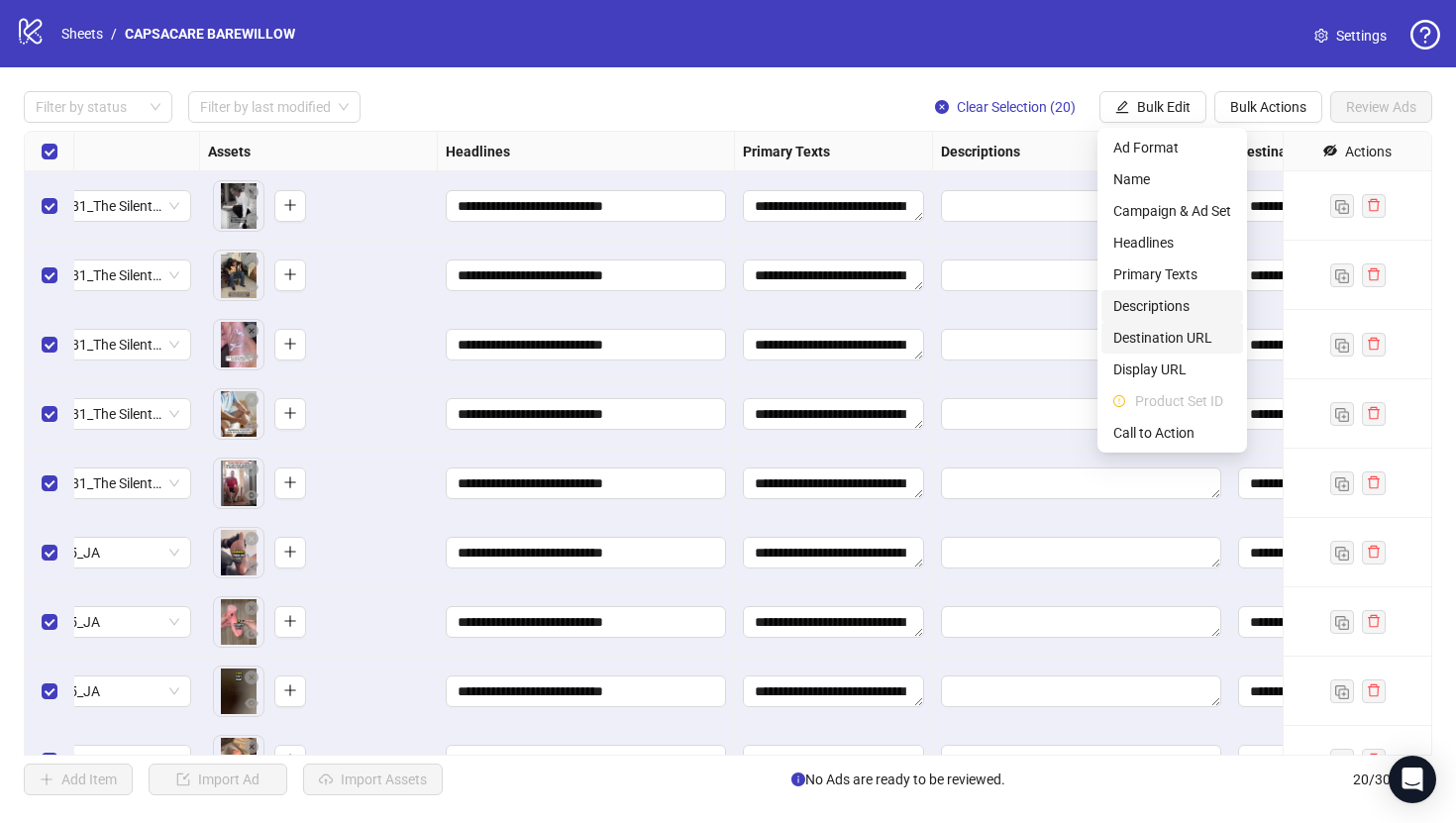 type 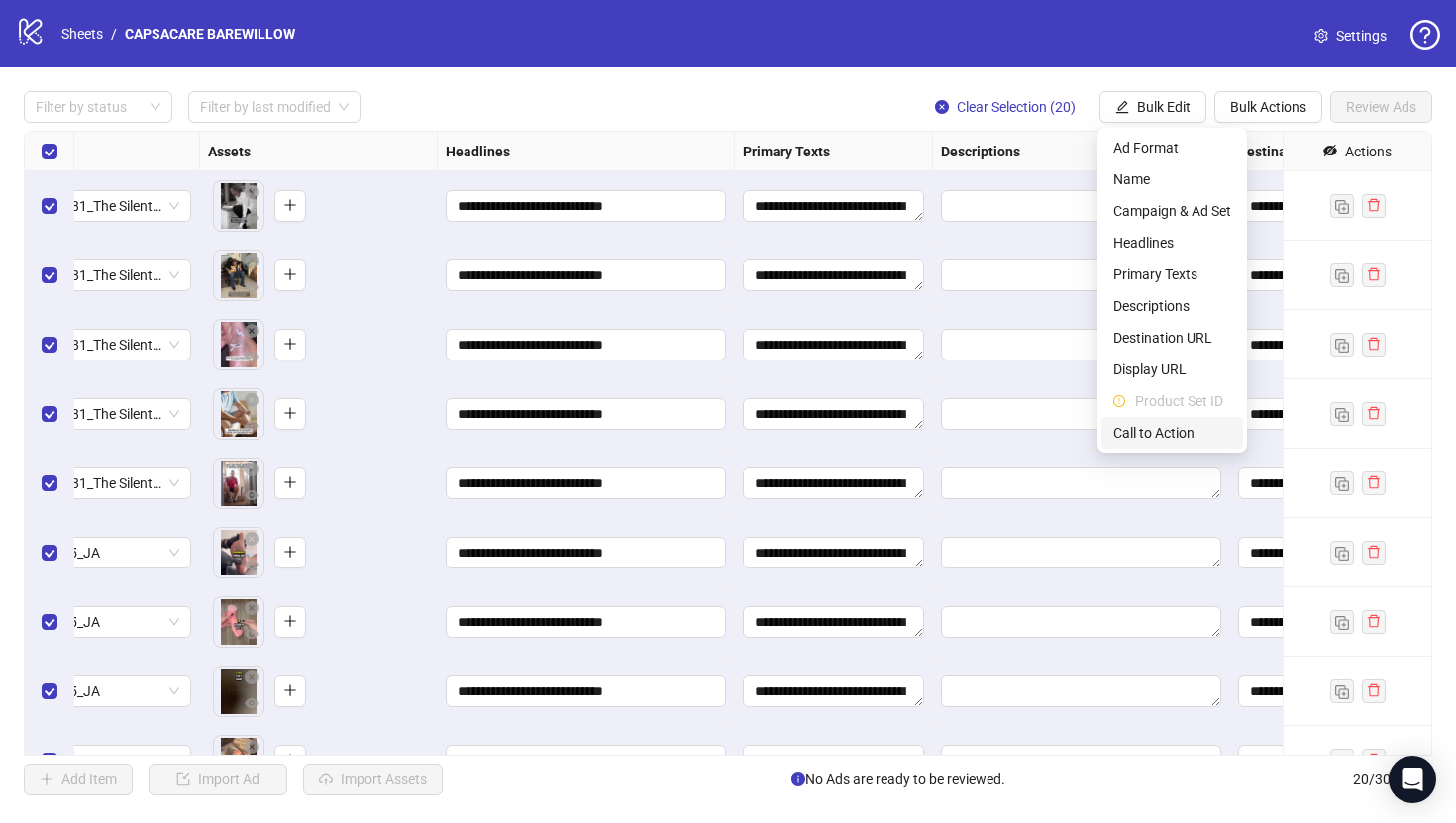 click on "Call to Action" at bounding box center (1172, 433) 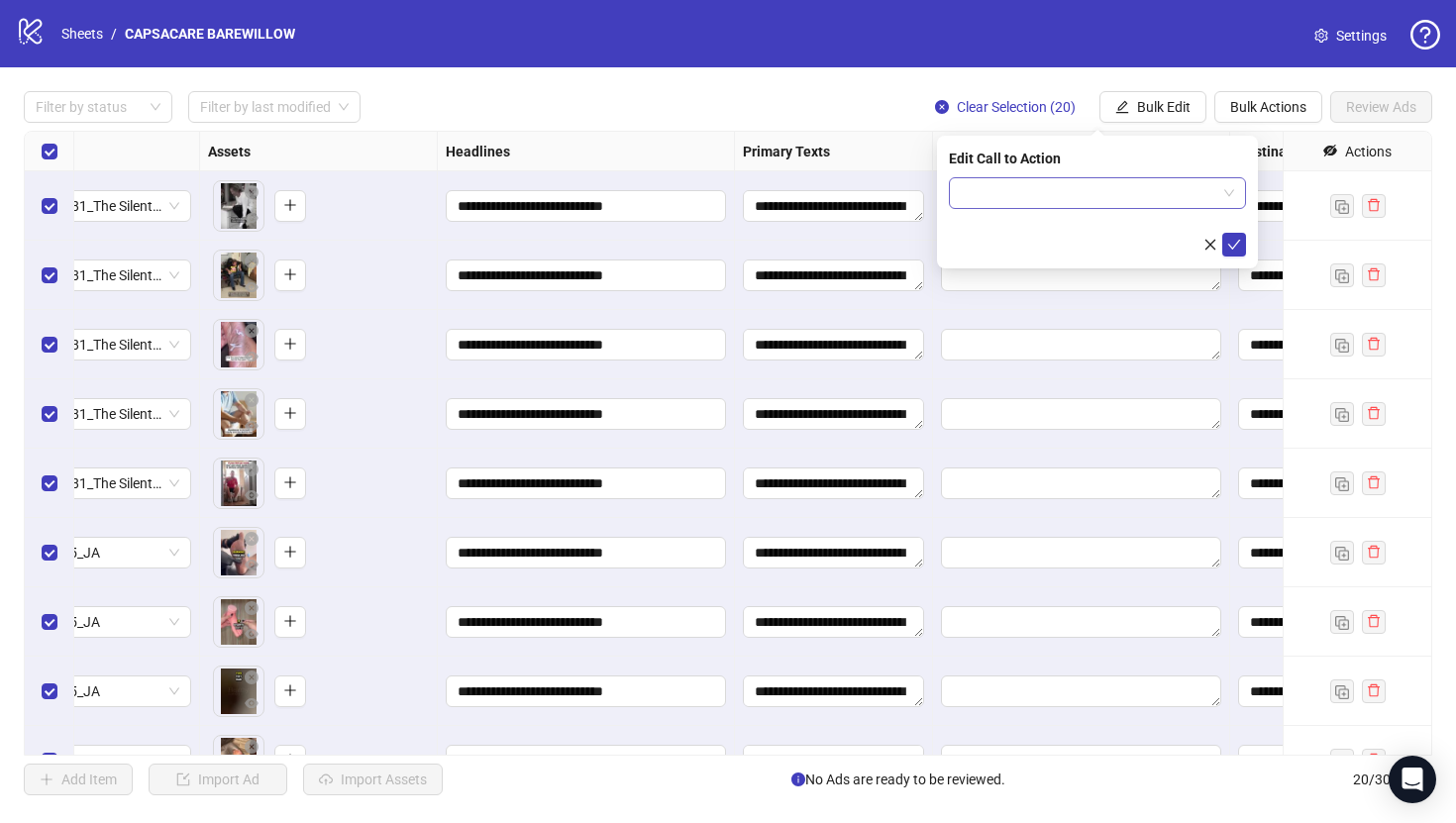 click at bounding box center (1089, 193) 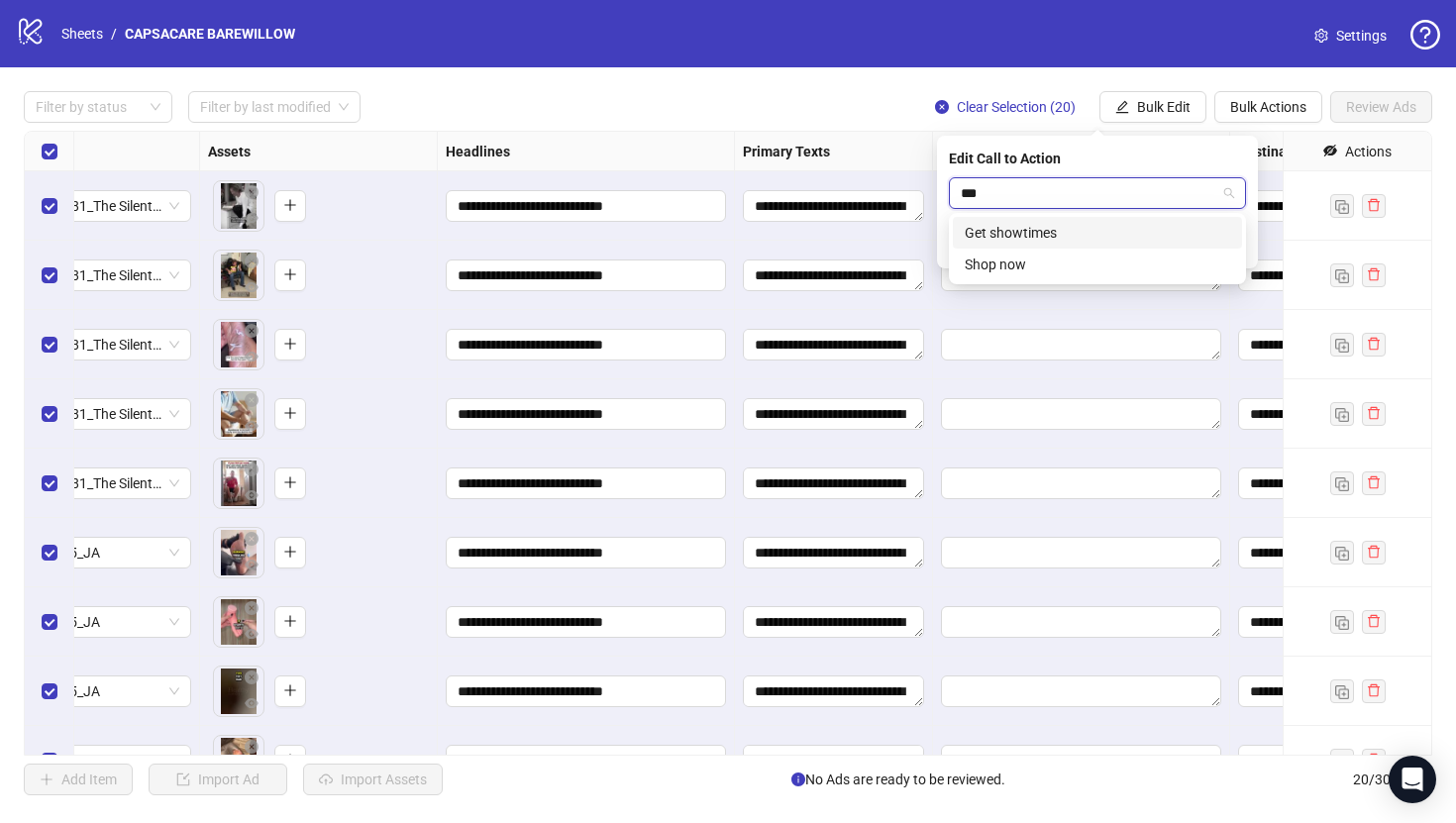 type on "****" 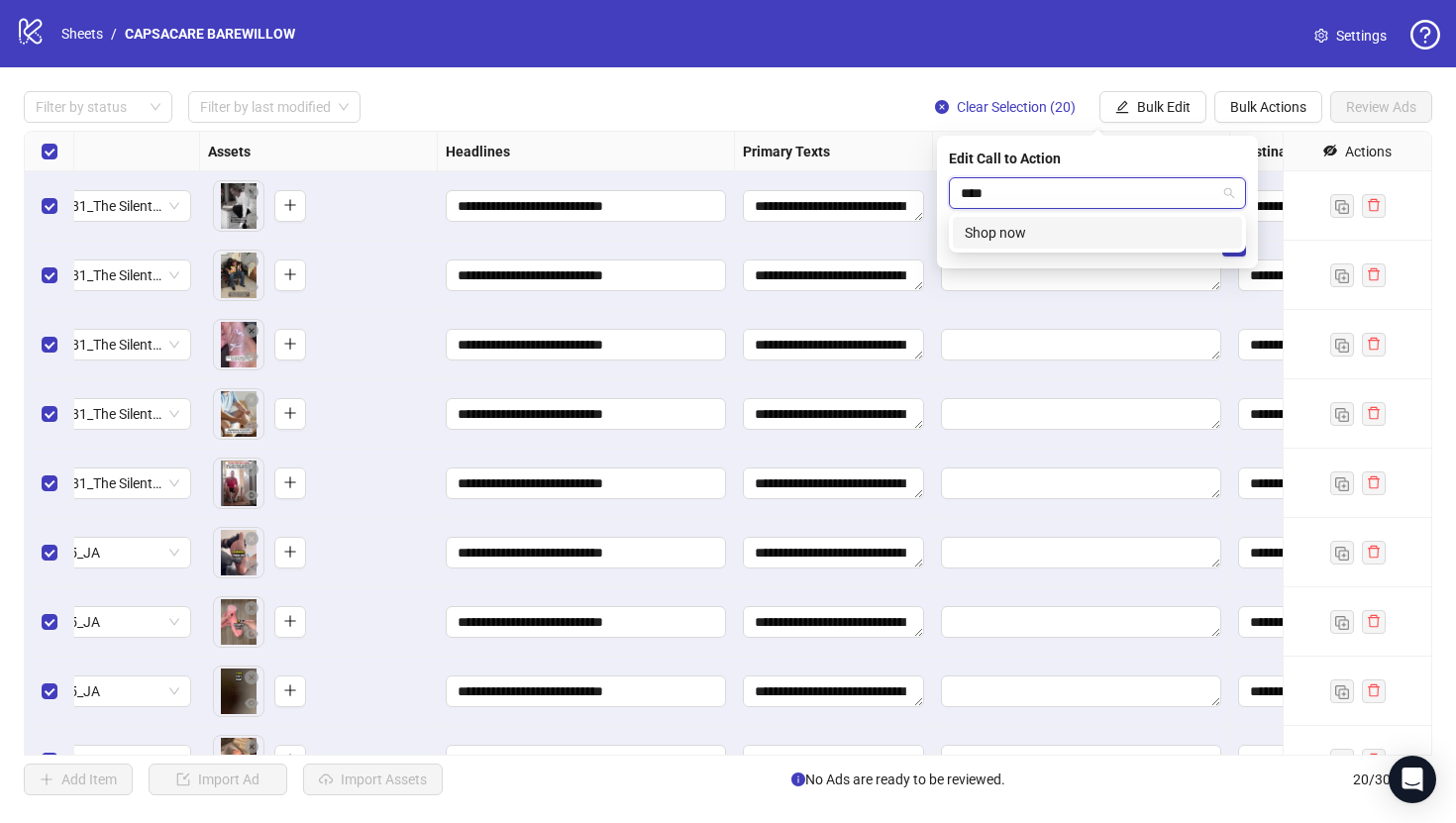click on "Shop now" at bounding box center [1097, 233] 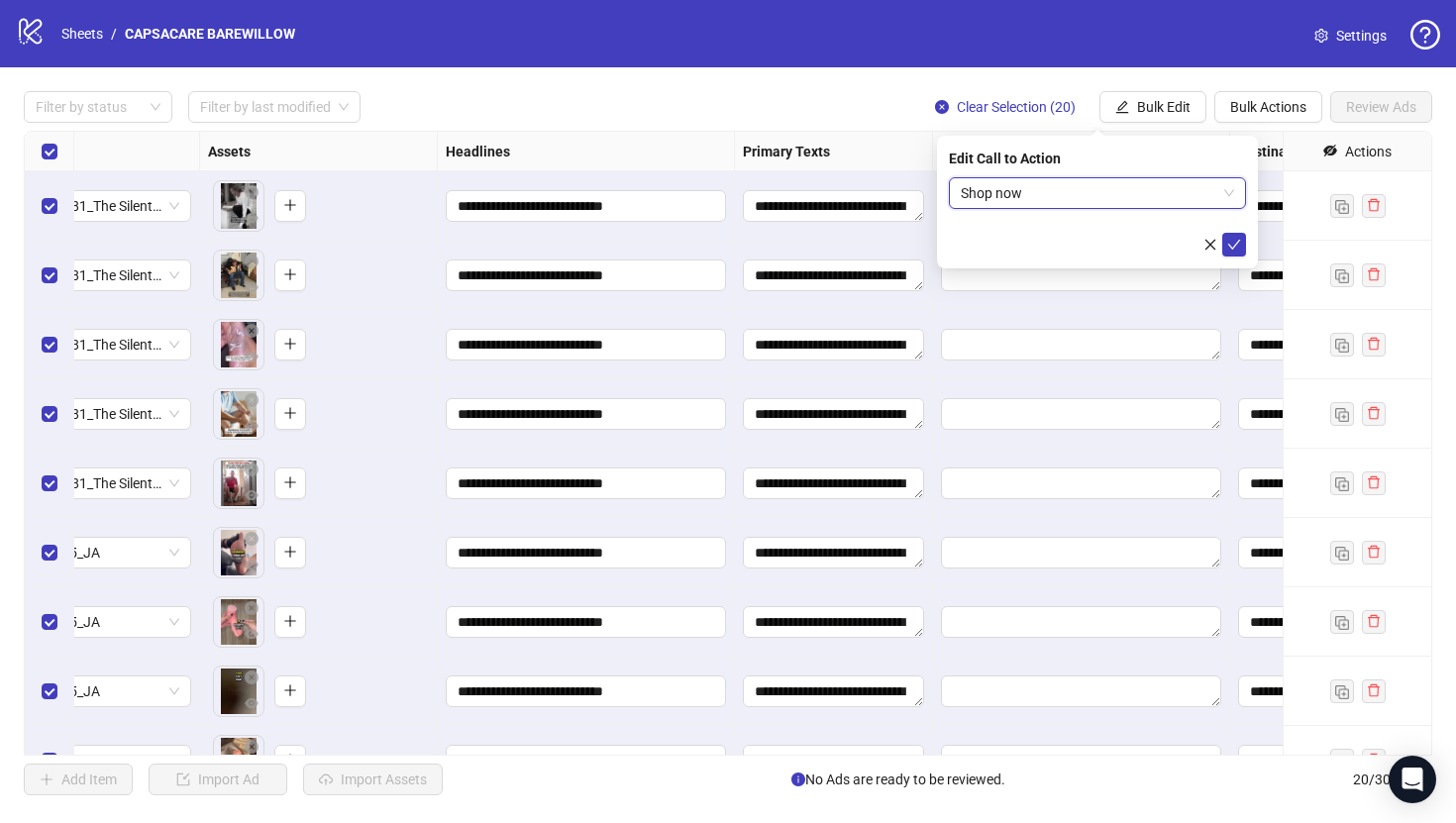 click on "Edit Call to Action Shop now Shop now" at bounding box center (1097, 202) 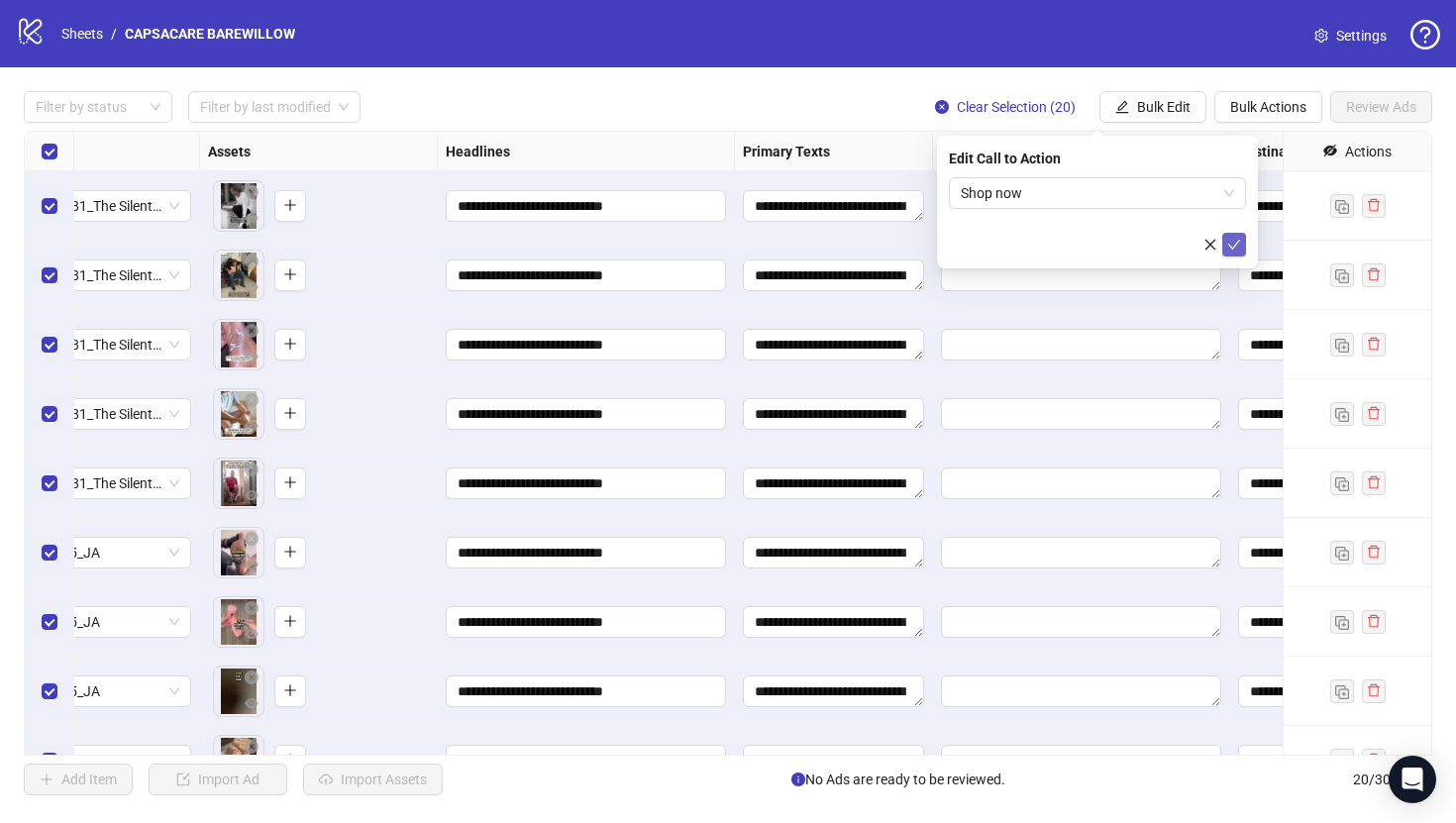 click 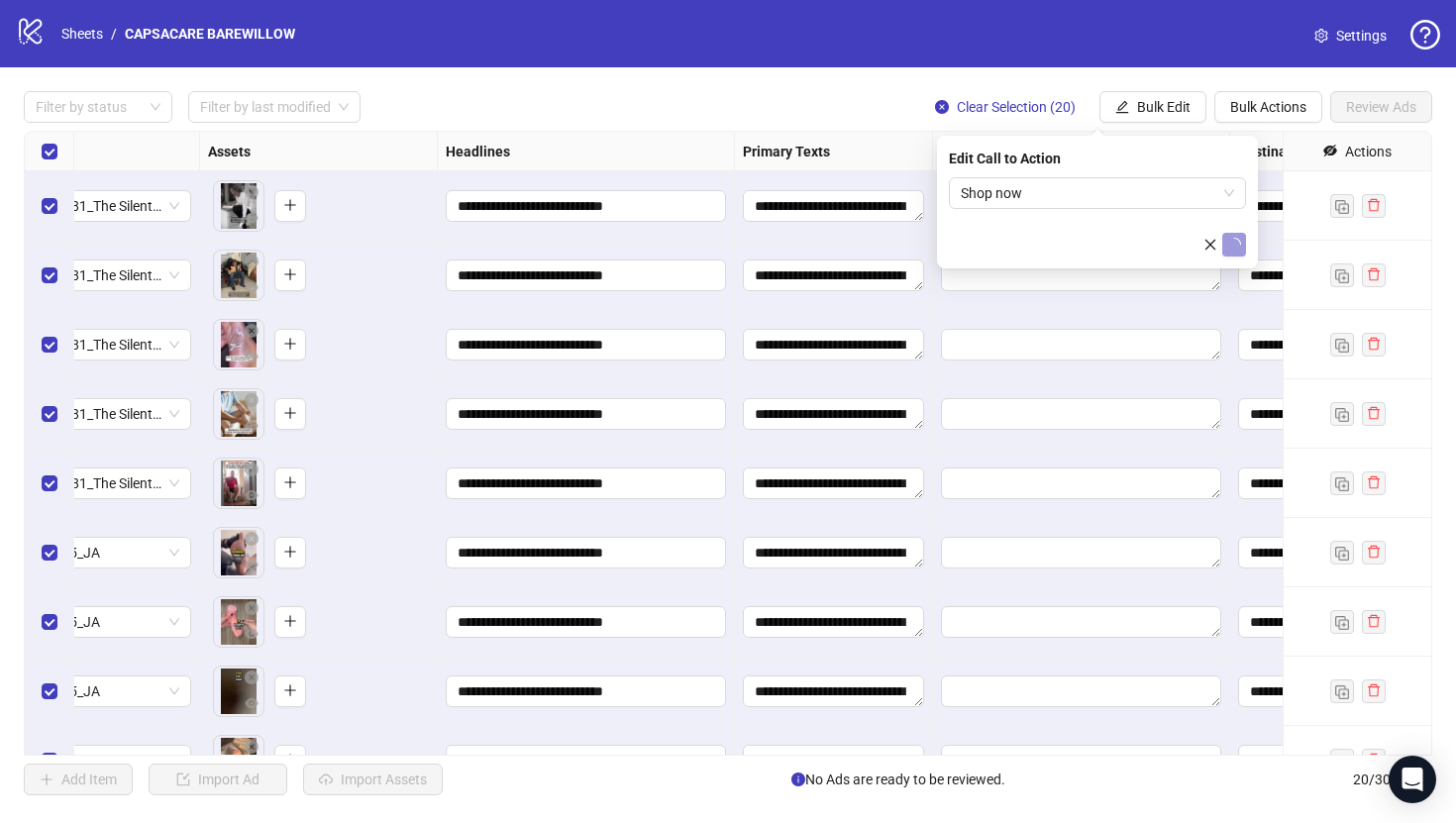 type 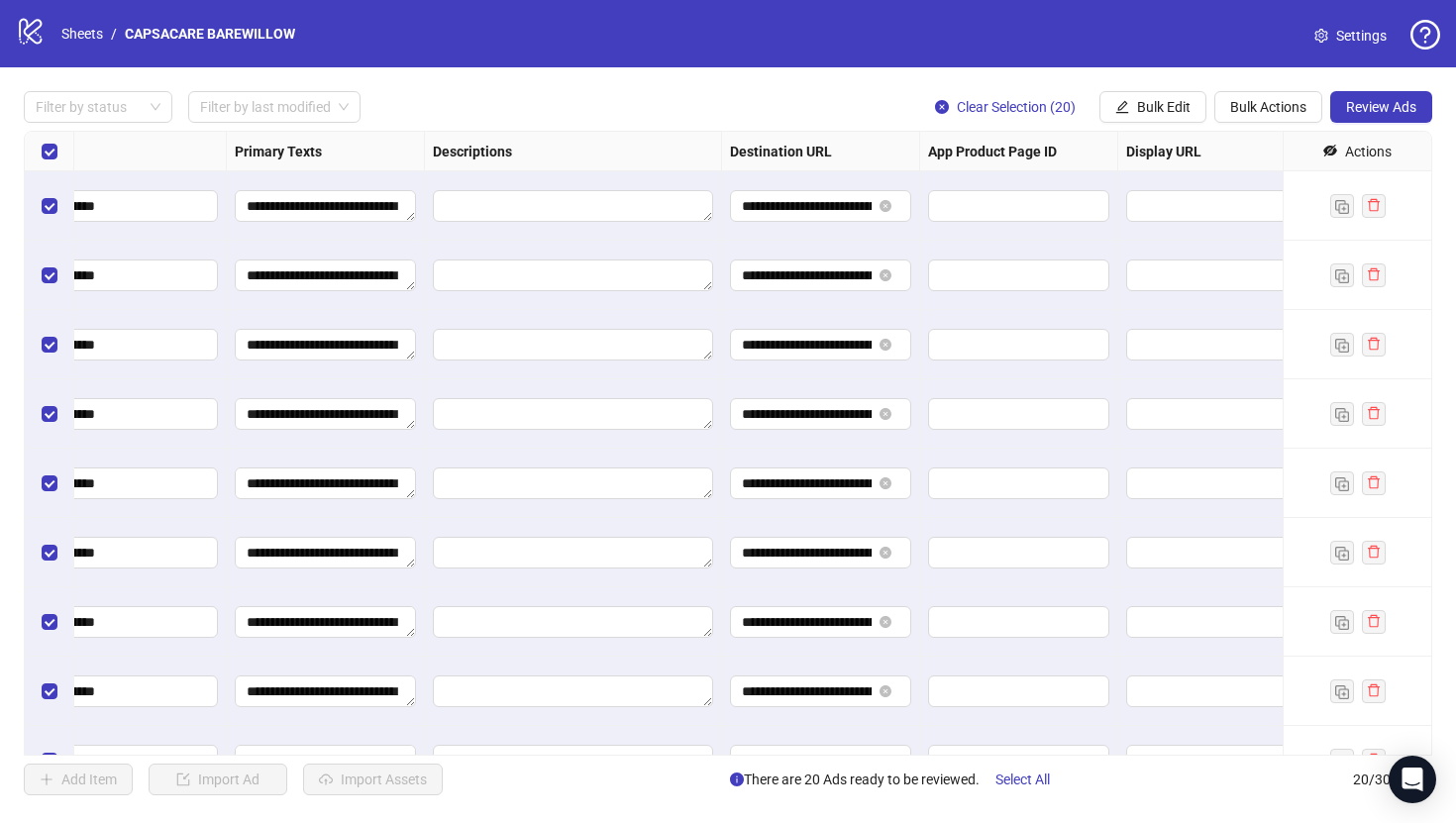 scroll, scrollTop: 0, scrollLeft: 1242, axis: horizontal 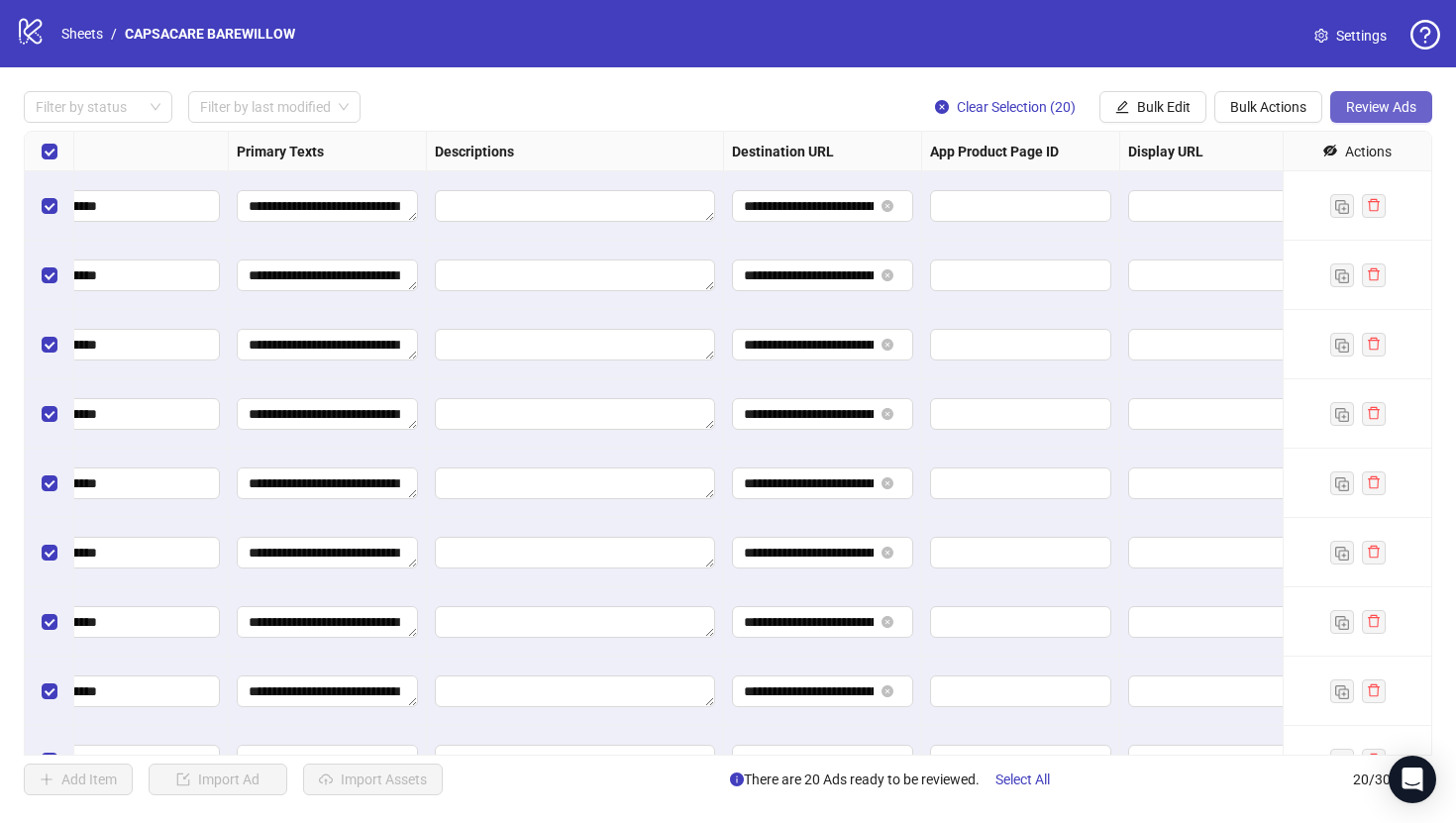 click on "Review Ads" at bounding box center [1381, 107] 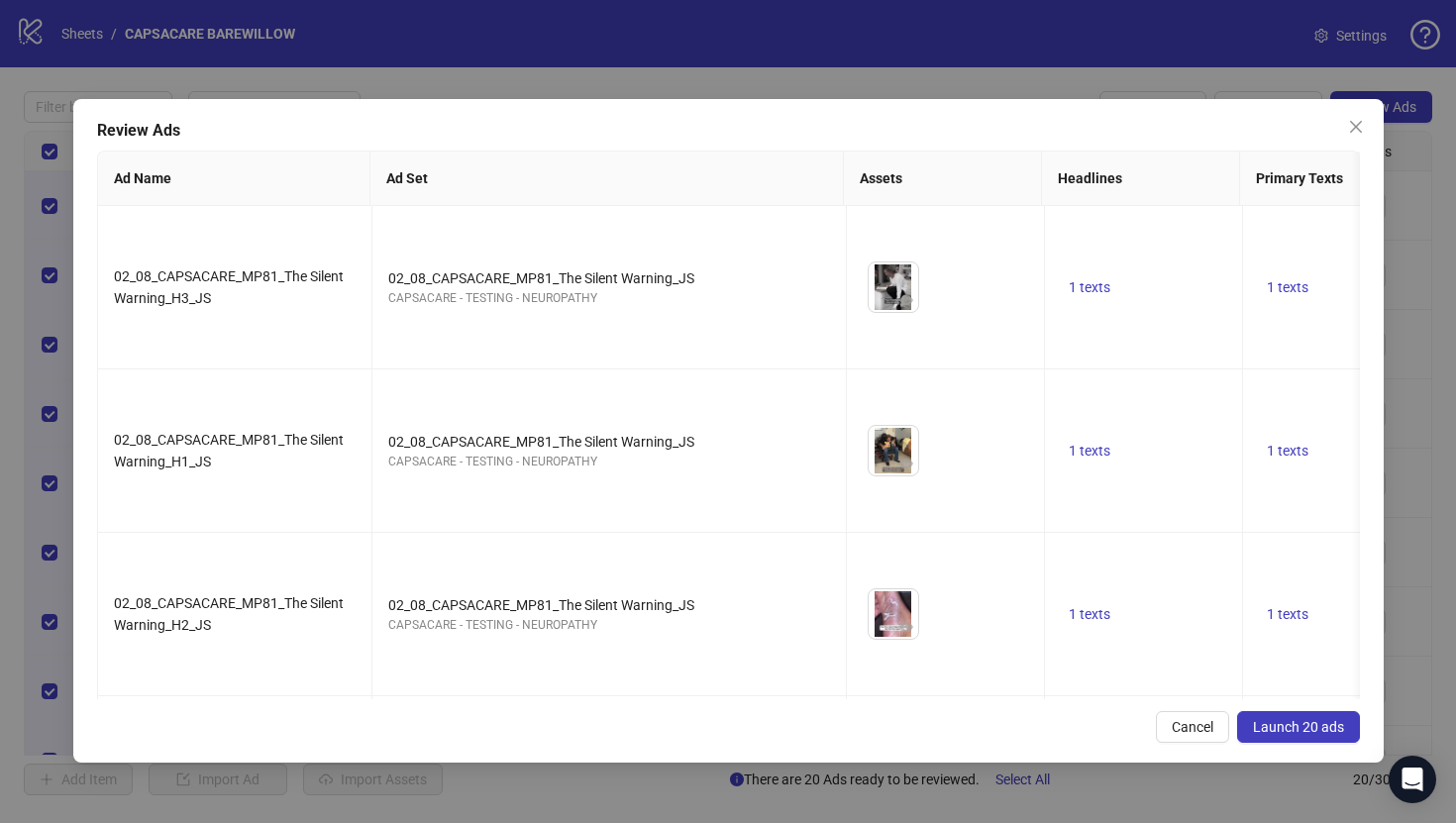click on "Launch 20 ads" at bounding box center (1299, 727) 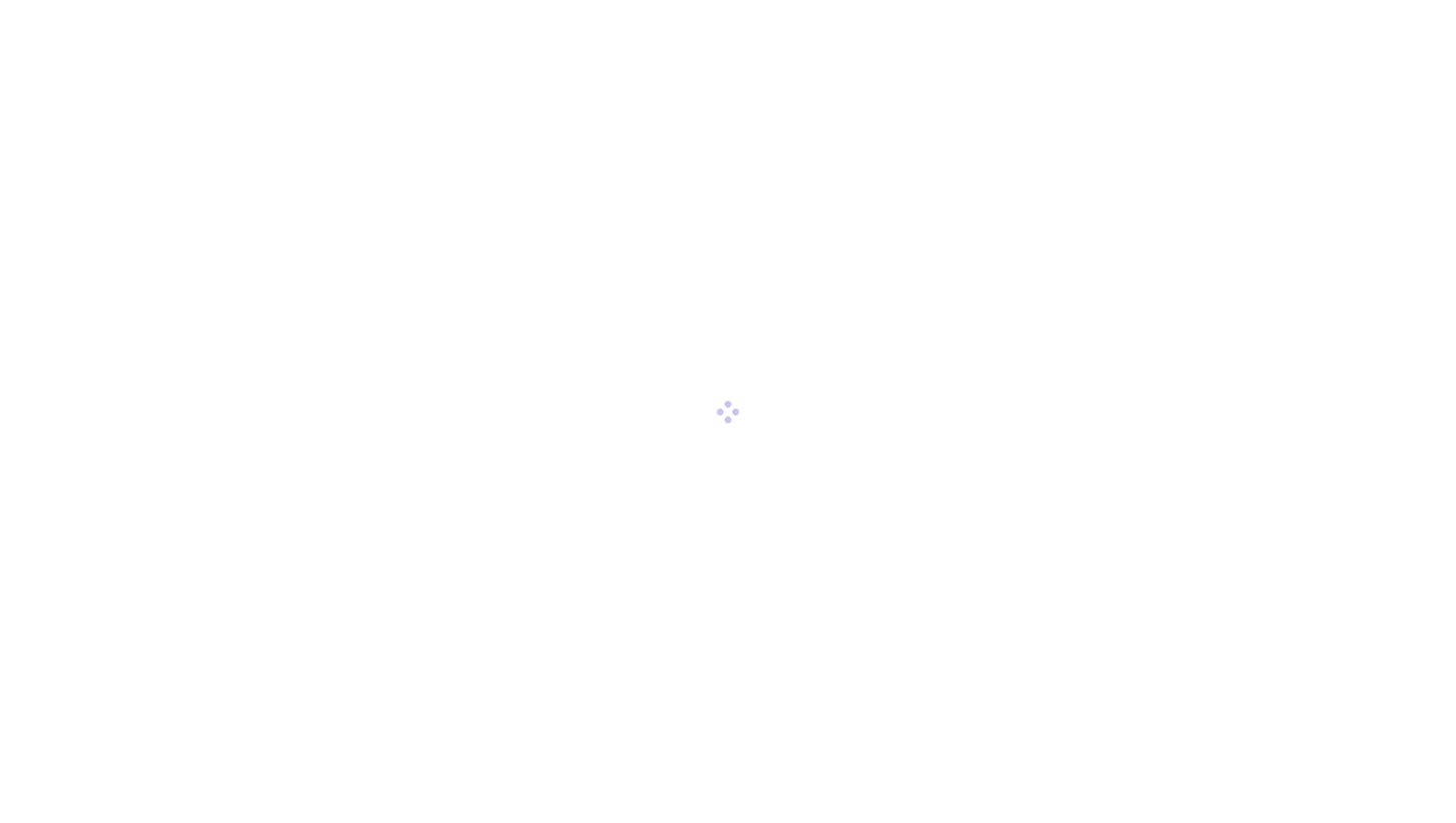 scroll, scrollTop: 0, scrollLeft: 0, axis: both 